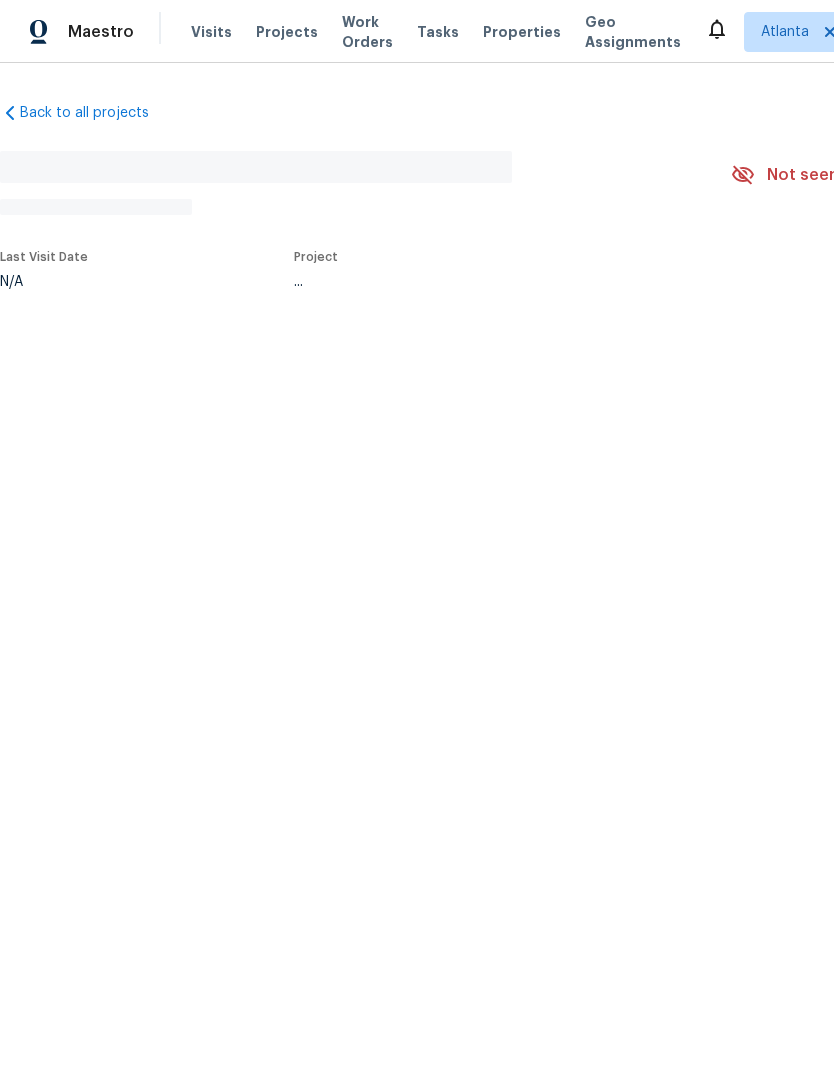 scroll, scrollTop: 0, scrollLeft: 0, axis: both 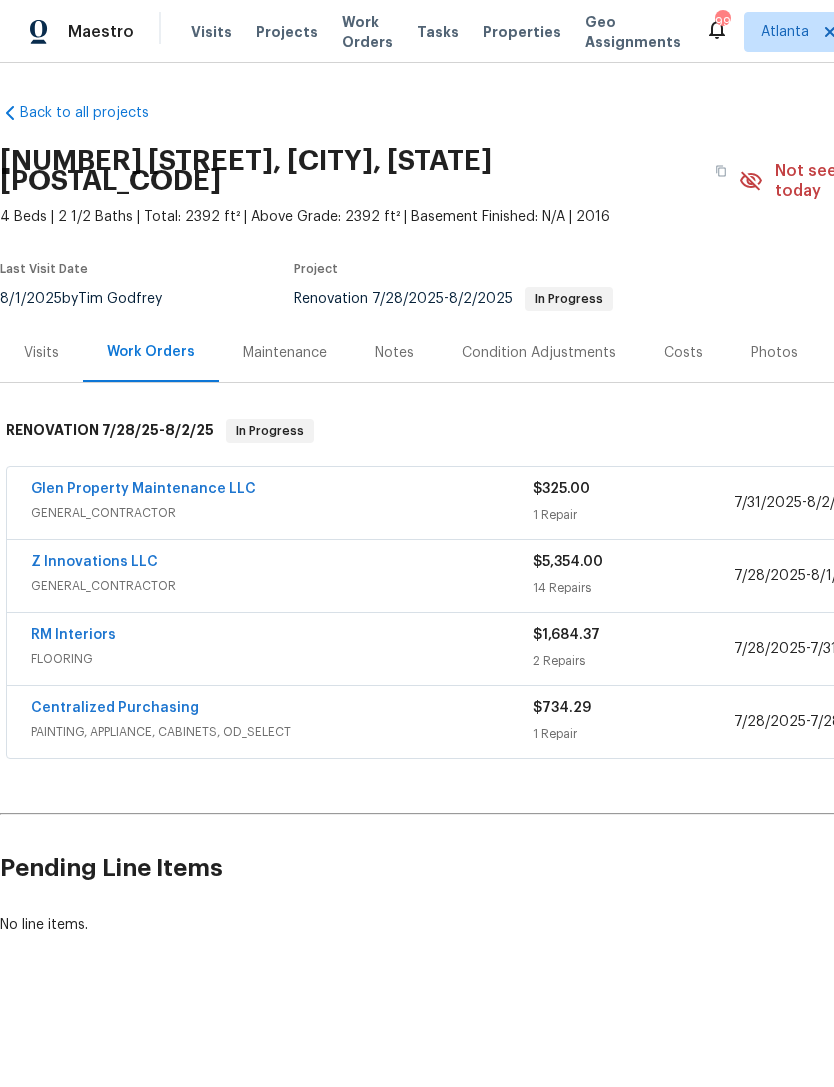 click on "GENERAL_CONTRACTOR" at bounding box center (282, 586) 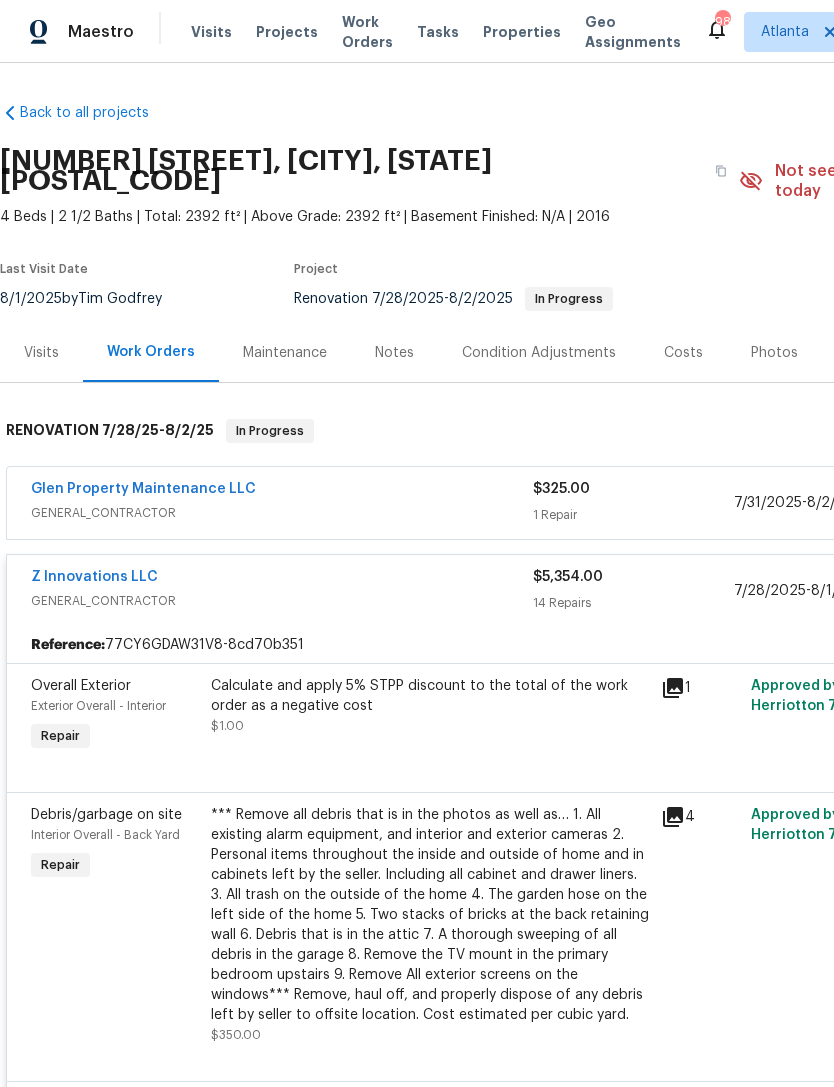 scroll, scrollTop: 0, scrollLeft: 0, axis: both 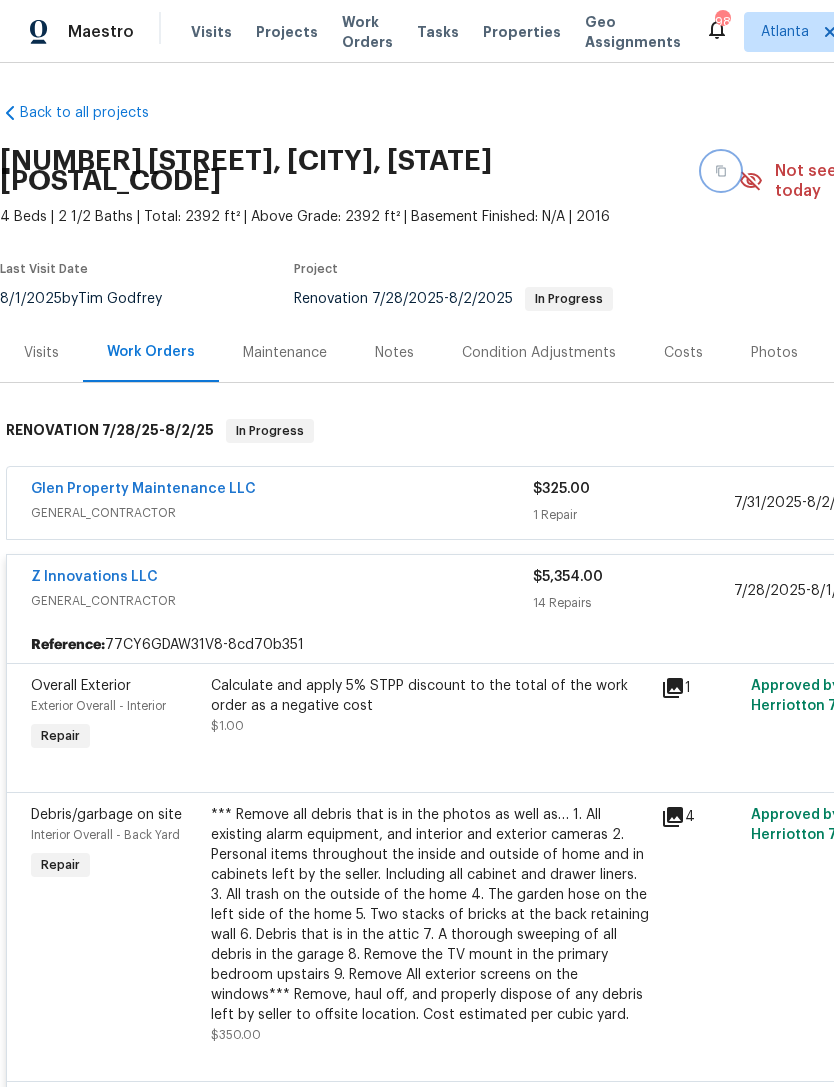 click at bounding box center [721, 171] 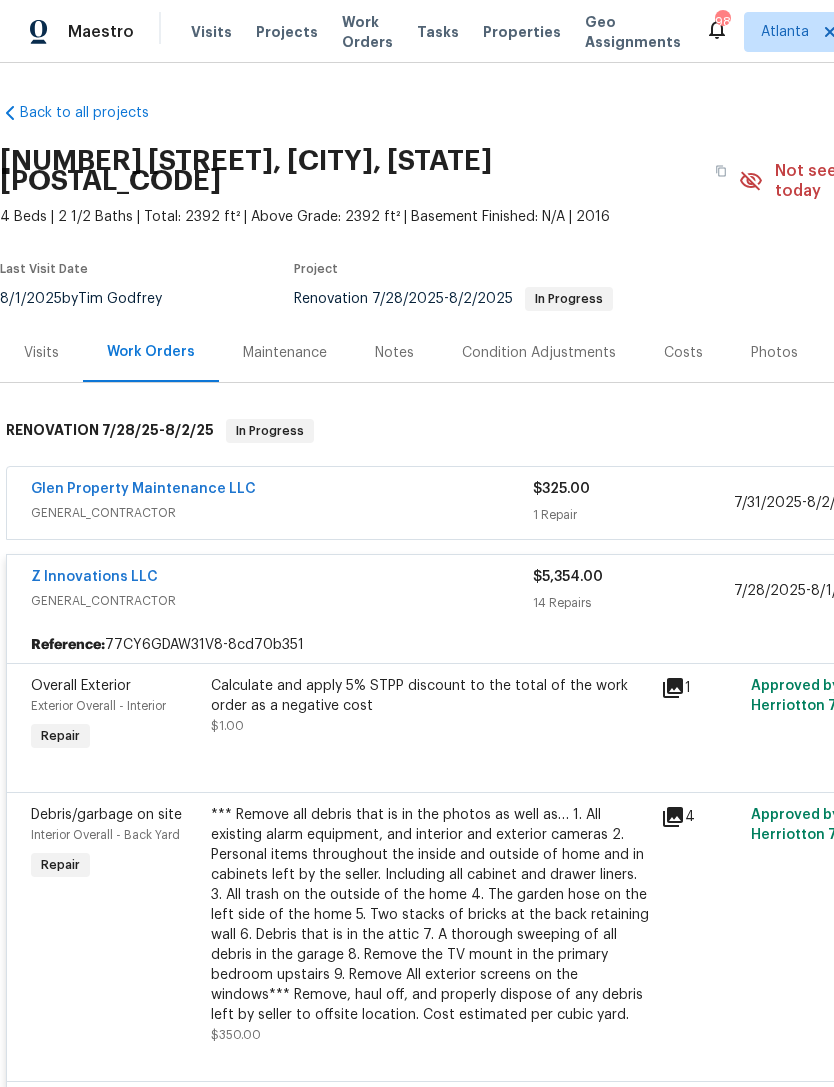 click on "Glen Property Maintenance LLC" at bounding box center [282, 491] 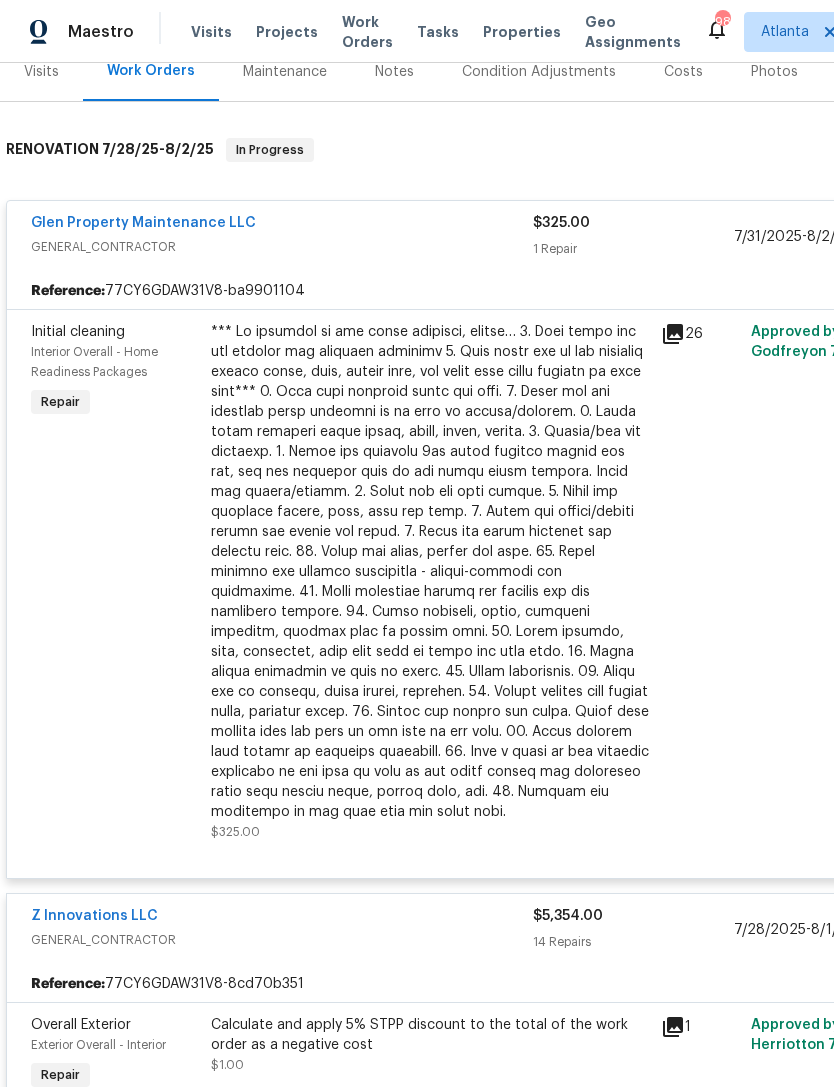 scroll, scrollTop: 280, scrollLeft: 0, axis: vertical 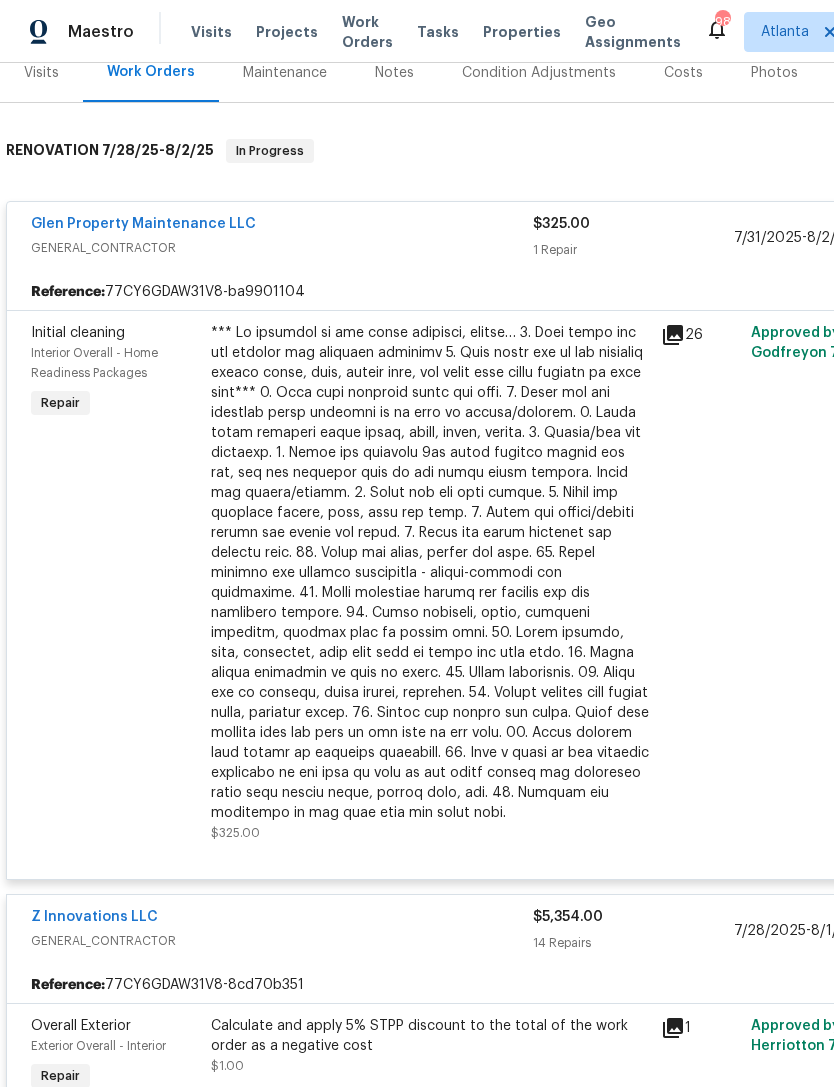 click on "Glen Property Maintenance LLC" at bounding box center [143, 224] 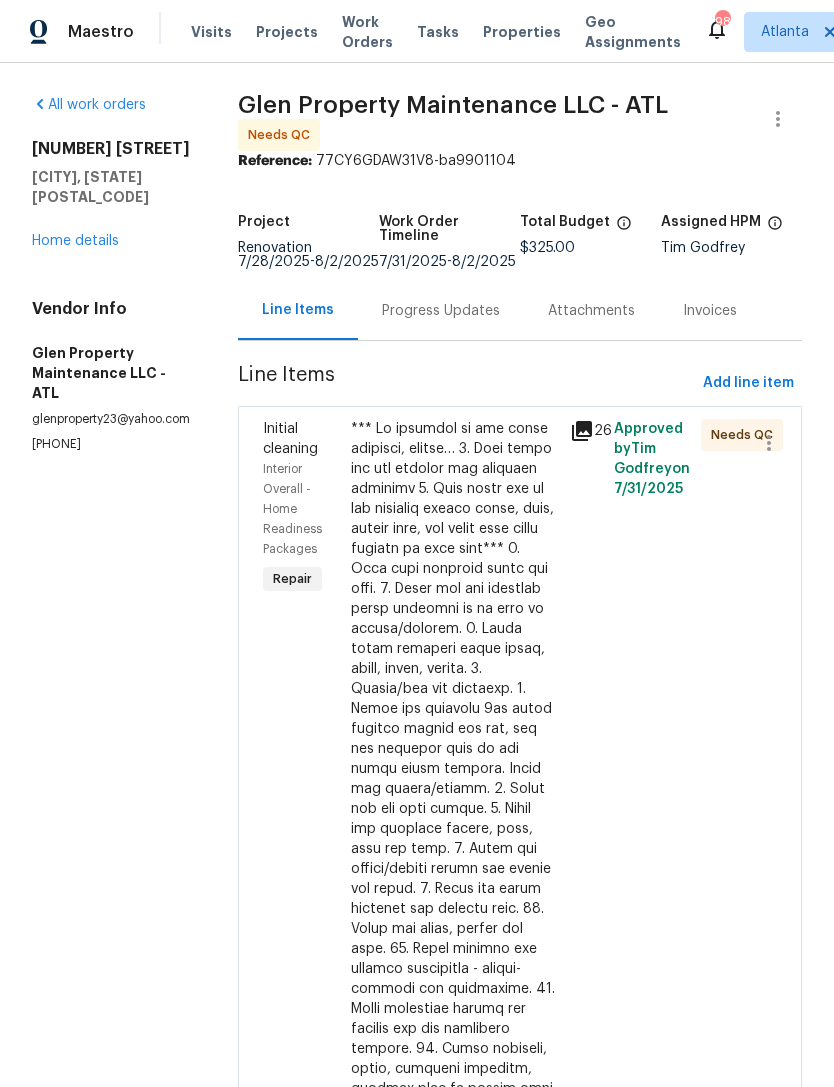 click on "Progress Updates" at bounding box center [441, 311] 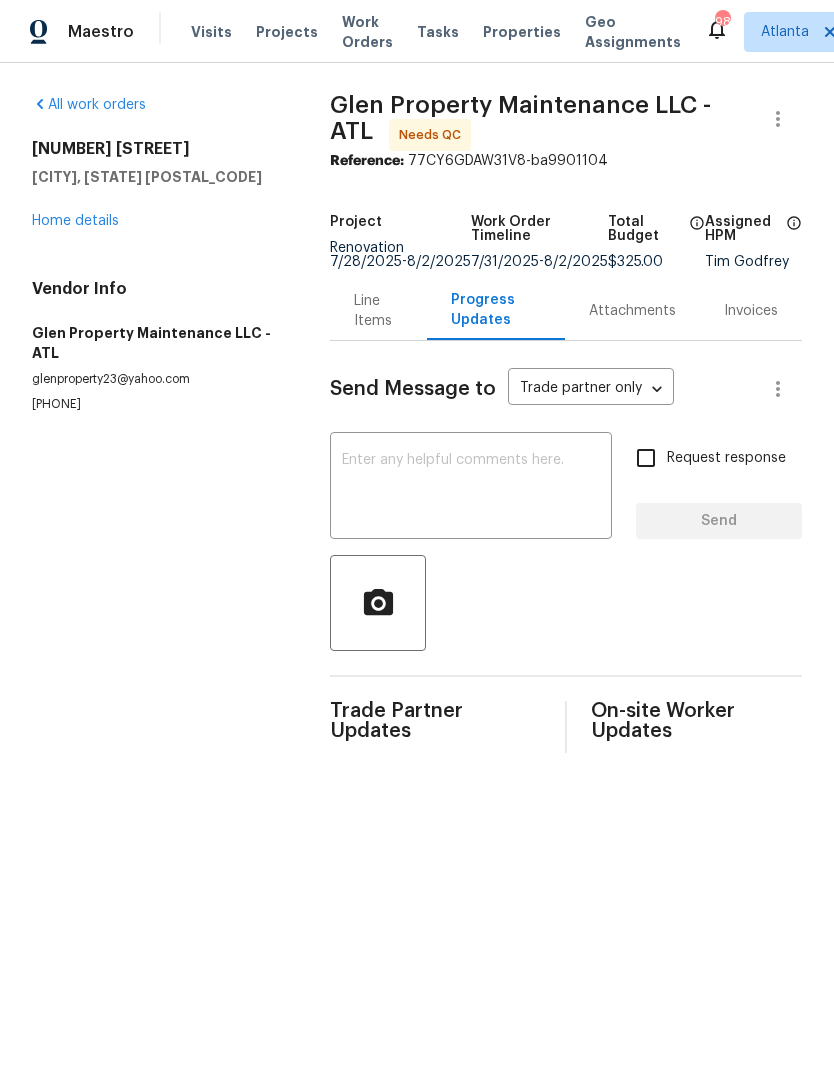 click on "Home details" at bounding box center (75, 221) 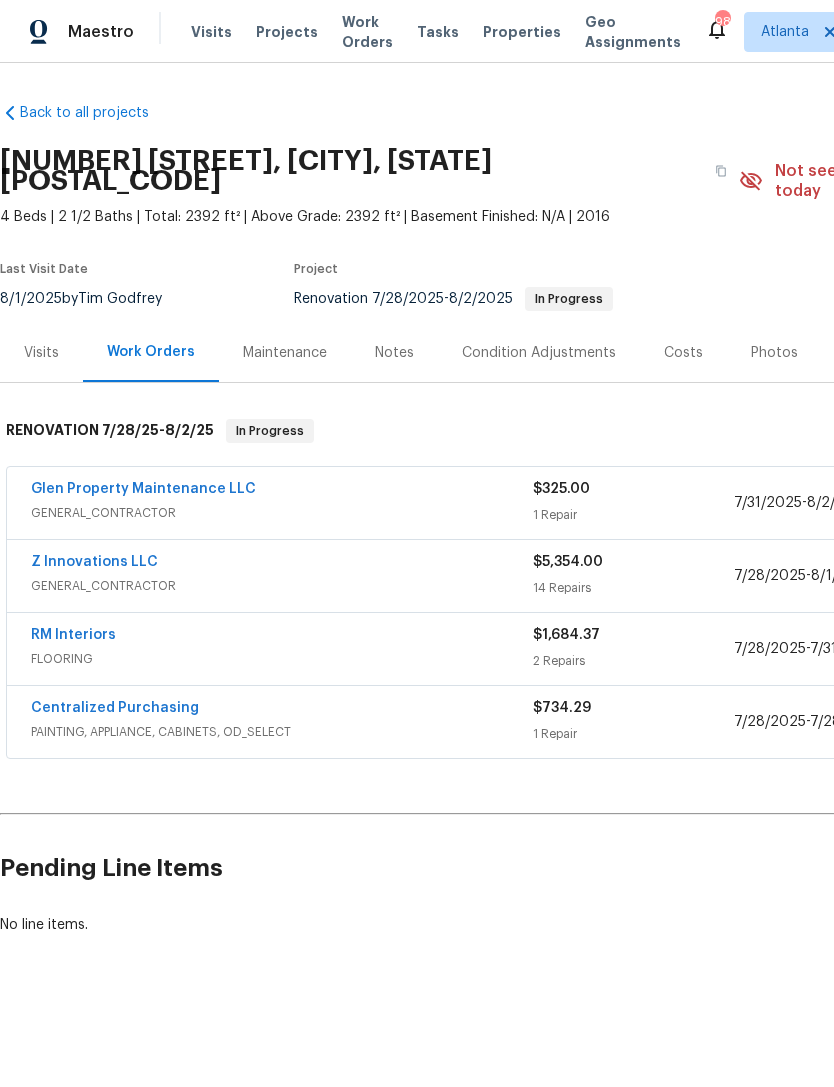 scroll, scrollTop: 0, scrollLeft: 0, axis: both 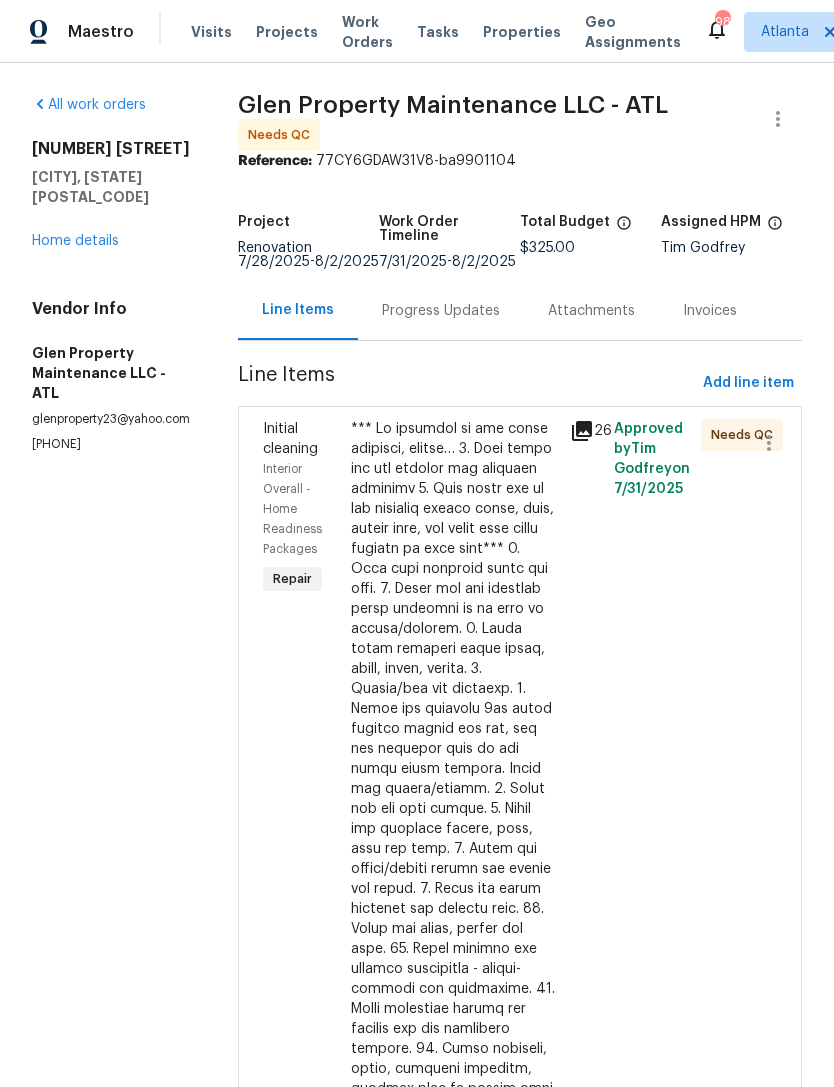 click on "Initial cleaning" at bounding box center (301, 439) 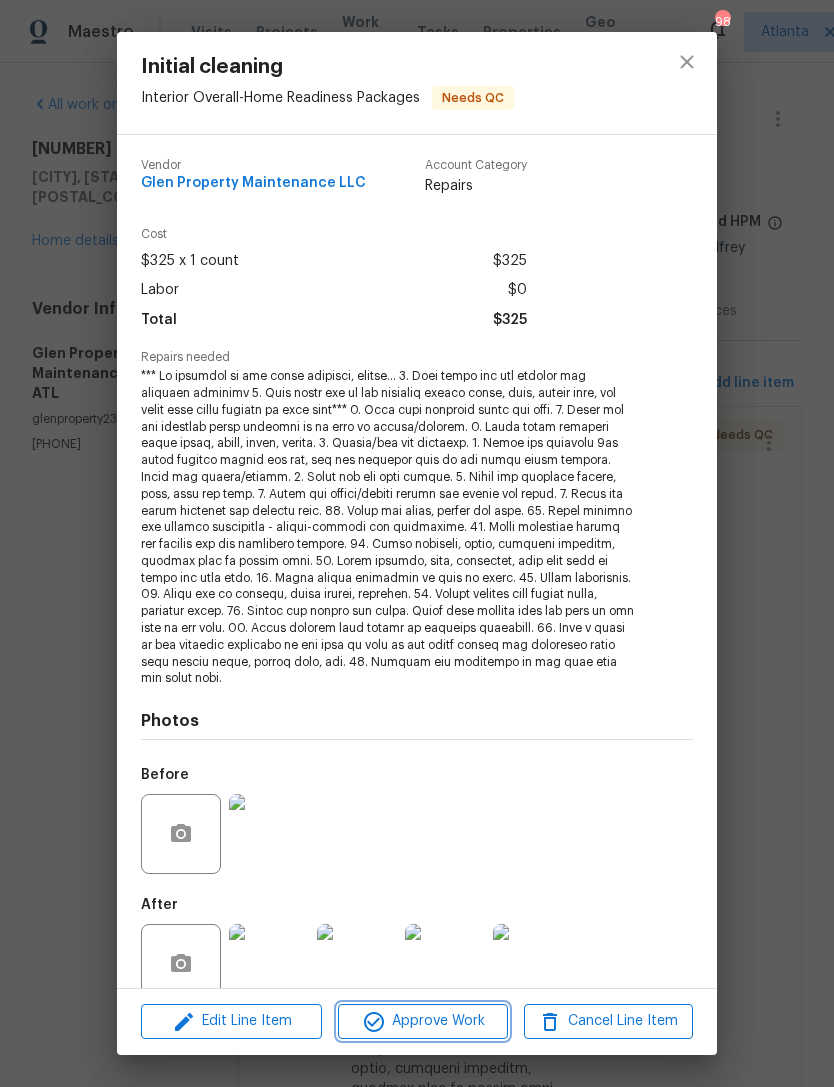 click on "Approve Work" at bounding box center (422, 1021) 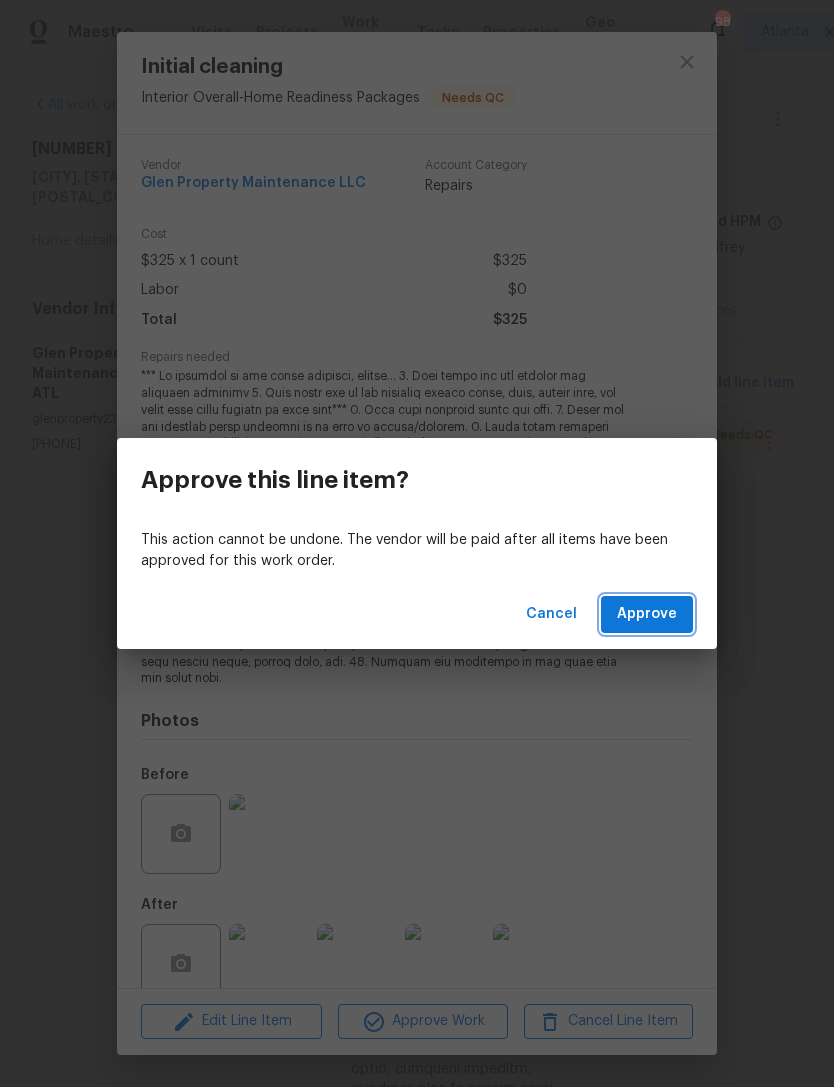 click on "Approve" at bounding box center (647, 614) 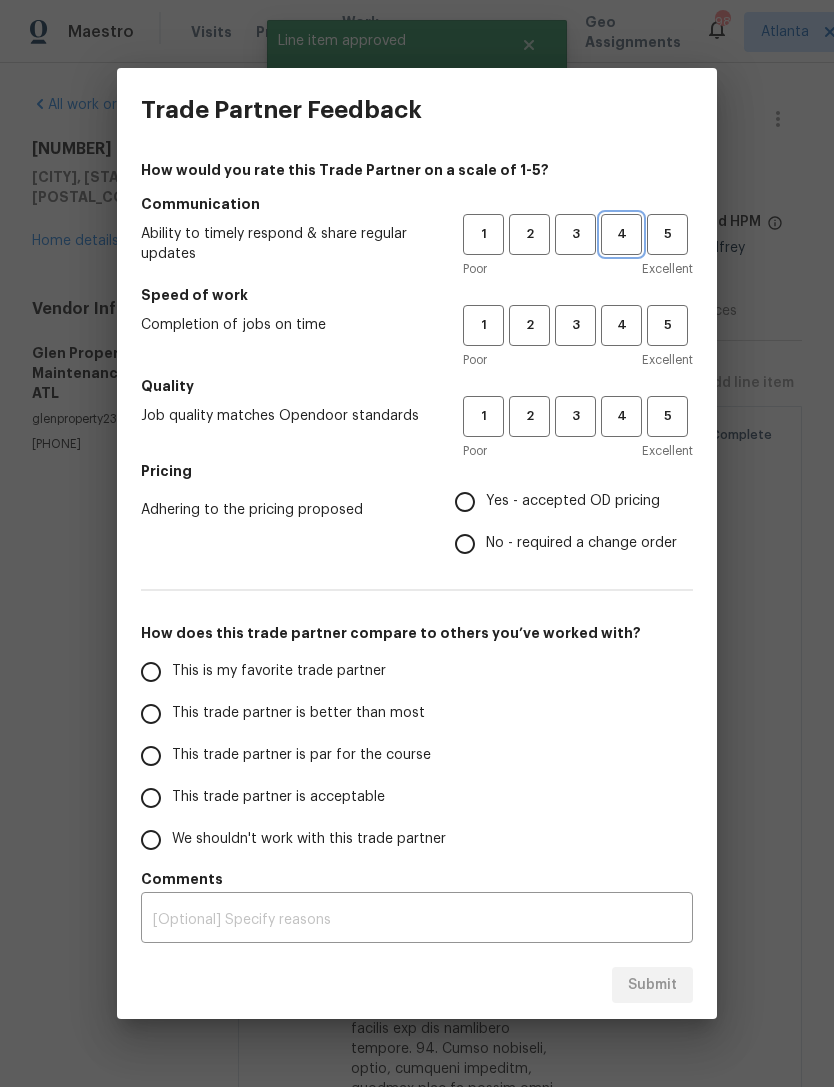 click on "4" at bounding box center (621, 234) 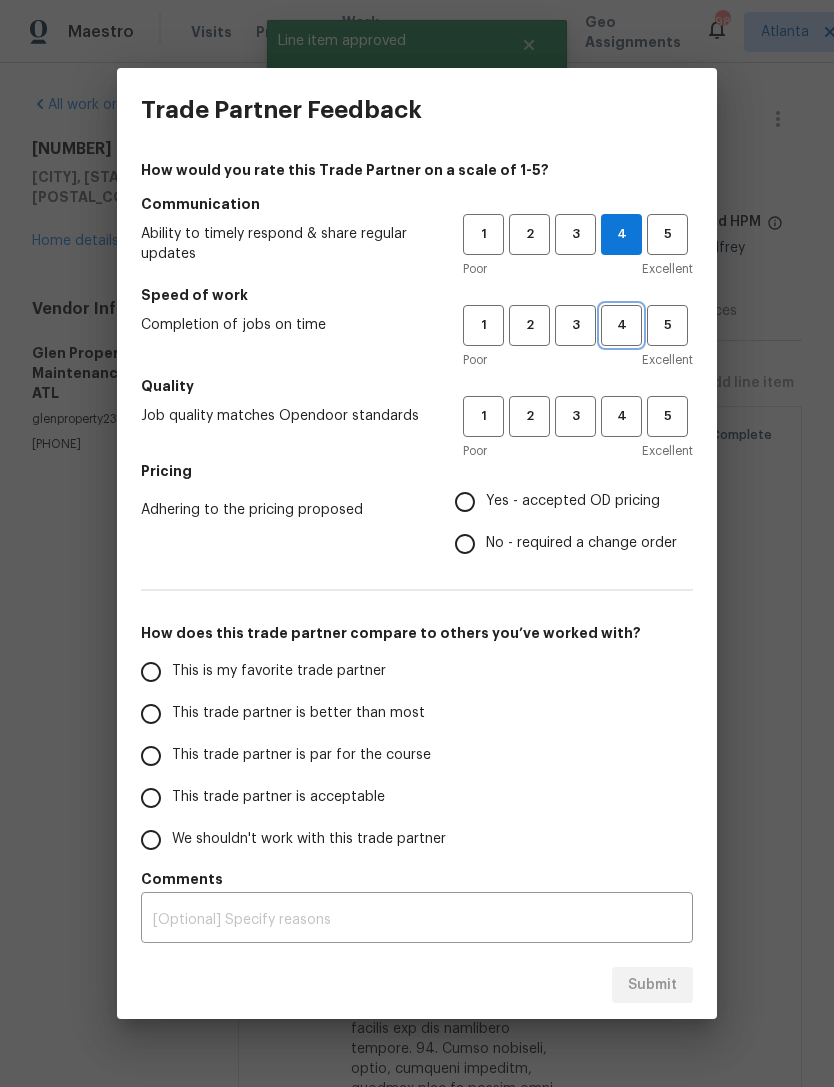 click on "4" at bounding box center (621, 325) 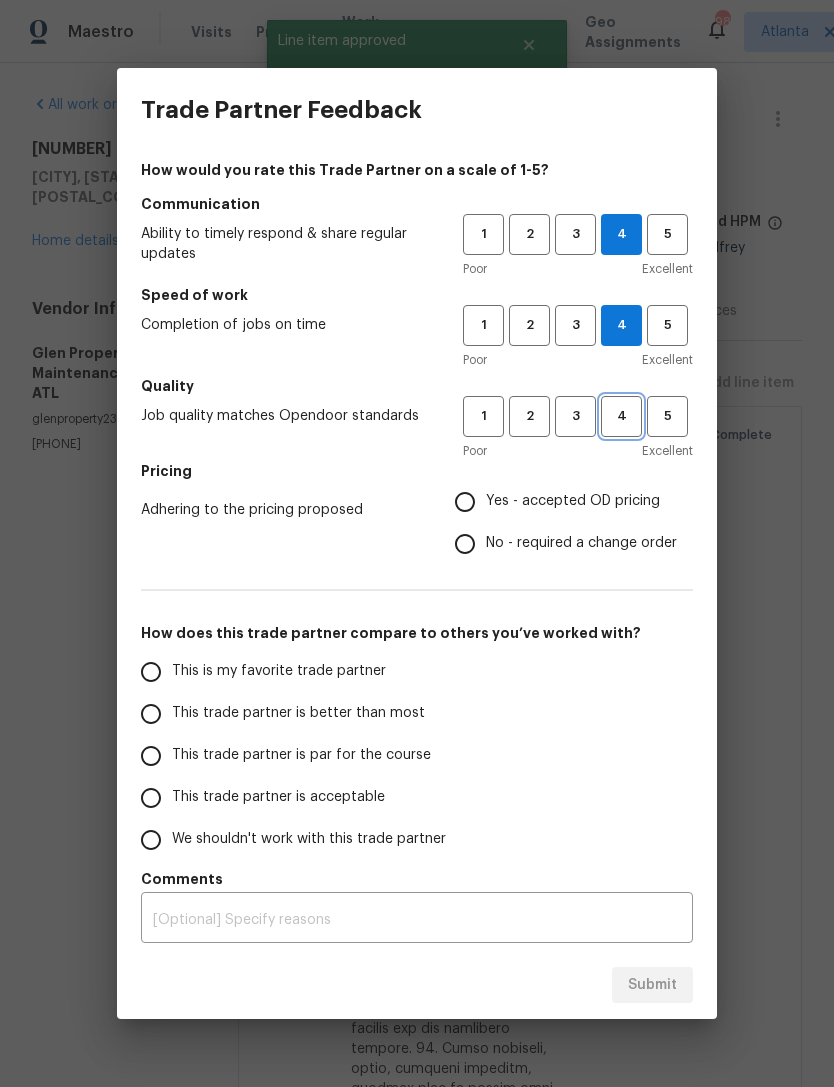 click on "4" at bounding box center (621, 416) 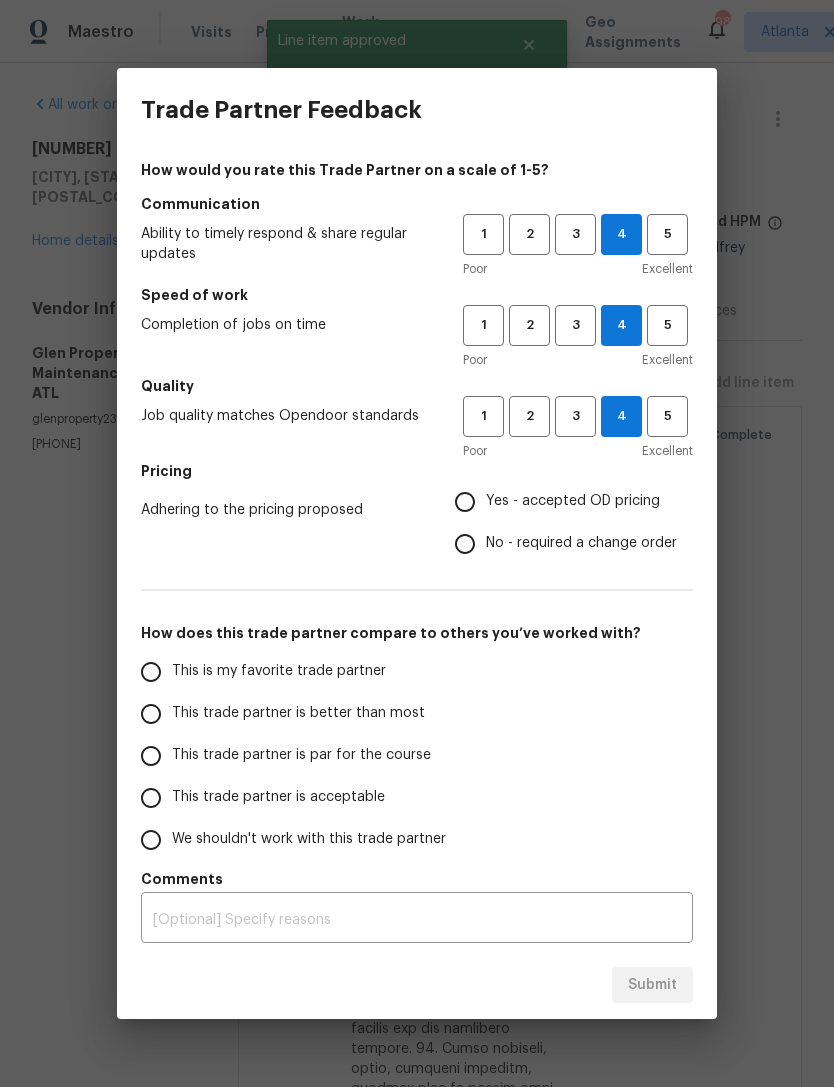 click on "Yes - accepted OD pricing" at bounding box center (465, 502) 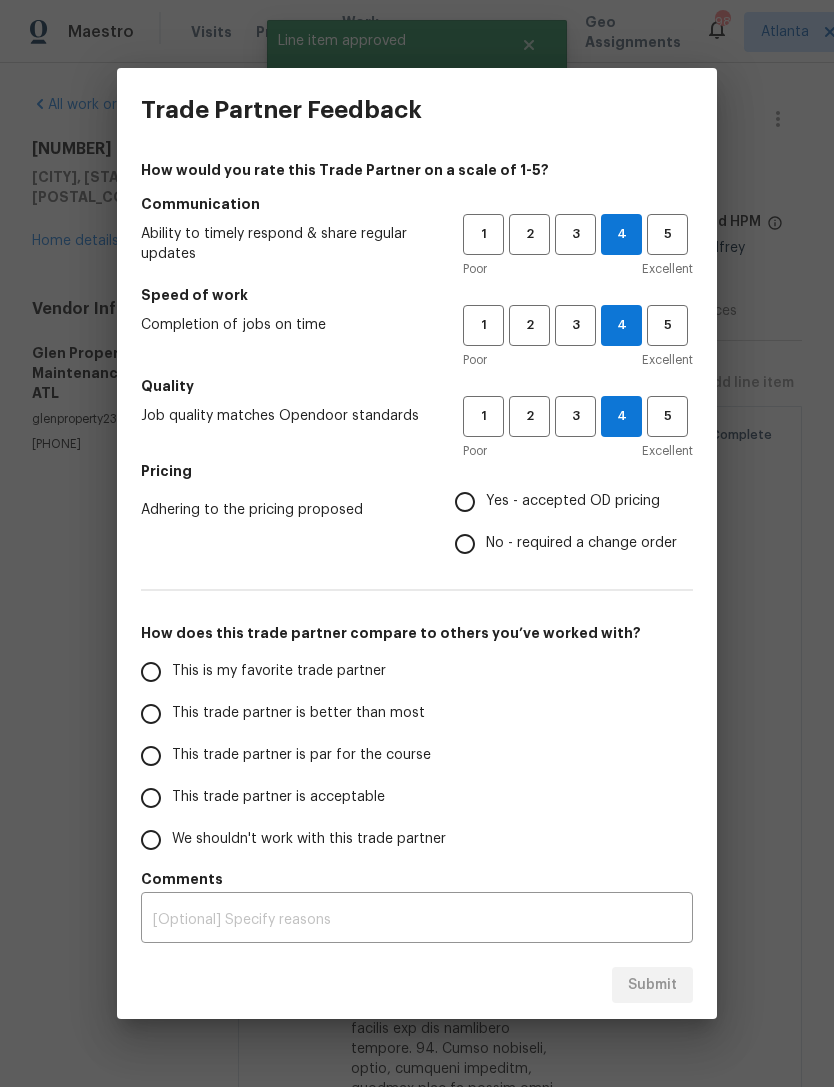 radio on "true" 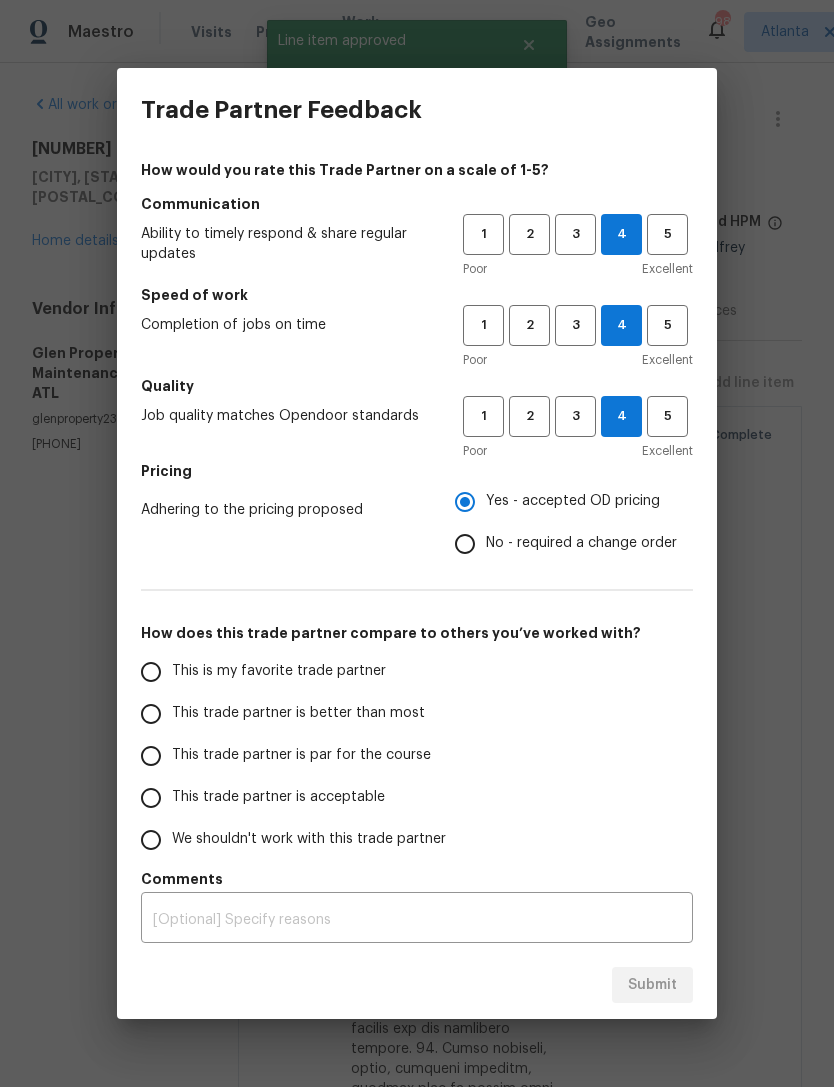 click on "This trade partner is acceptable" at bounding box center [151, 798] 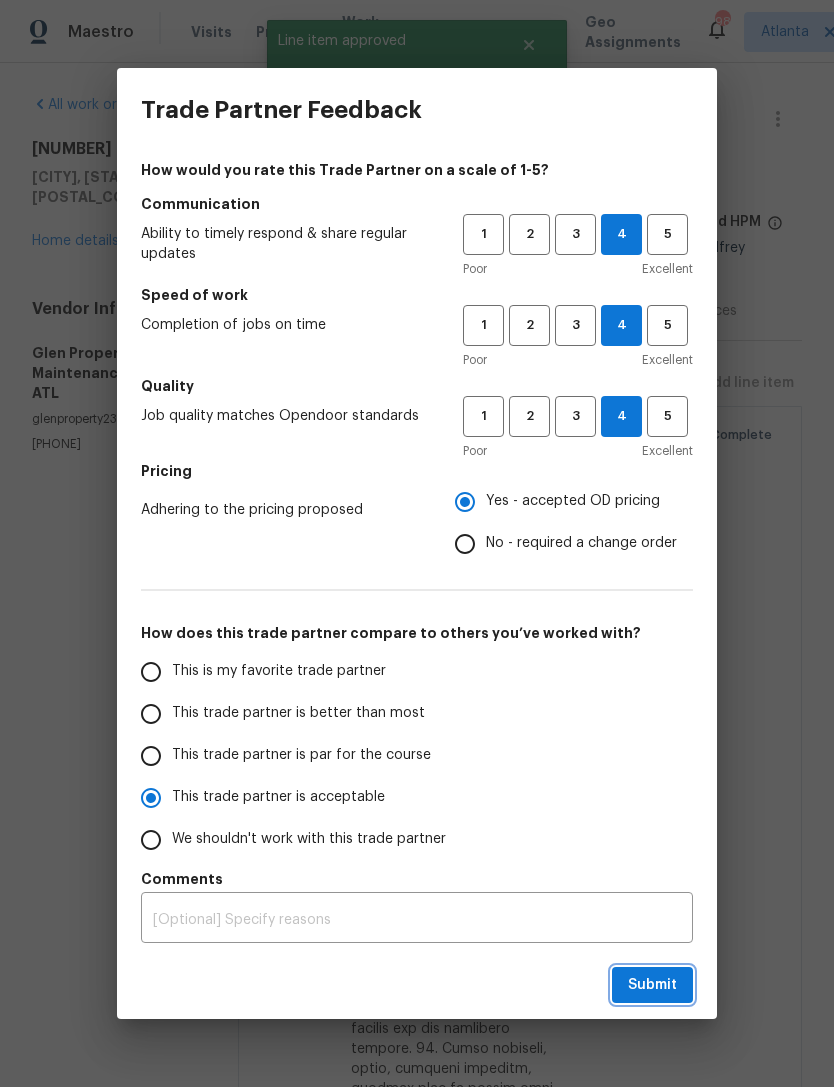 click on "Submit" at bounding box center [652, 985] 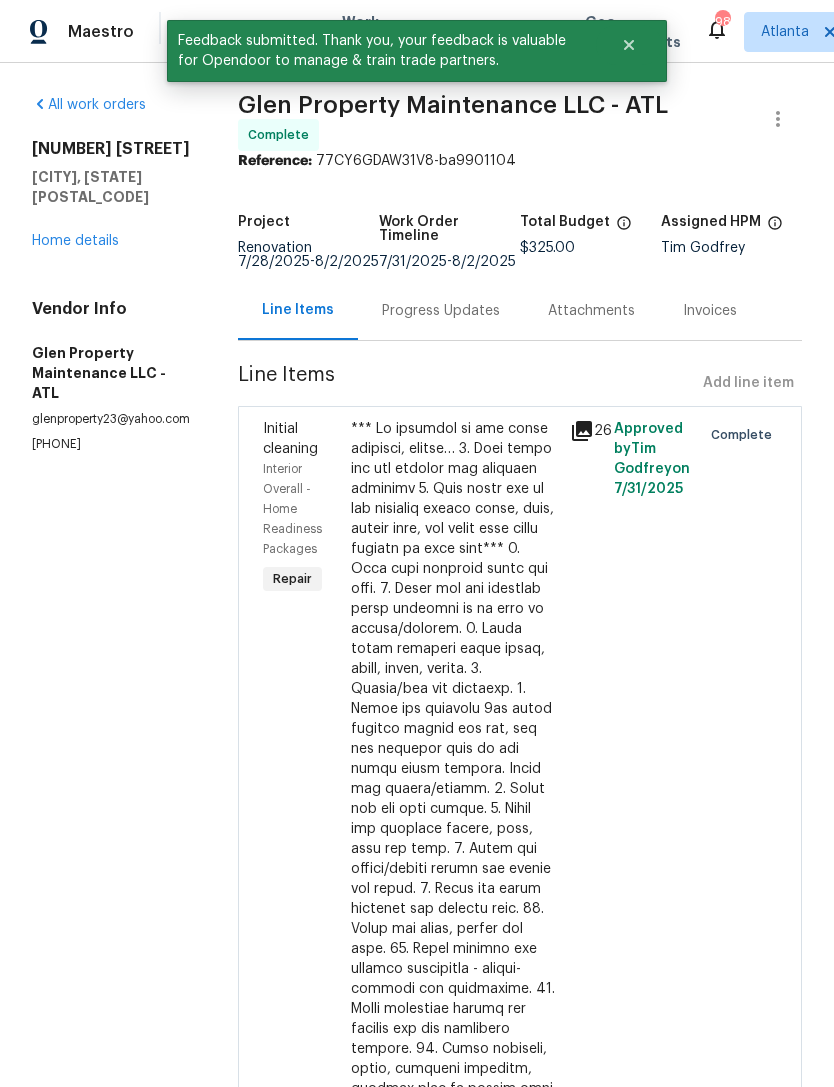 click on "Home details" at bounding box center (75, 241) 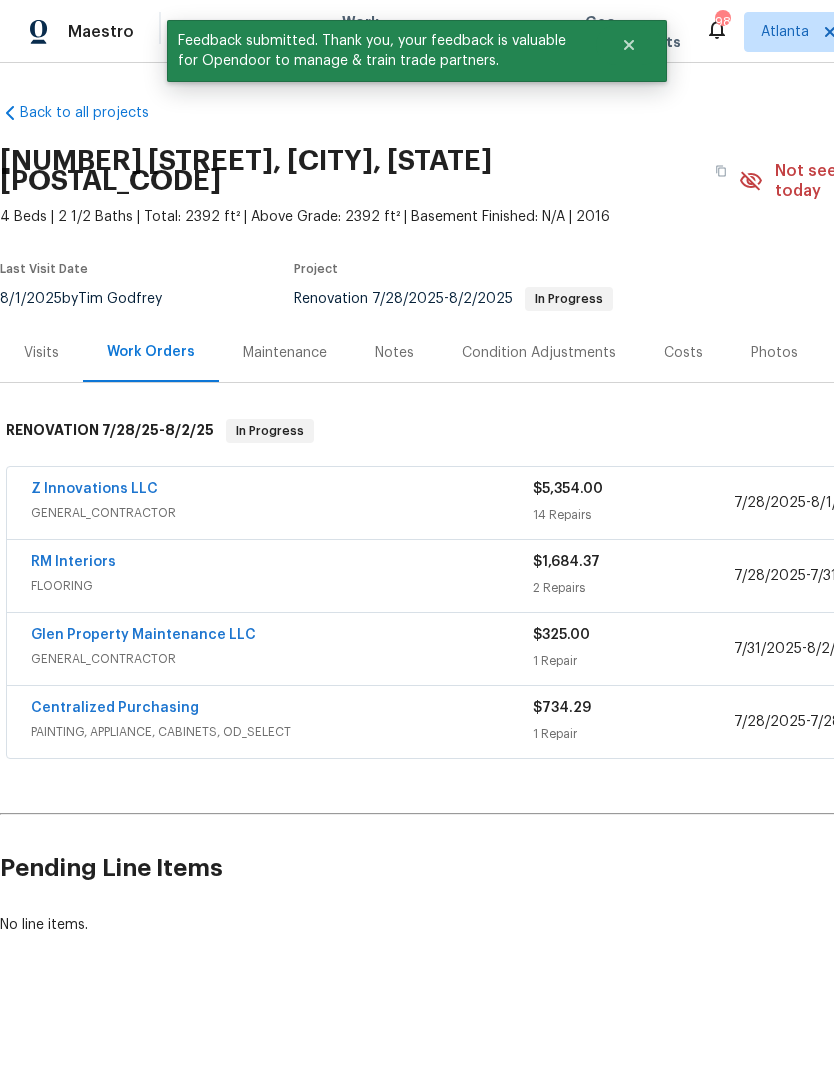 scroll, scrollTop: 0, scrollLeft: 0, axis: both 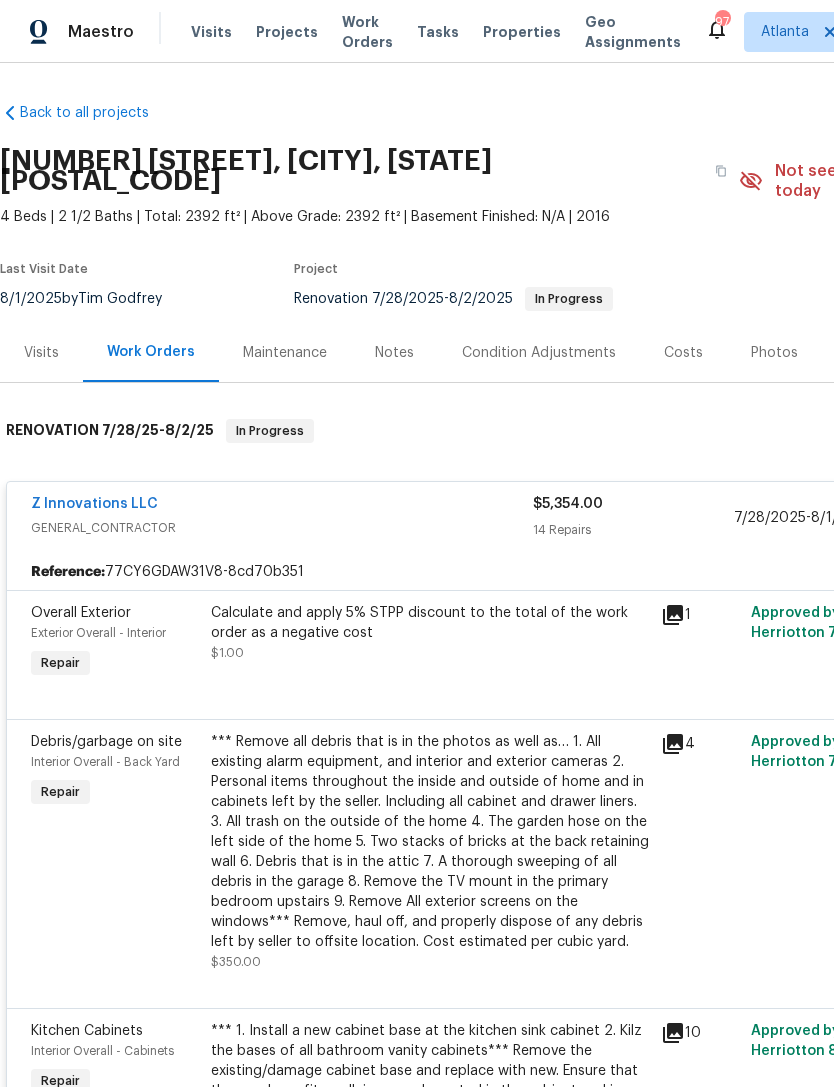 click on "Overall Exterior" at bounding box center [81, 613] 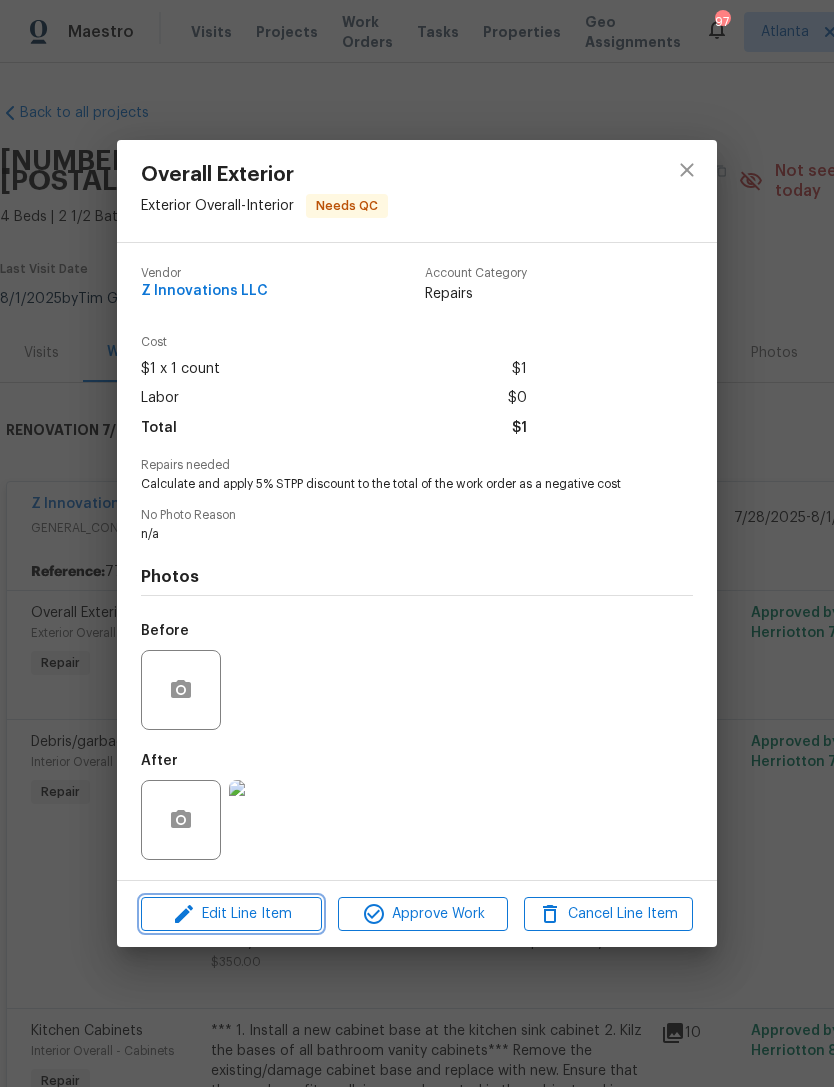 click on "Edit Line Item" at bounding box center (231, 914) 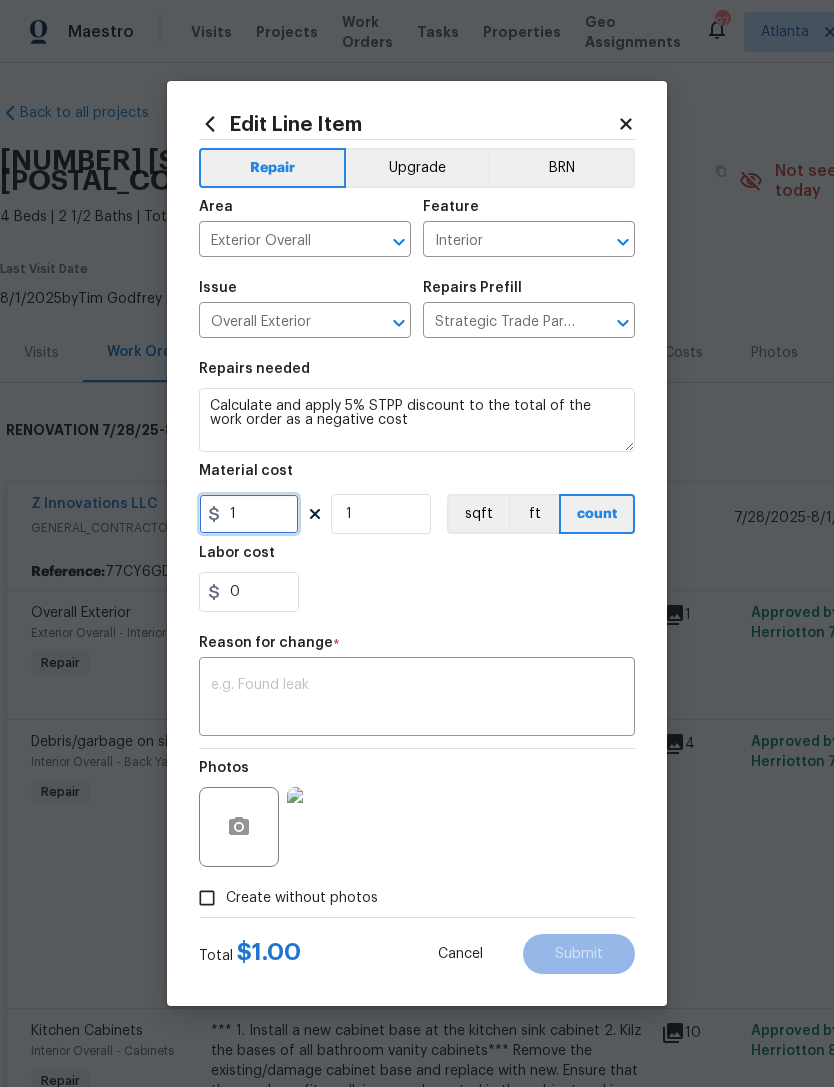 click on "1" at bounding box center [249, 514] 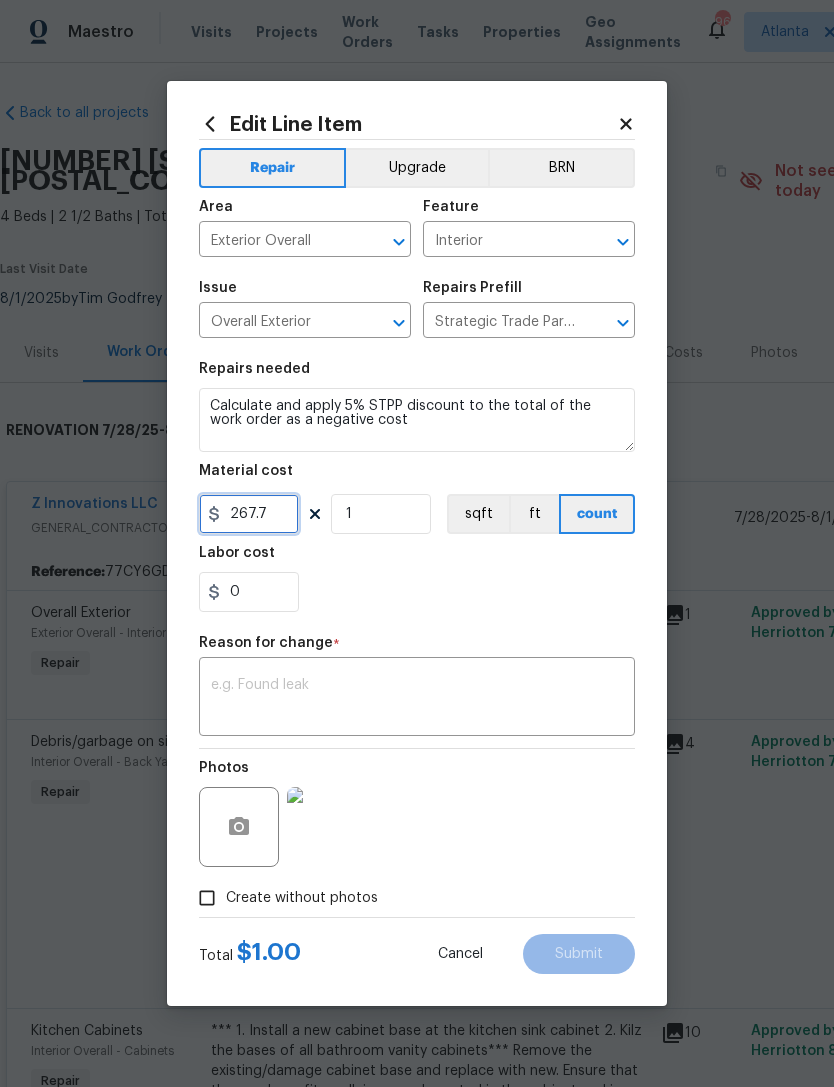 click on "267.7" at bounding box center (249, 514) 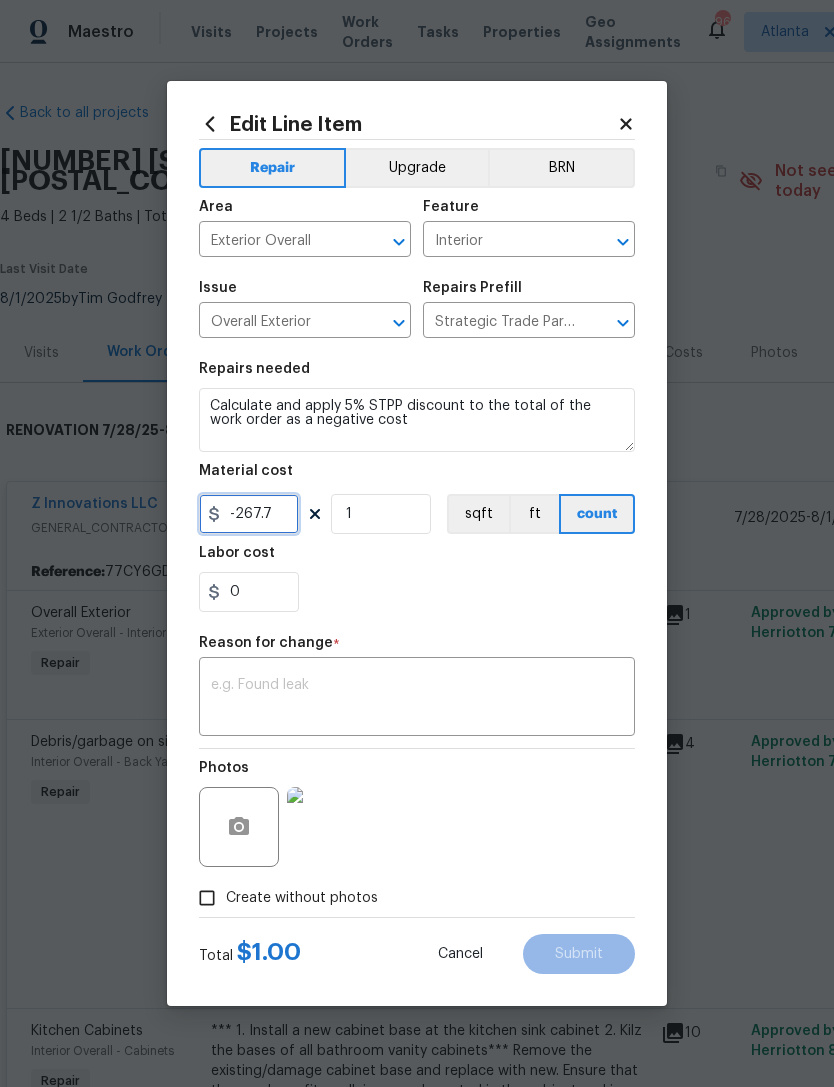 type on "-267.7" 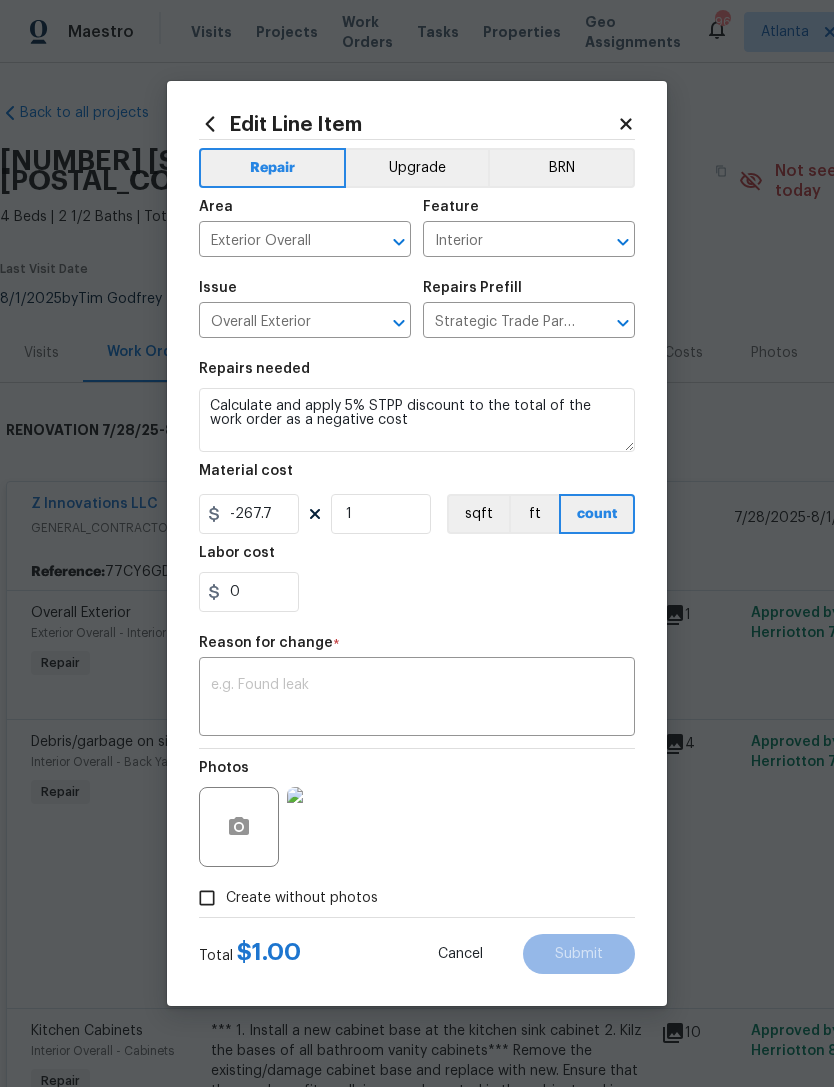 click on "0" at bounding box center [417, 592] 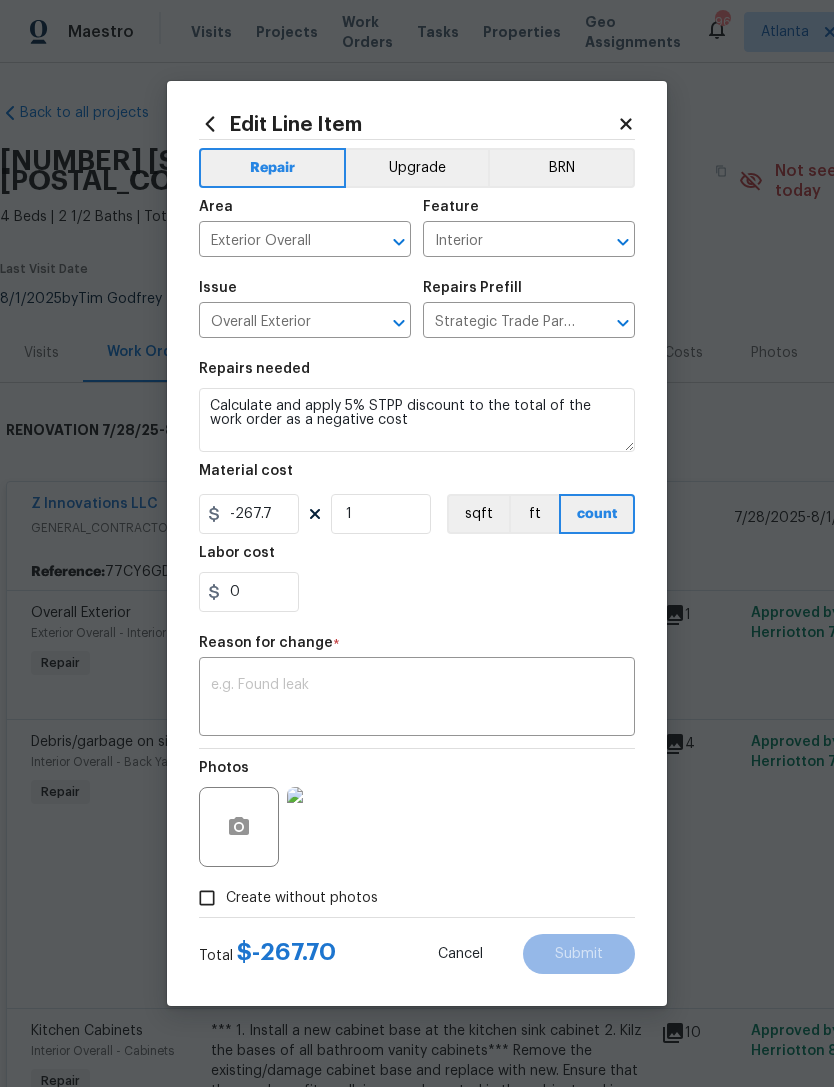 click at bounding box center (417, 699) 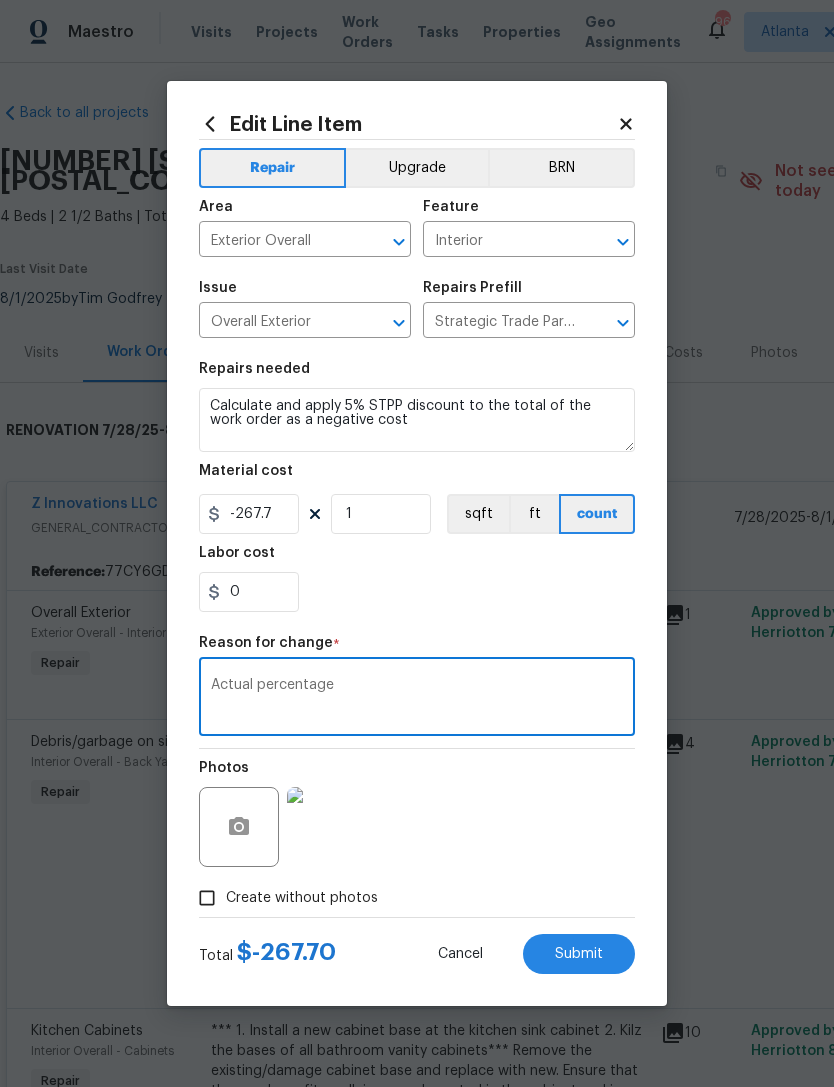 type on "Actual percentage" 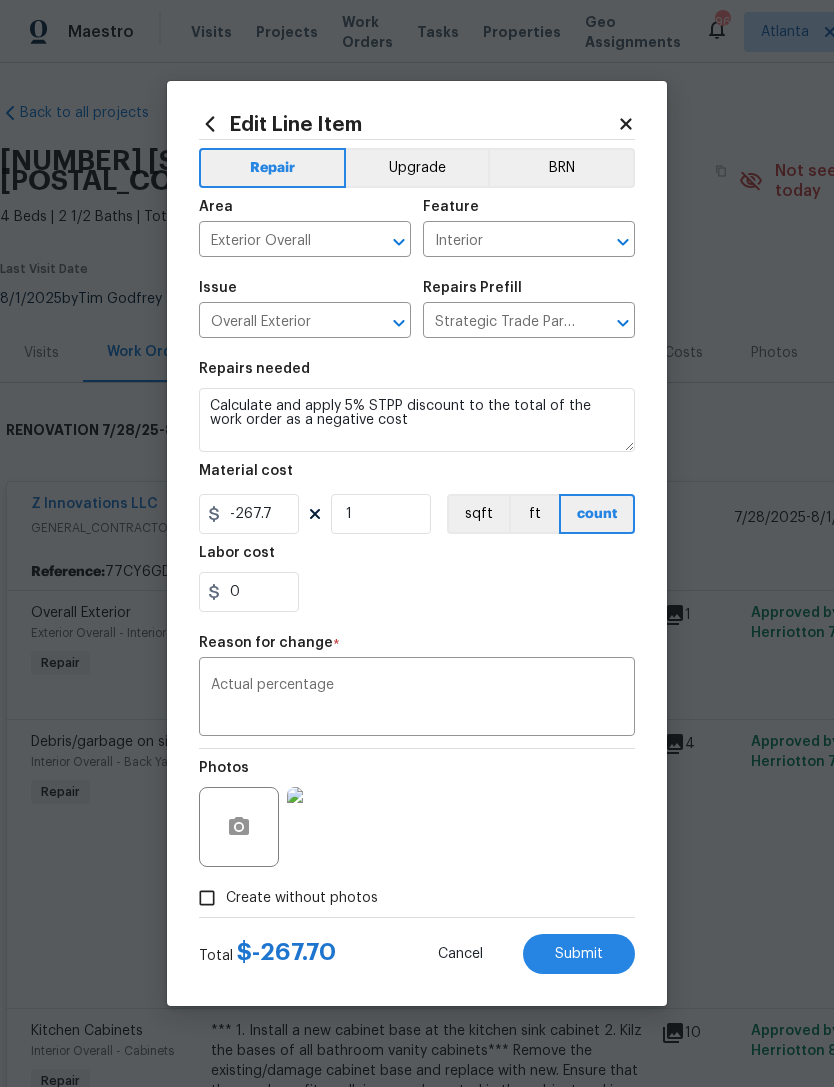 click on "Submit" at bounding box center [579, 954] 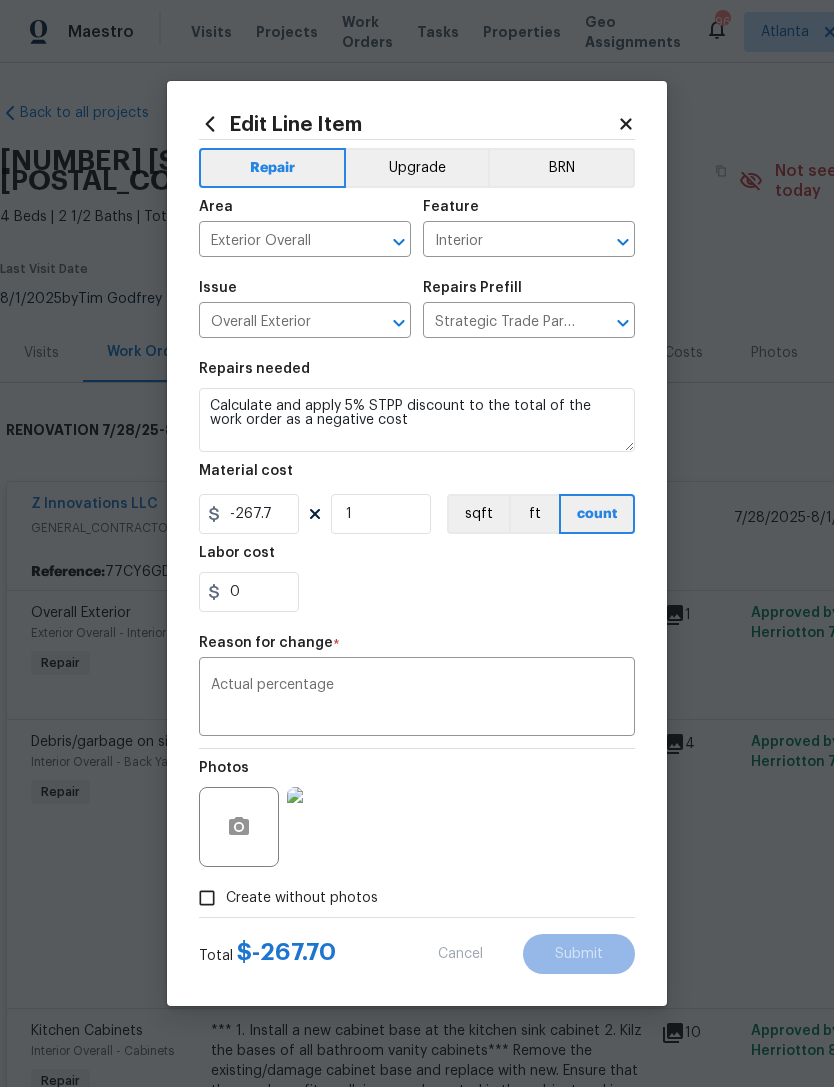 type on "1" 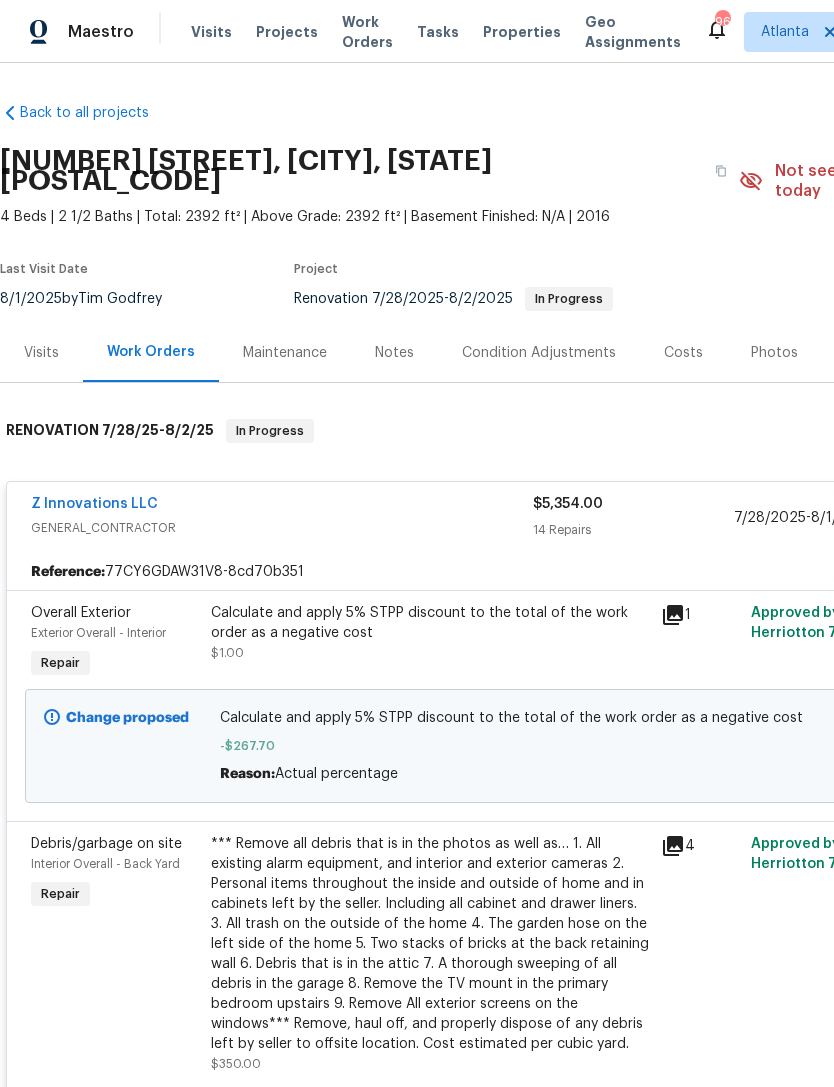 scroll, scrollTop: 0, scrollLeft: 0, axis: both 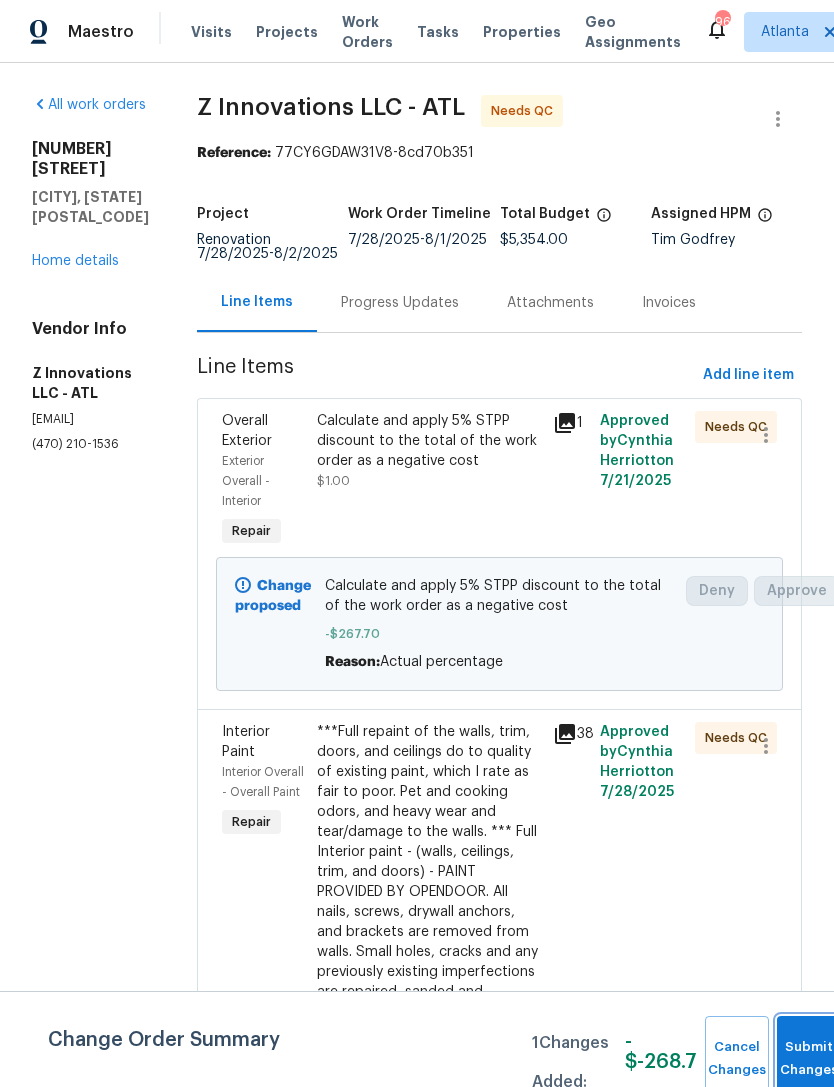 click on "Submit Changes" at bounding box center (809, 1059) 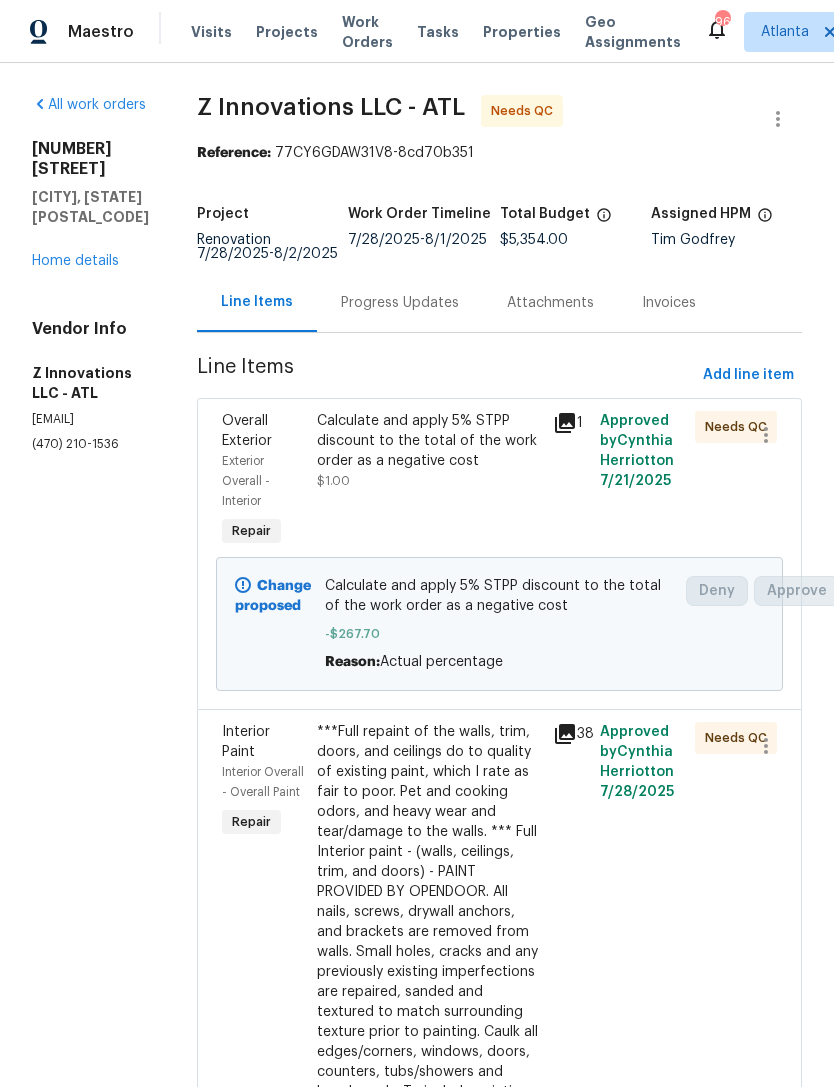 click on "Progress Updates" at bounding box center [400, 303] 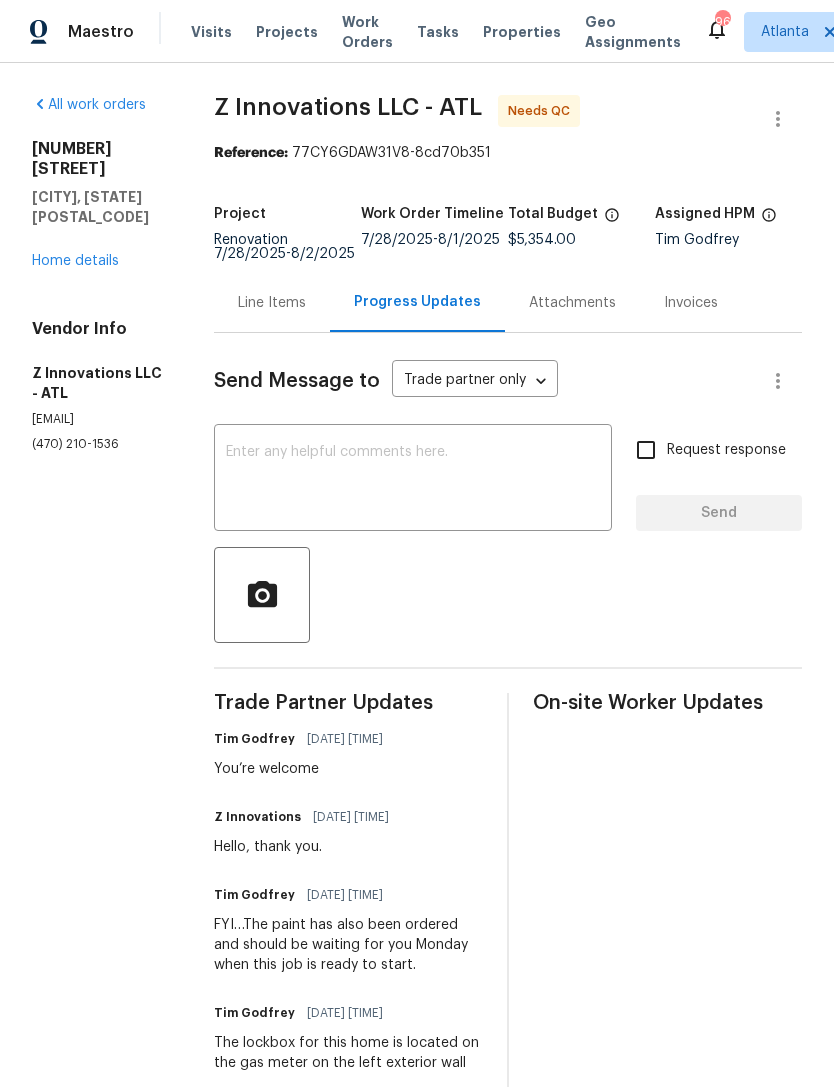 scroll, scrollTop: 0, scrollLeft: 0, axis: both 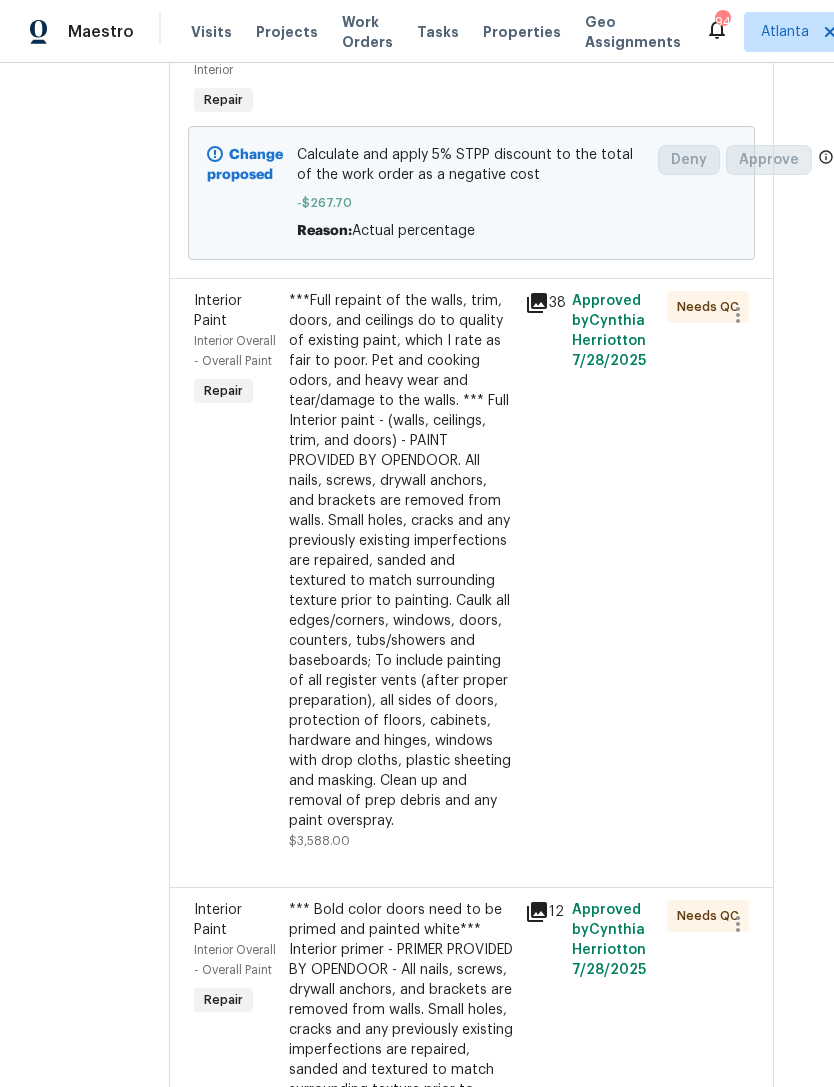 click on "Interior Paint" at bounding box center (218, 311) 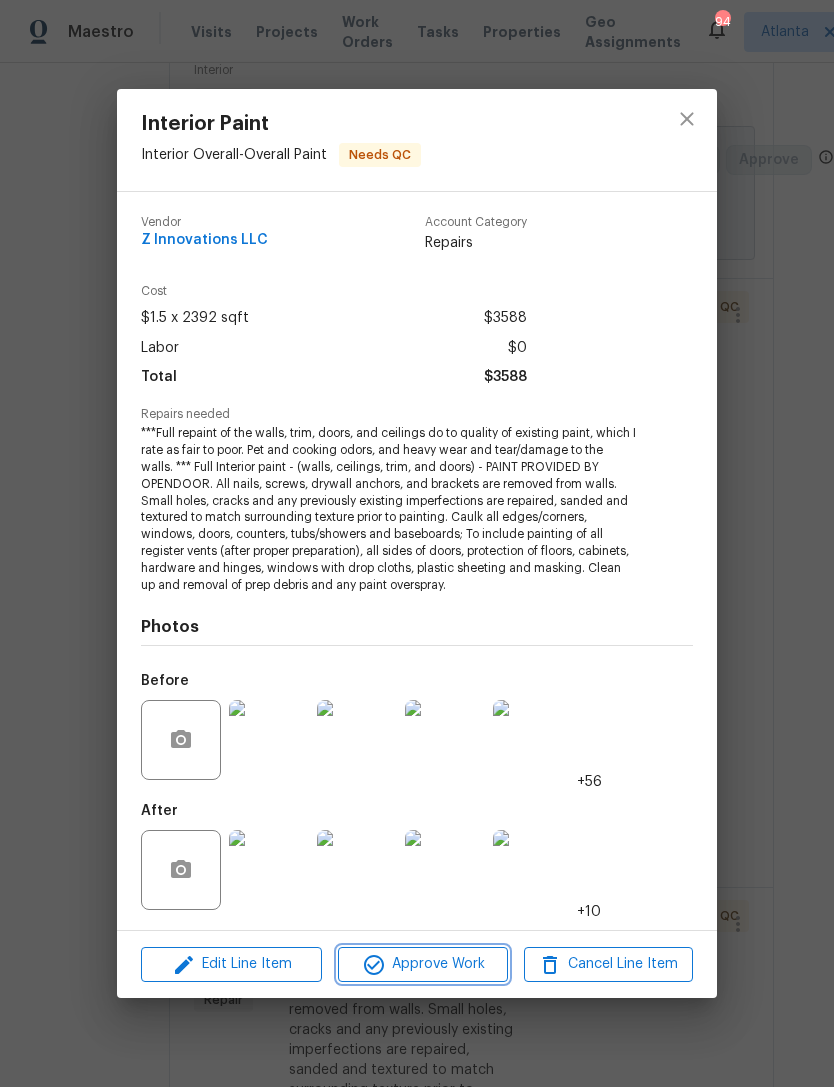 click on "Approve Work" at bounding box center (422, 964) 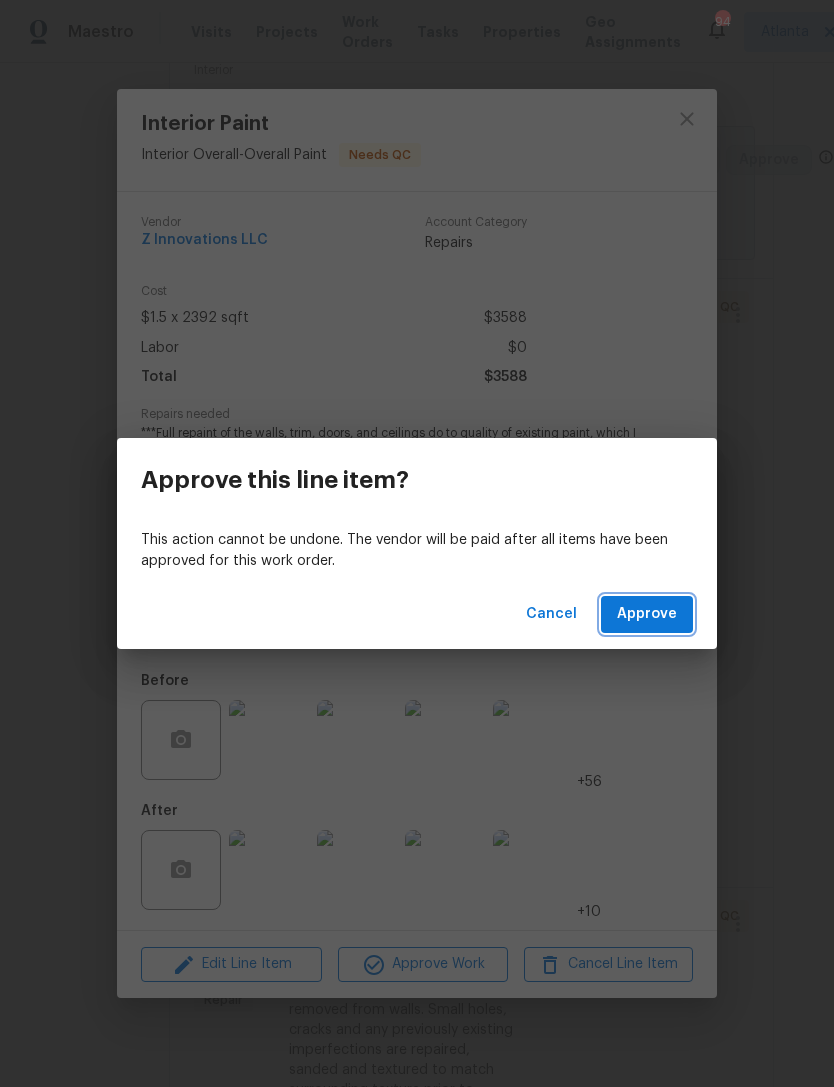 click on "Approve" at bounding box center (647, 614) 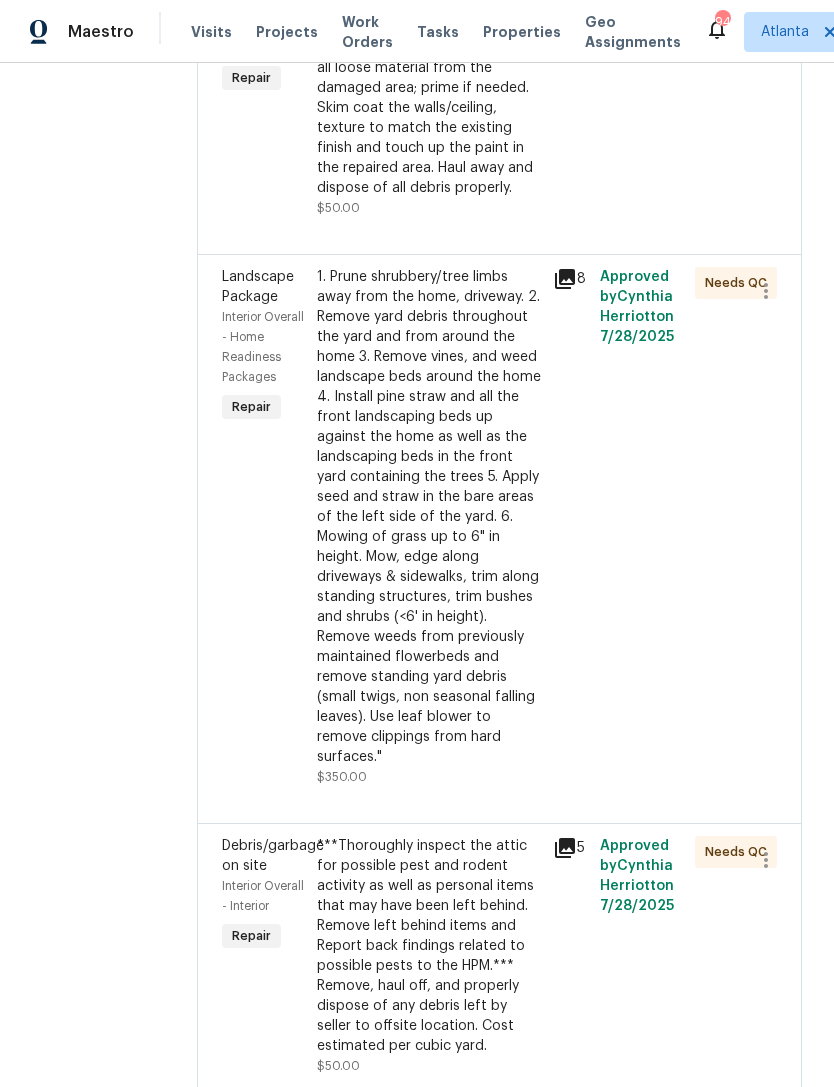 scroll, scrollTop: 1073, scrollLeft: 0, axis: vertical 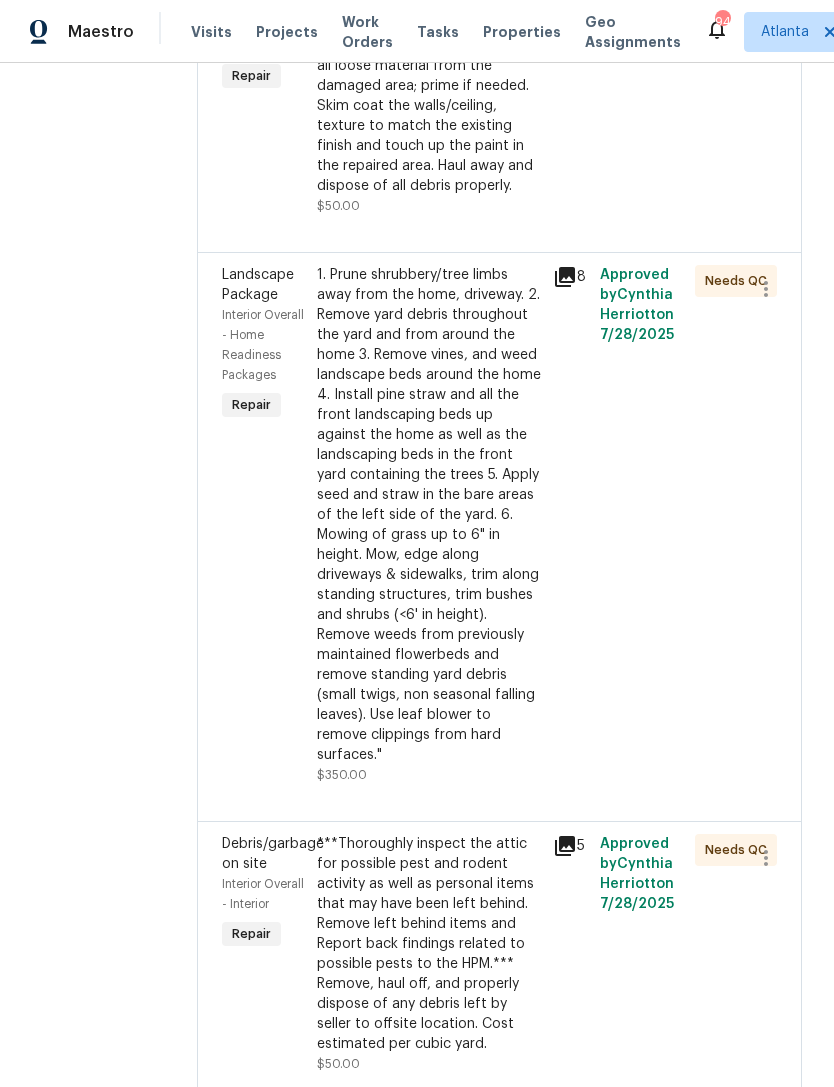 click on "Landscape Package" at bounding box center [263, 285] 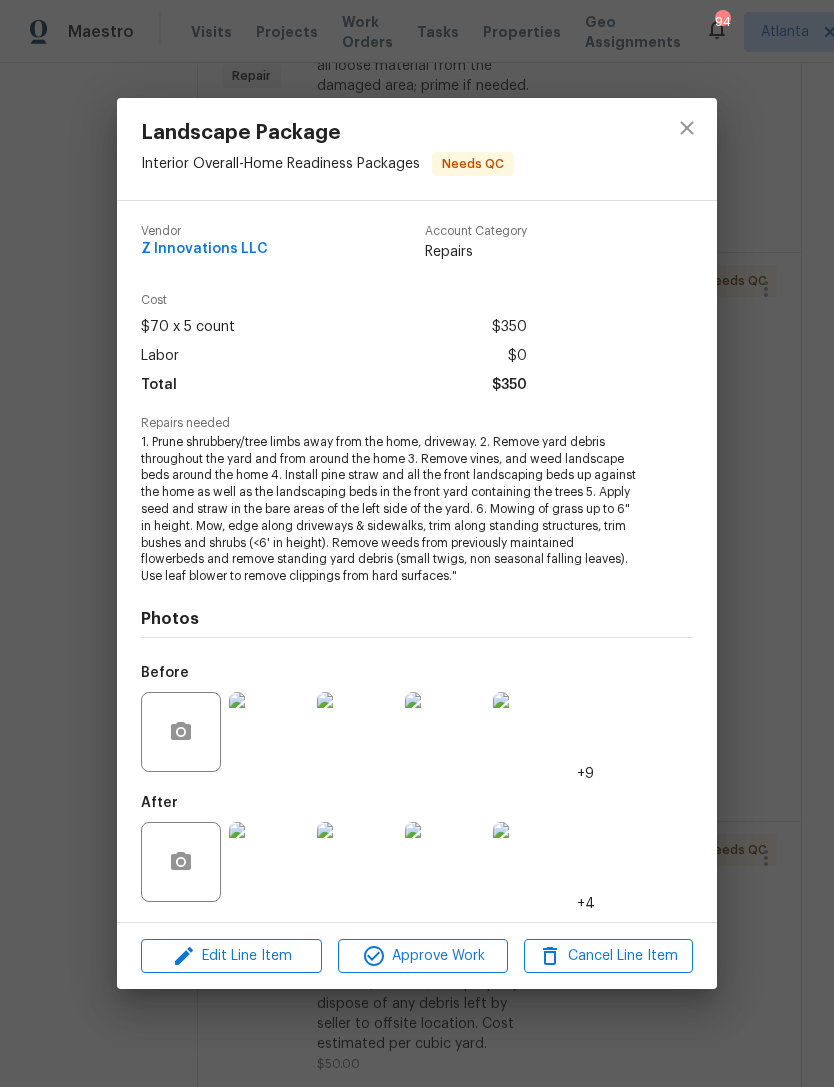 click at bounding box center (269, 862) 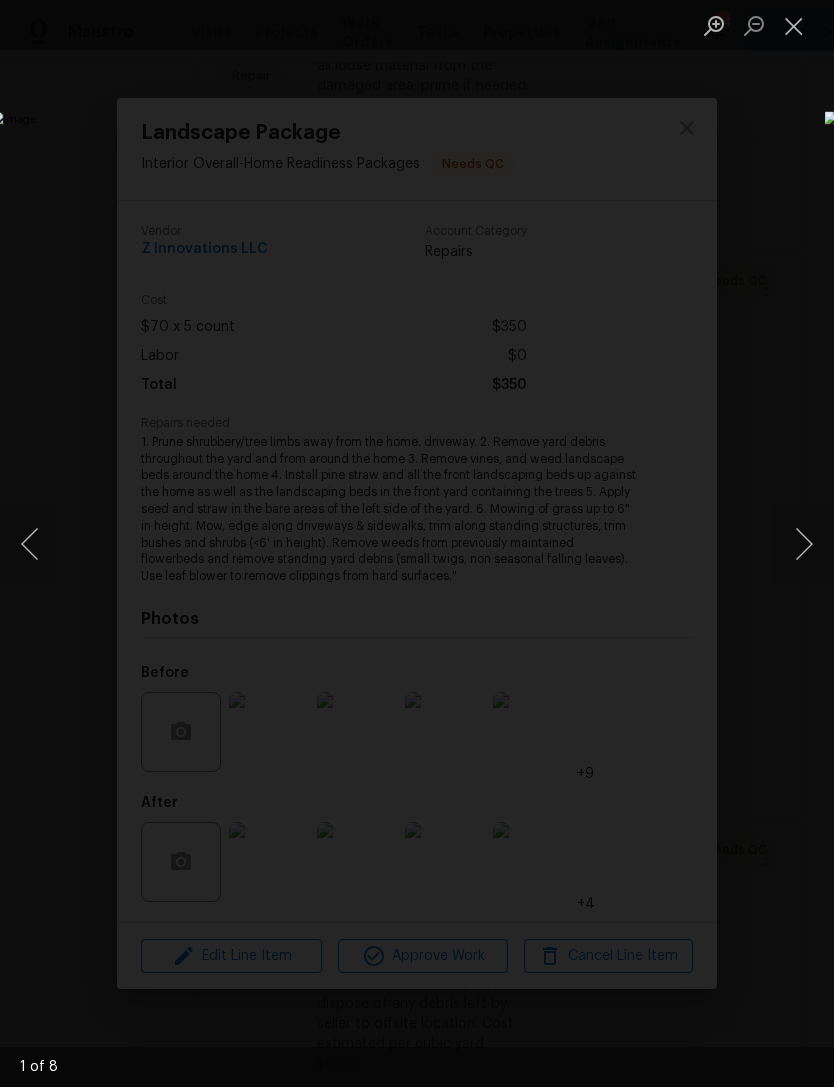 click at bounding box center [417, 543] 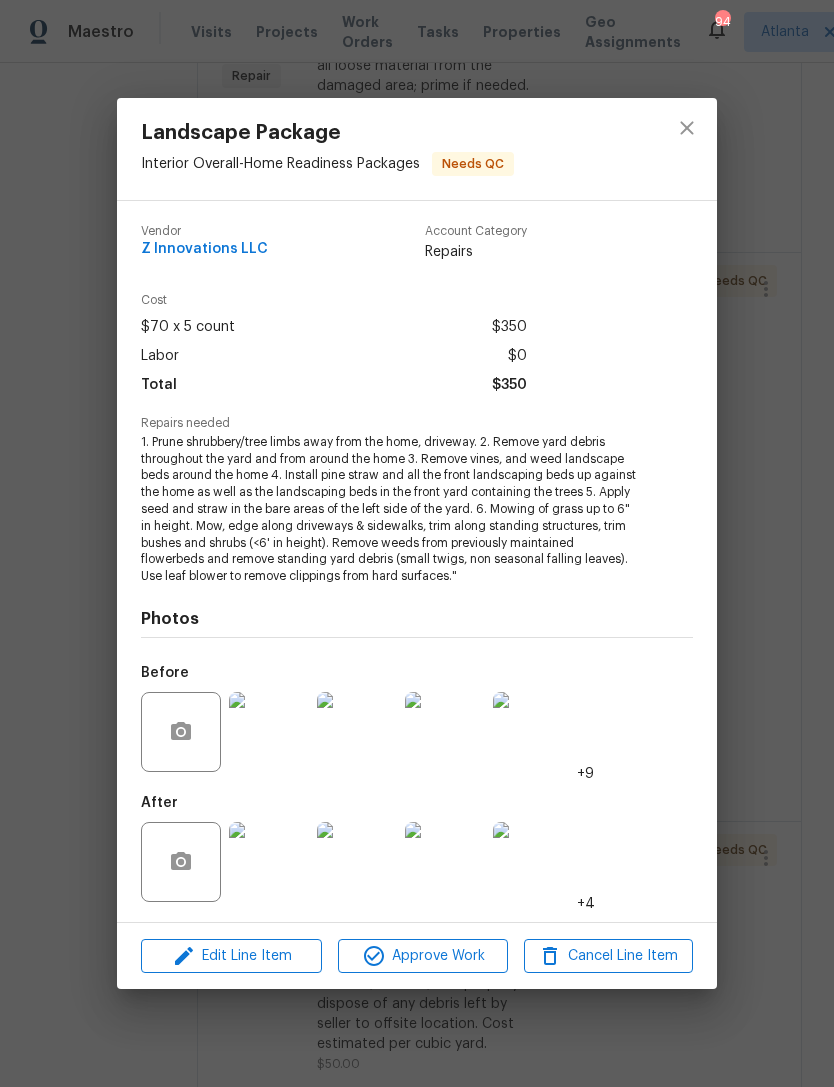 click at bounding box center (269, 732) 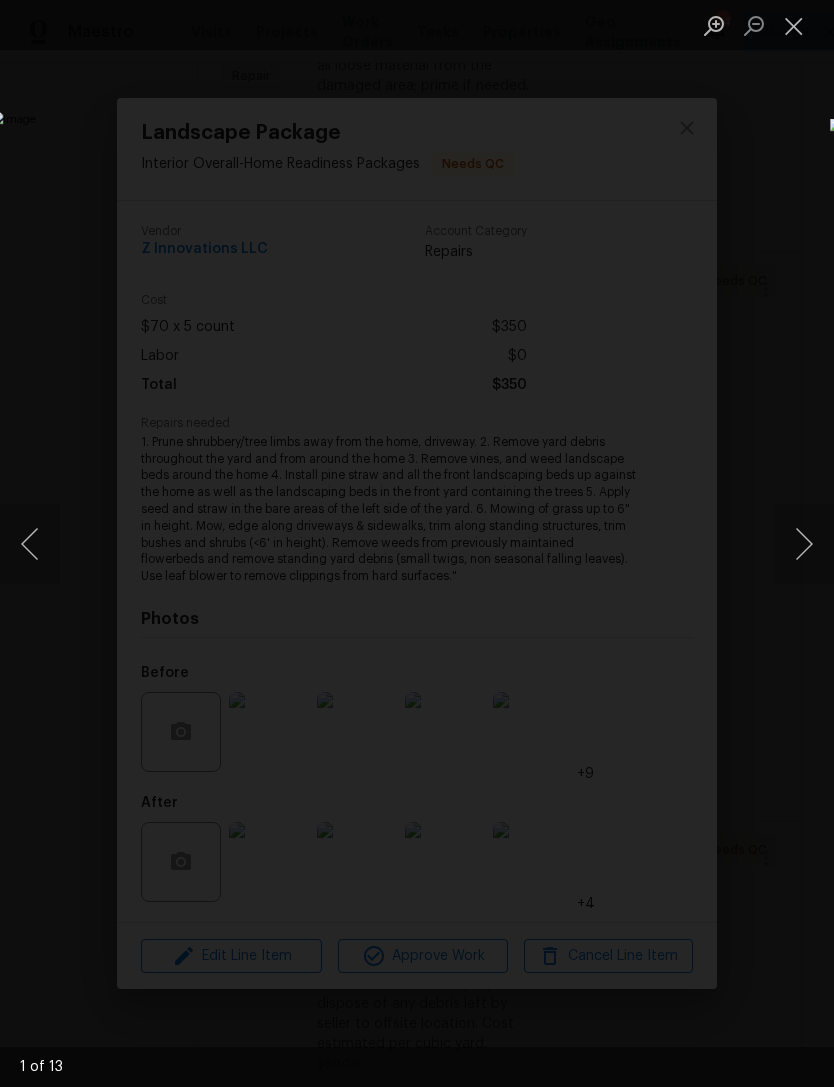 click at bounding box center [804, 544] 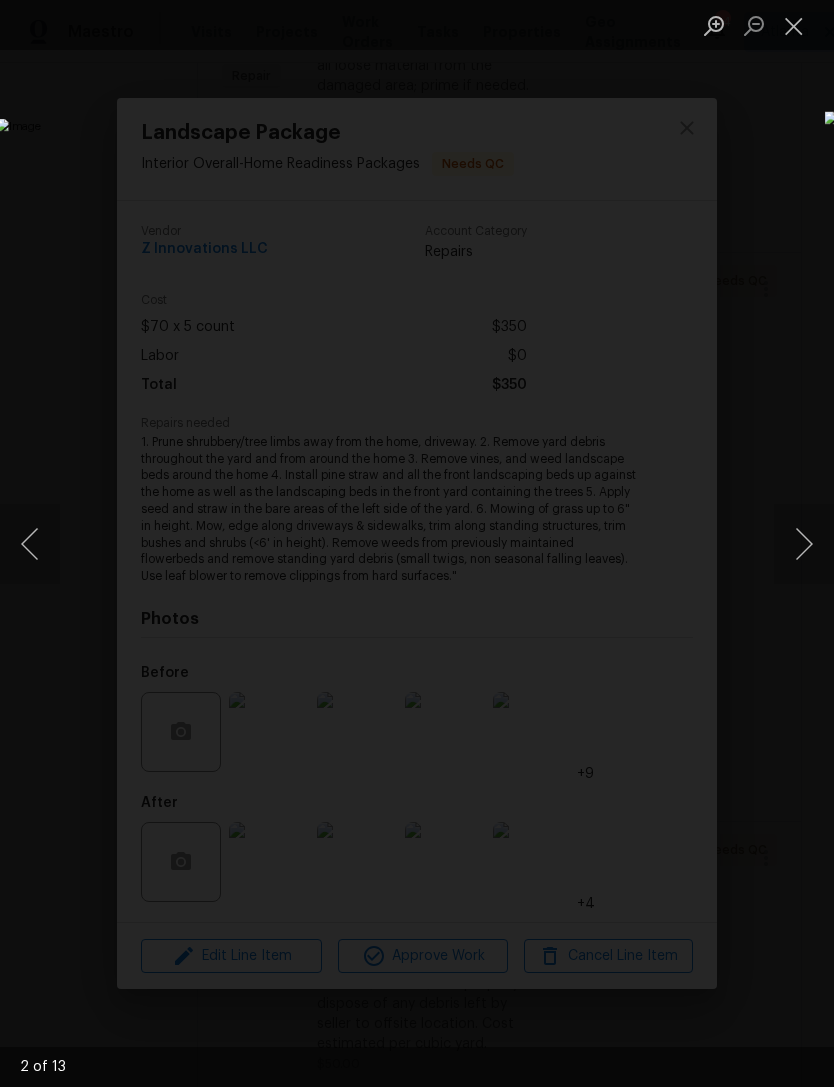 click at bounding box center [804, 544] 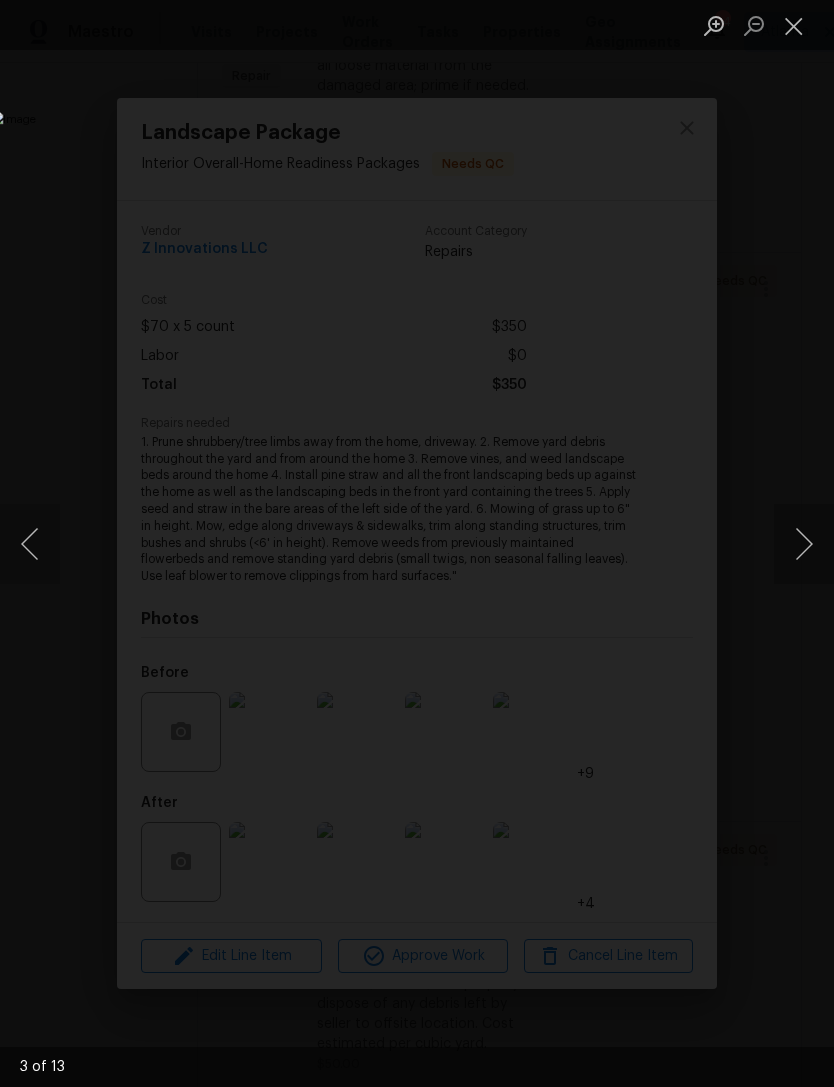 click at bounding box center (804, 544) 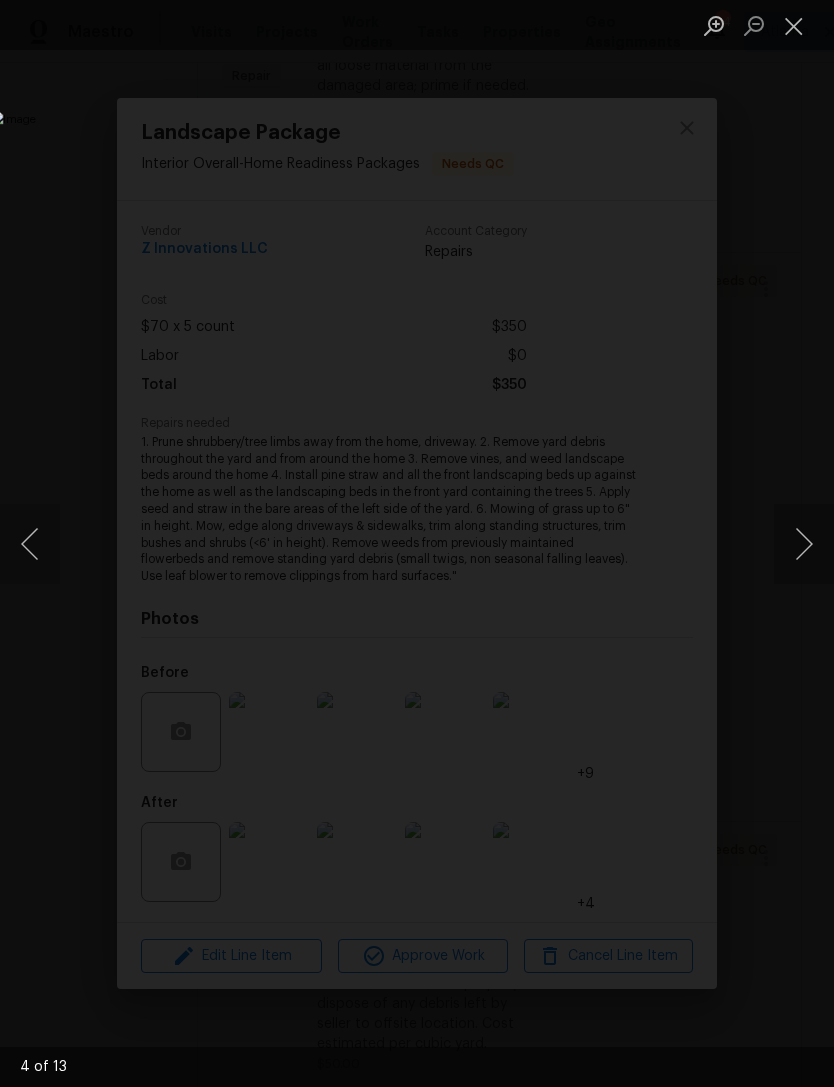 click at bounding box center (804, 544) 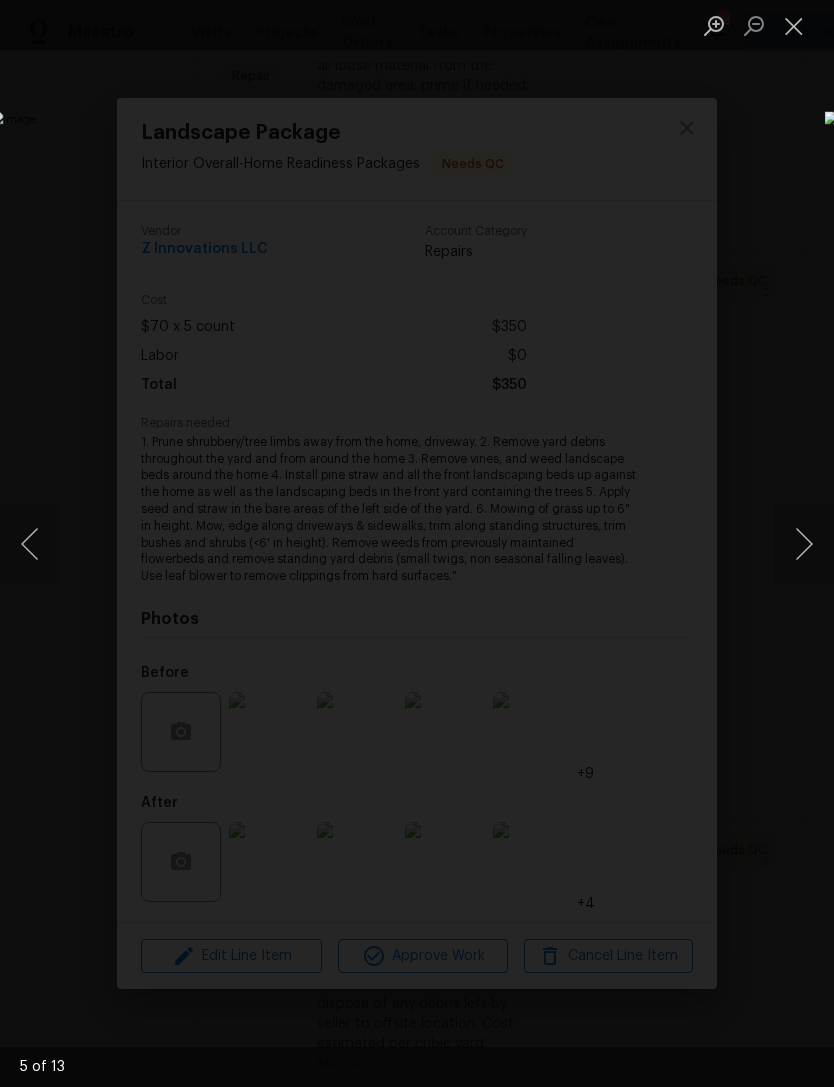 click at bounding box center (794, 25) 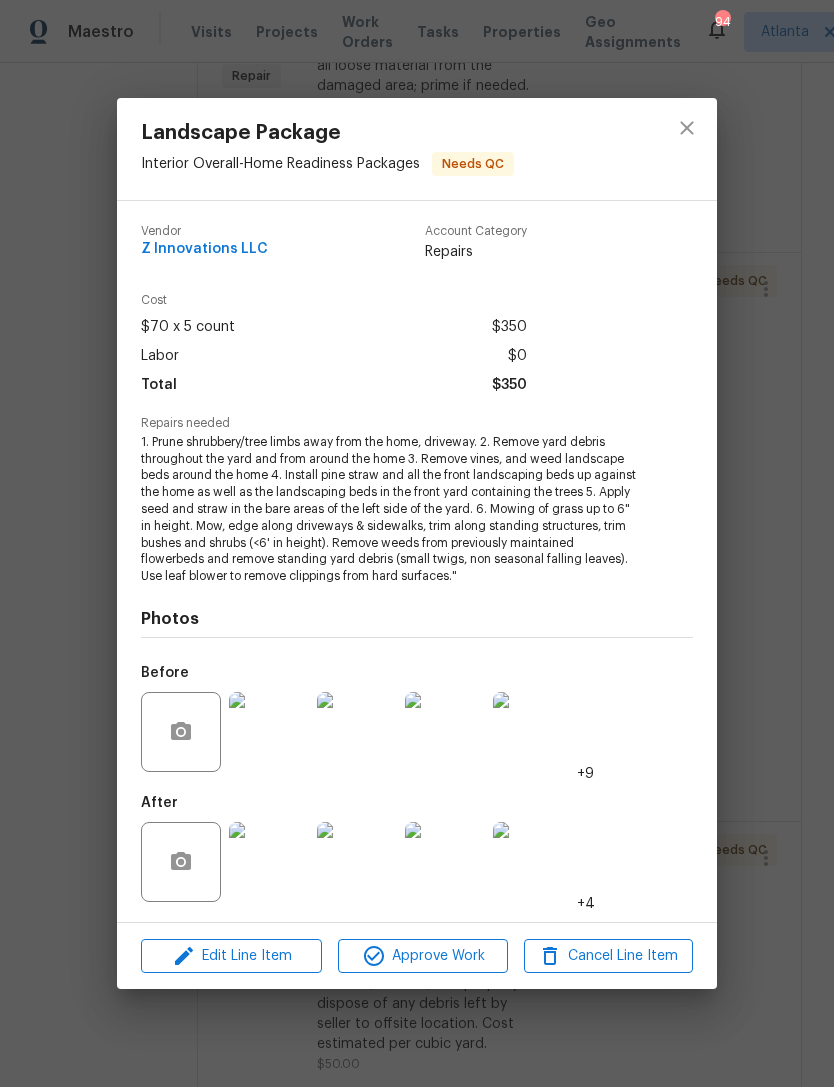 click at bounding box center (269, 862) 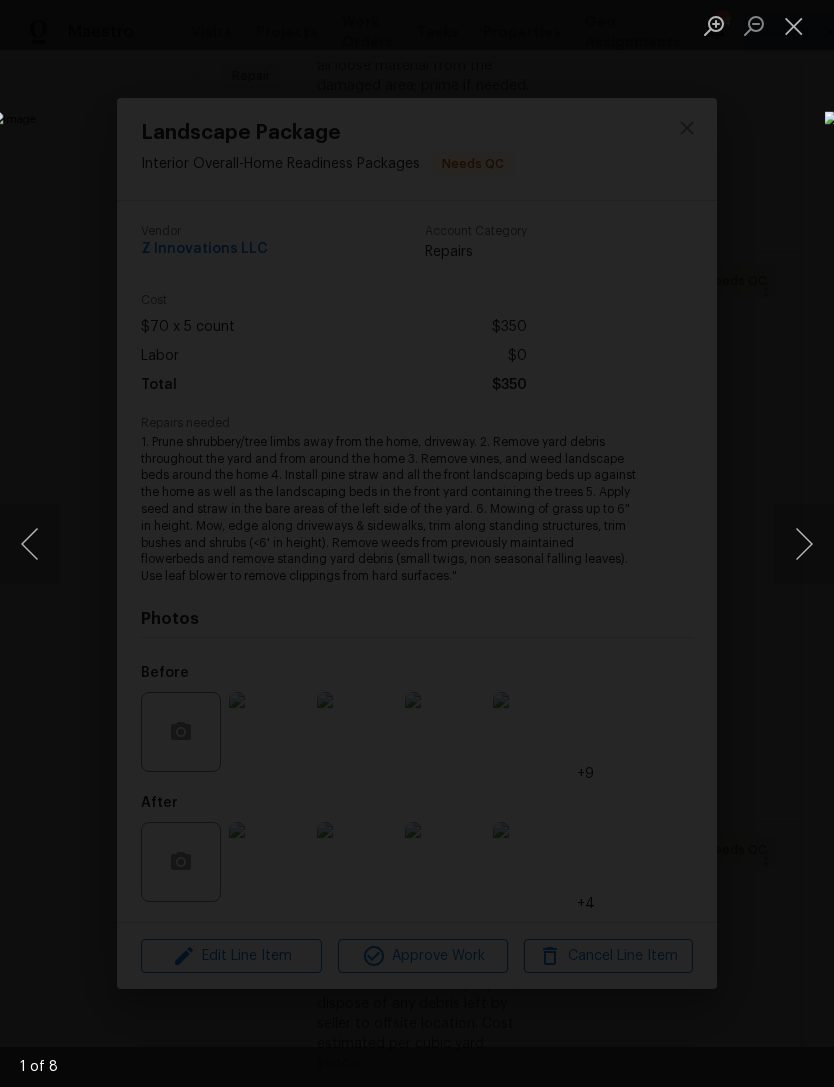click at bounding box center [804, 544] 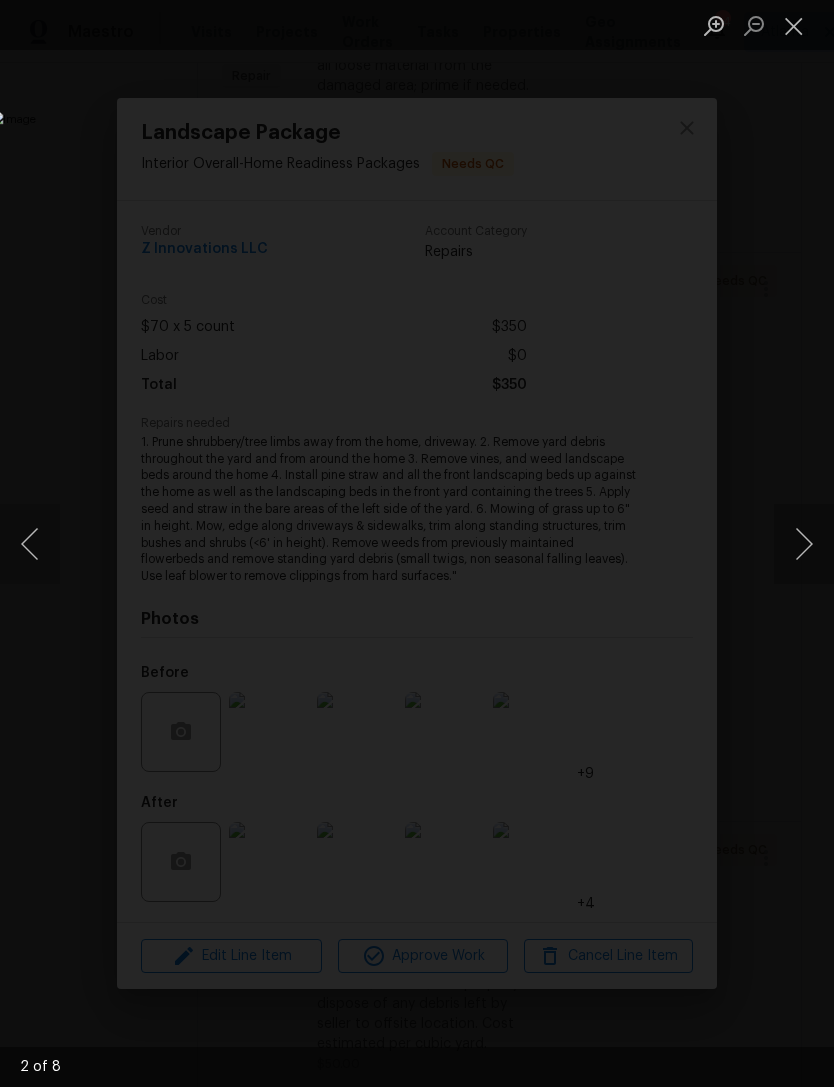 click at bounding box center (804, 544) 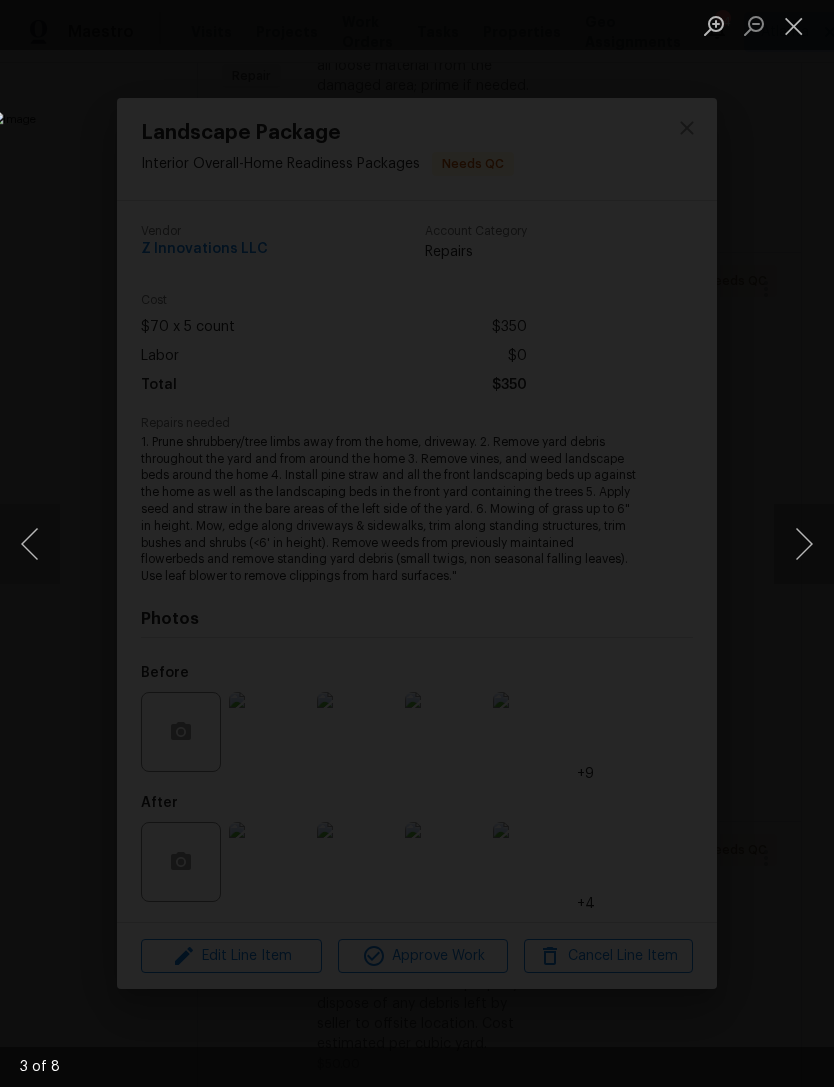 click at bounding box center (804, 544) 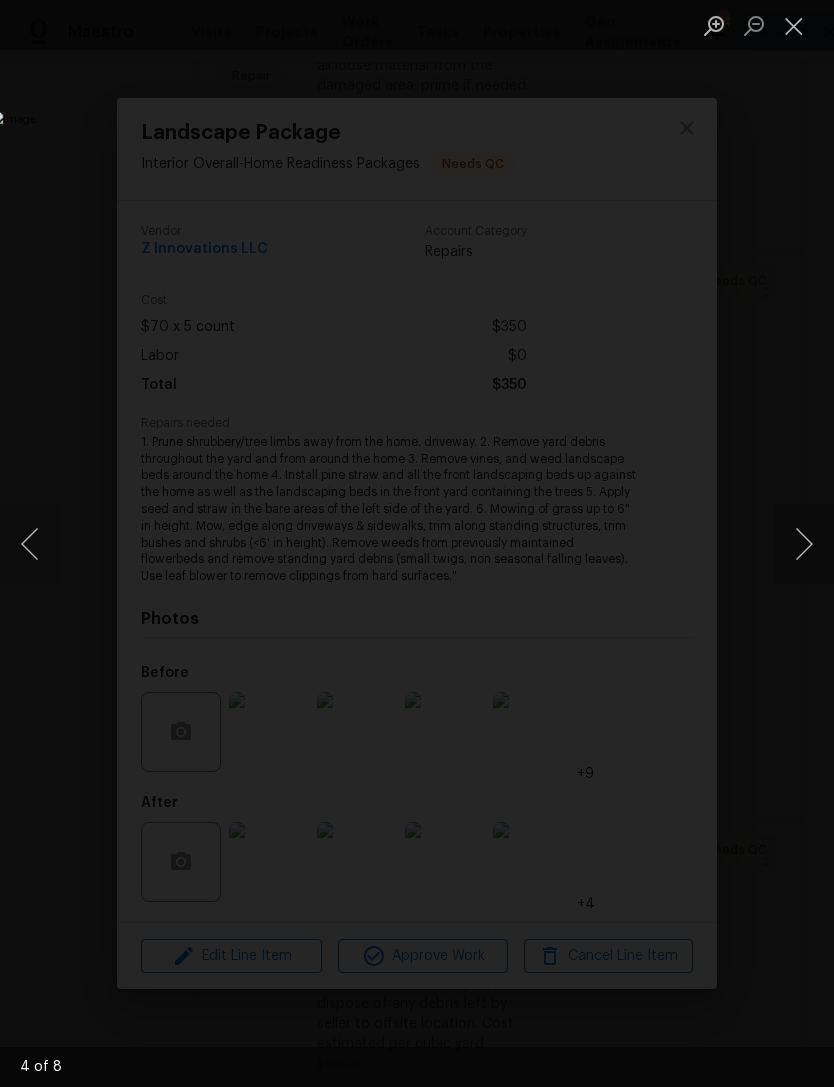 click at bounding box center (804, 544) 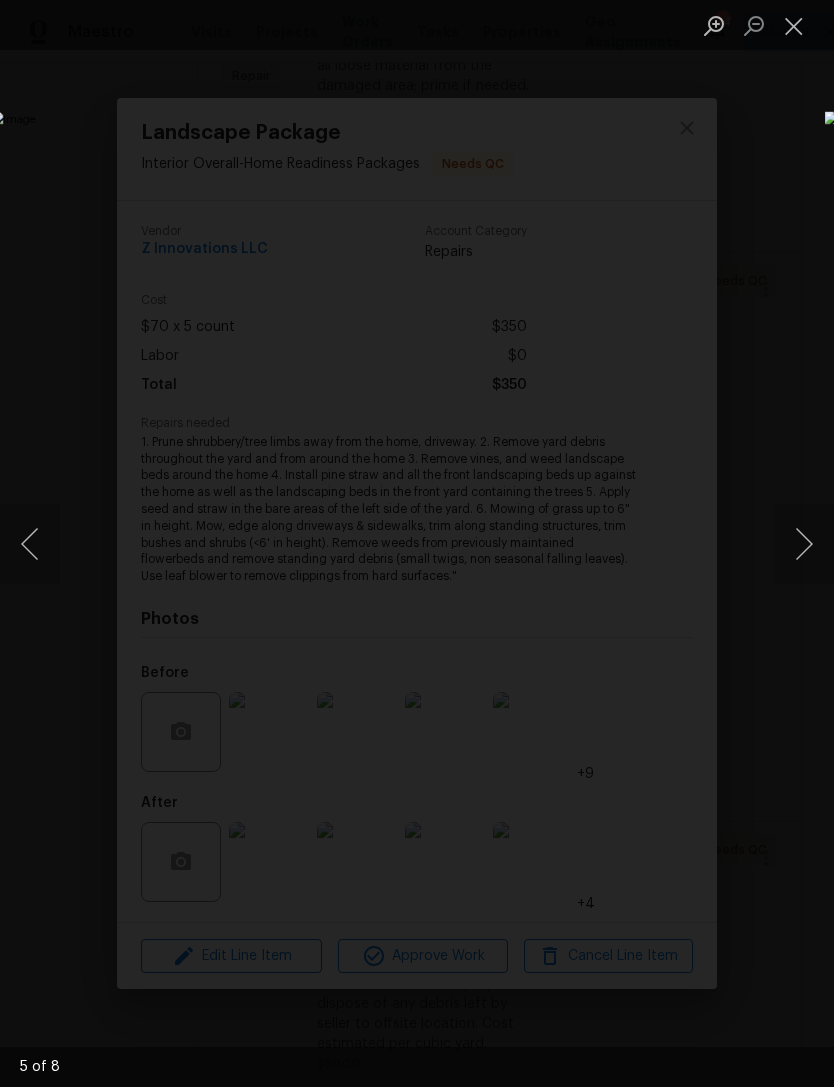 click at bounding box center (794, 25) 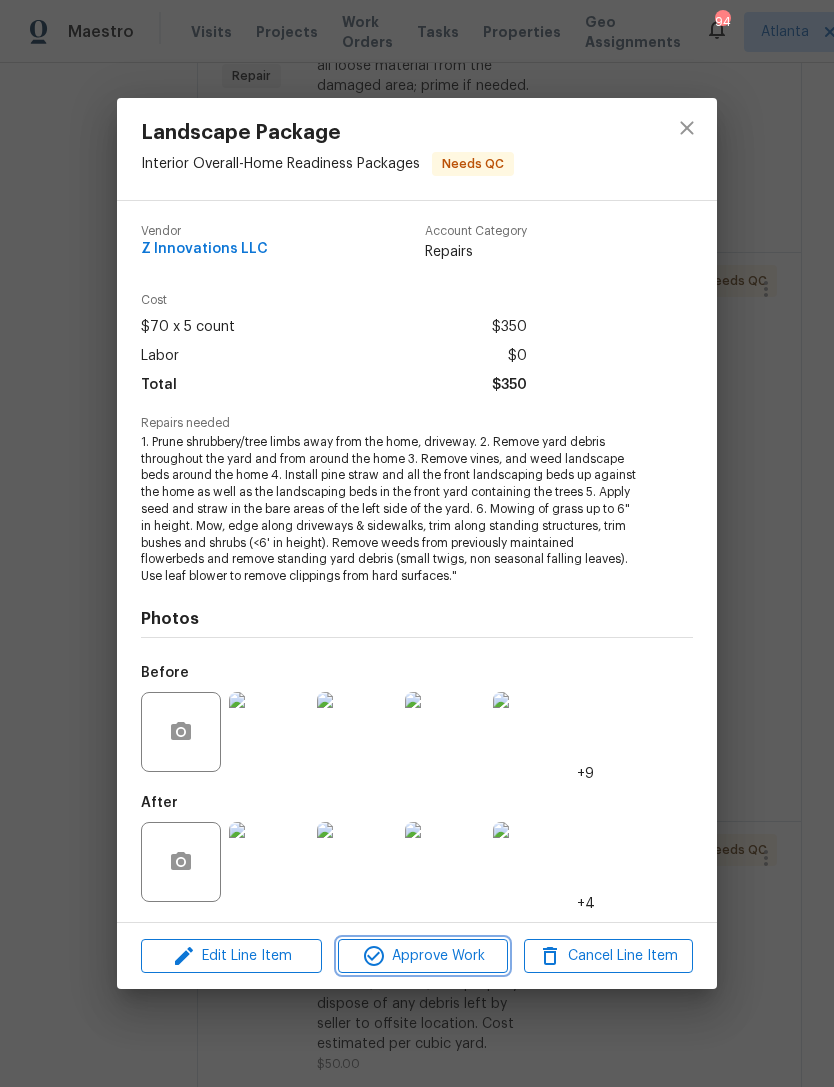 click on "Approve Work" at bounding box center (422, 956) 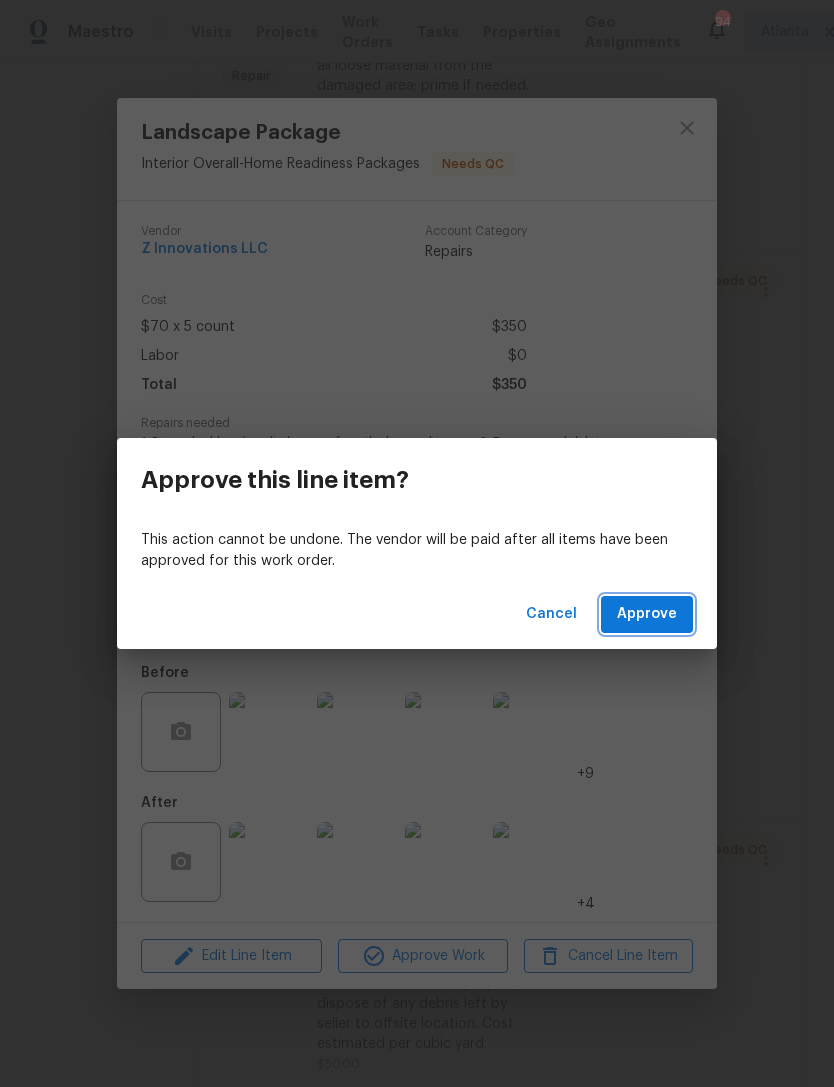 click on "Approve" at bounding box center [647, 614] 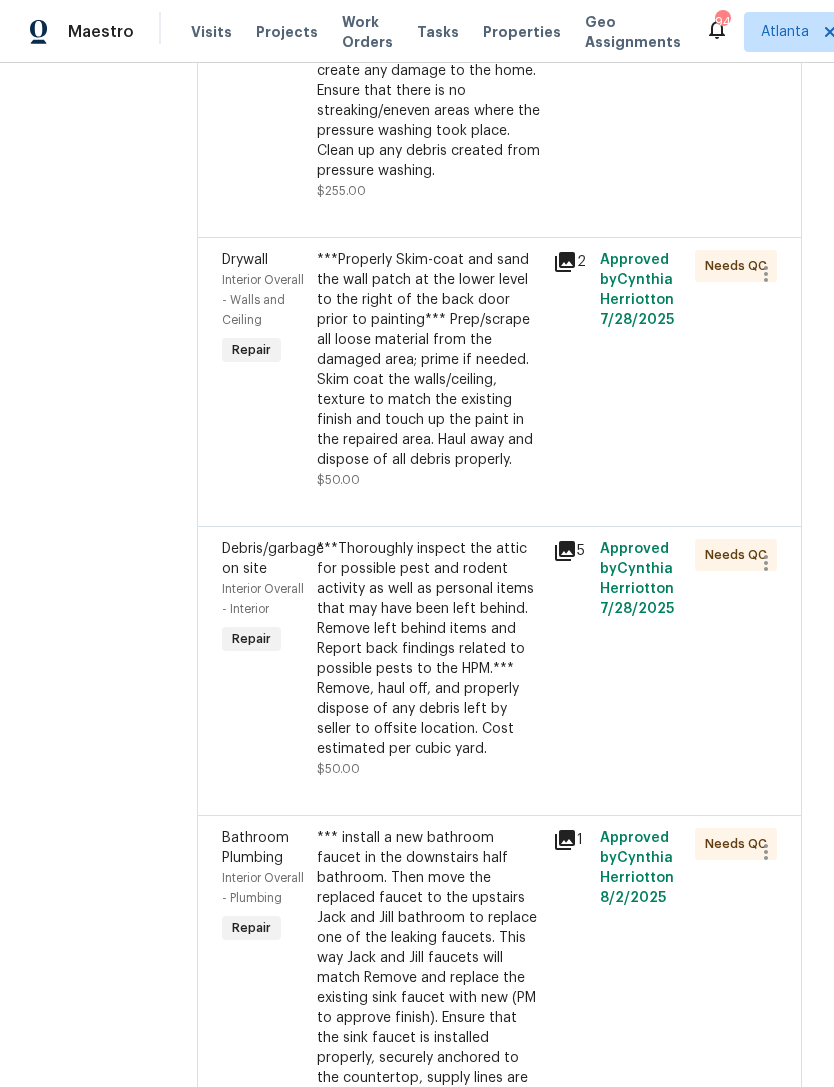 scroll, scrollTop: 800, scrollLeft: 0, axis: vertical 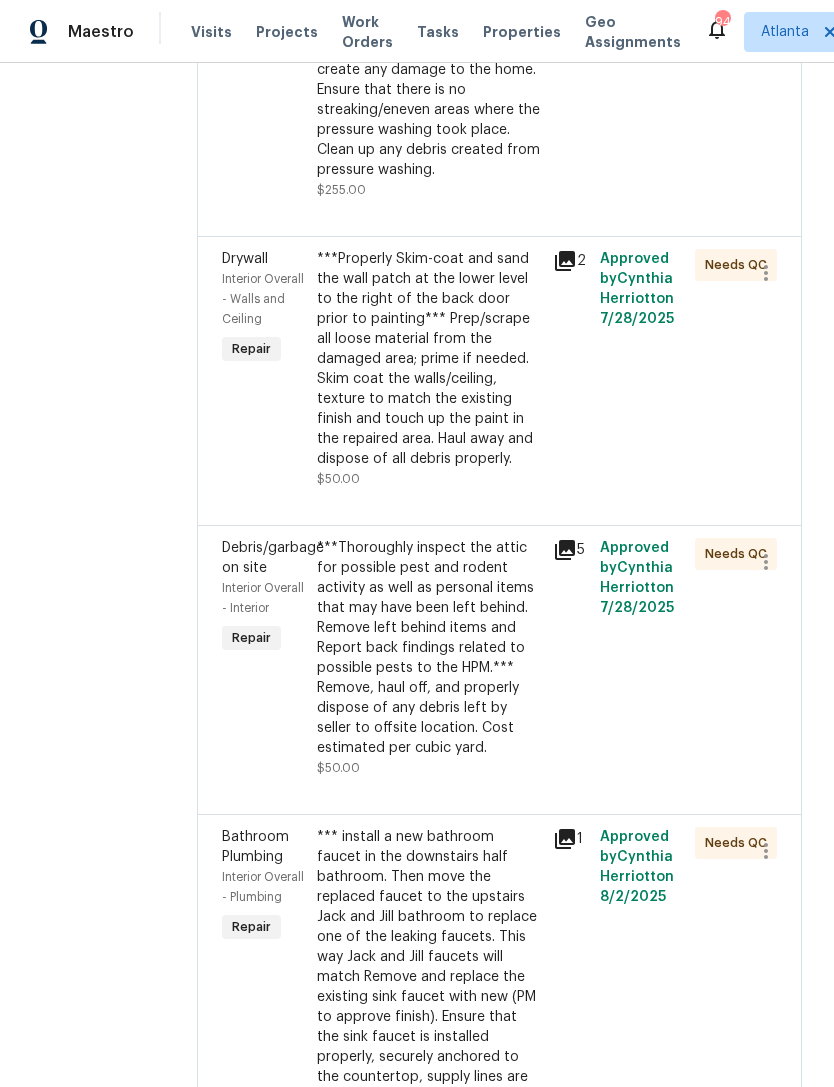 click on "Debris/garbage on site" at bounding box center [273, 558] 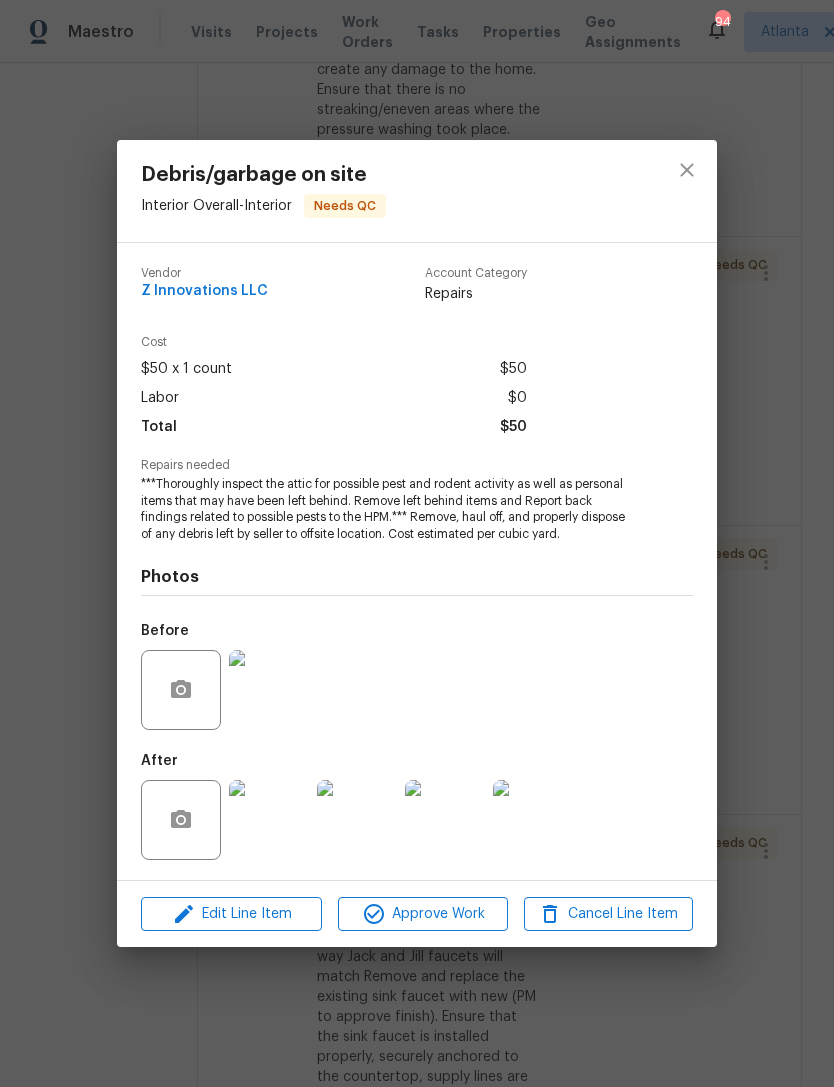 click at bounding box center [269, 820] 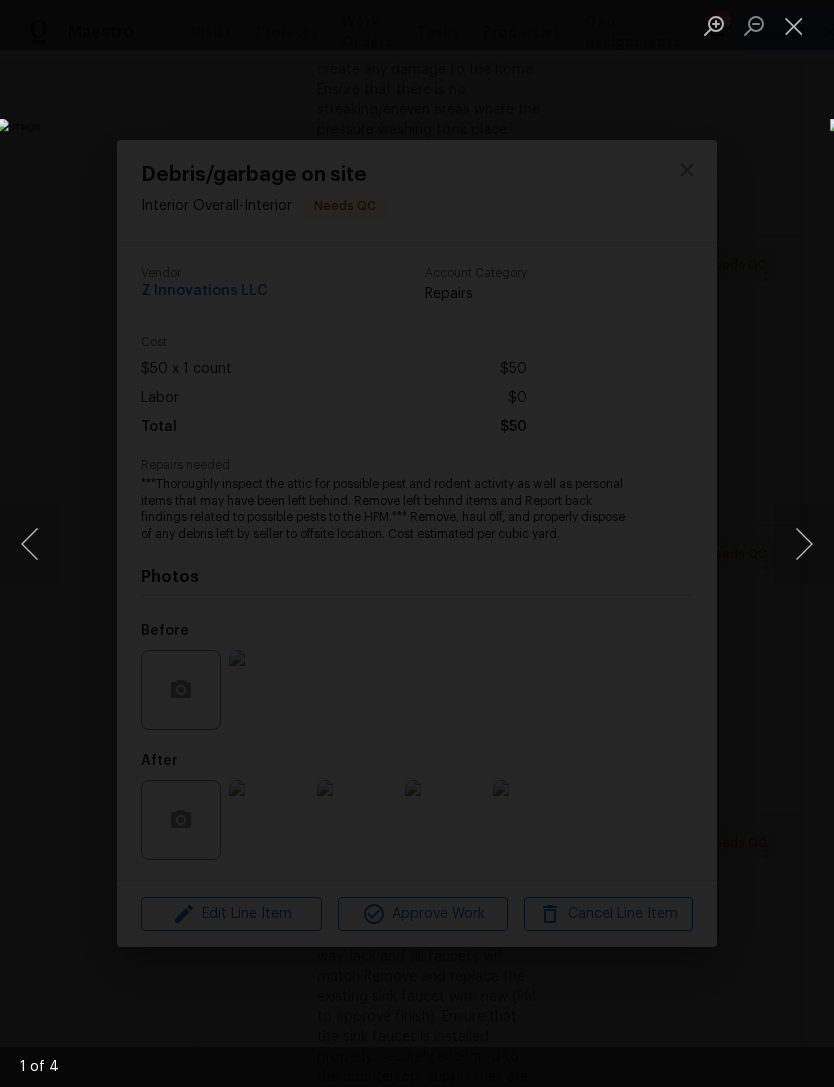 click at bounding box center (804, 544) 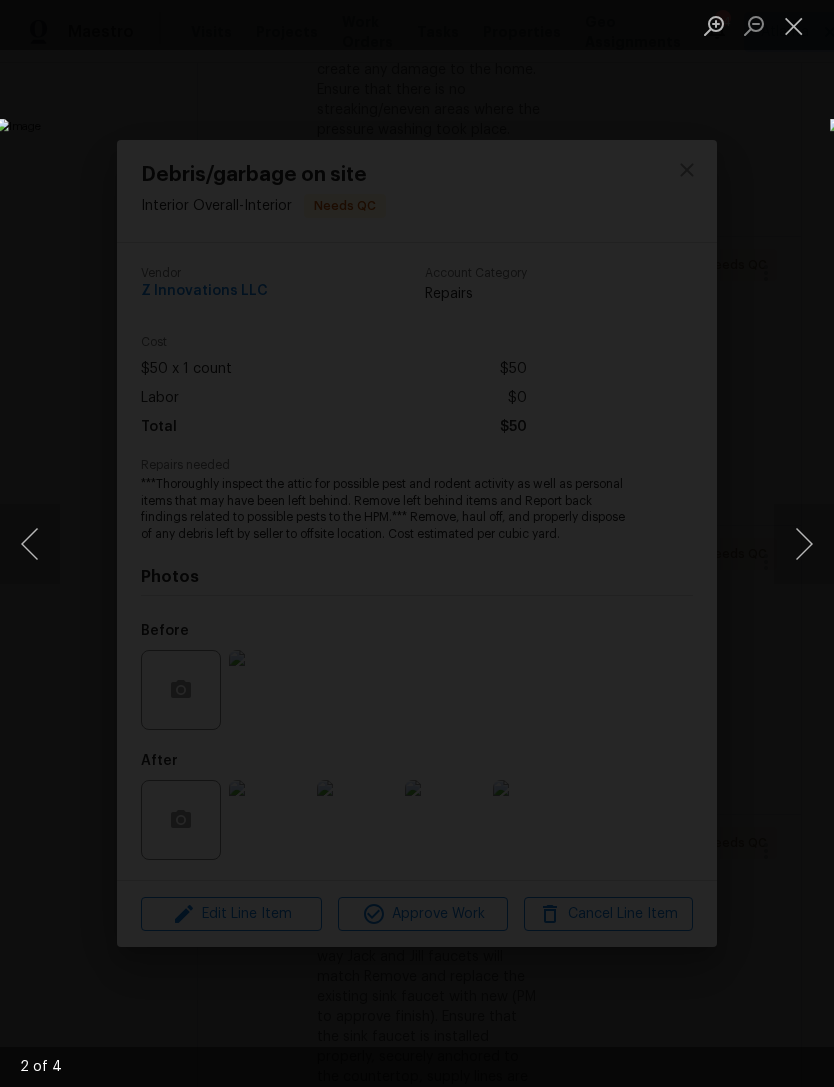 click at bounding box center [804, 544] 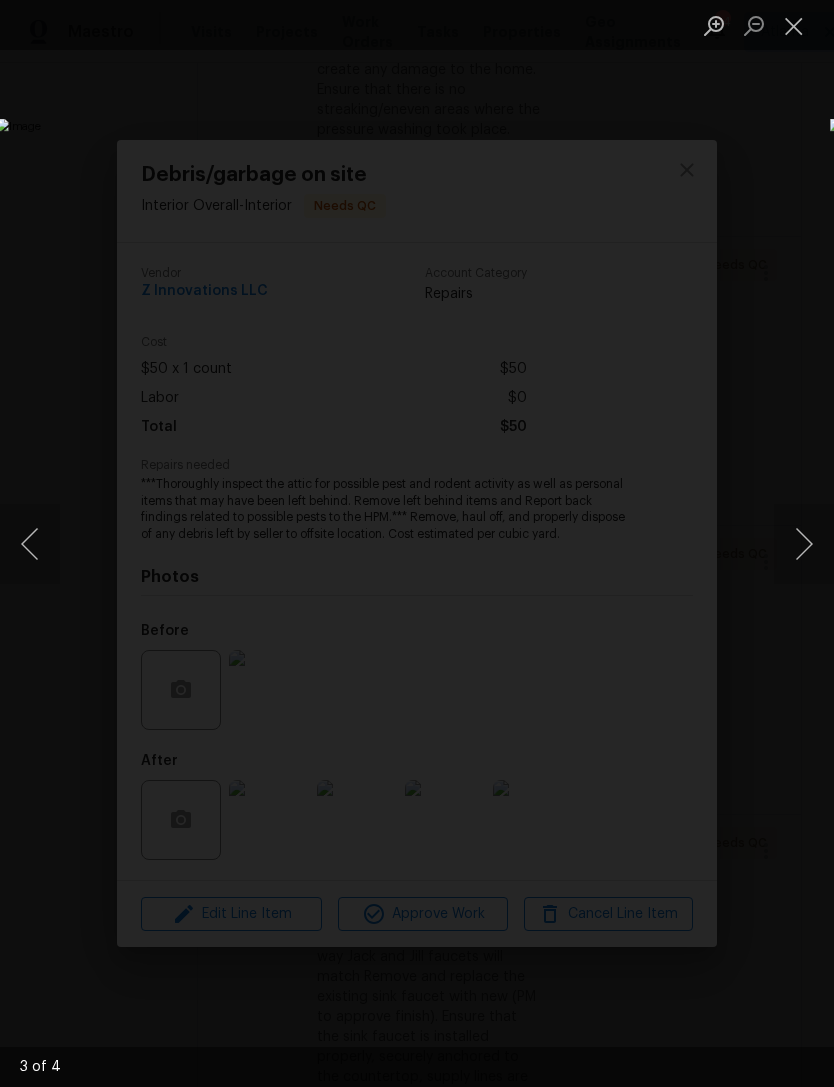 click at bounding box center [804, 544] 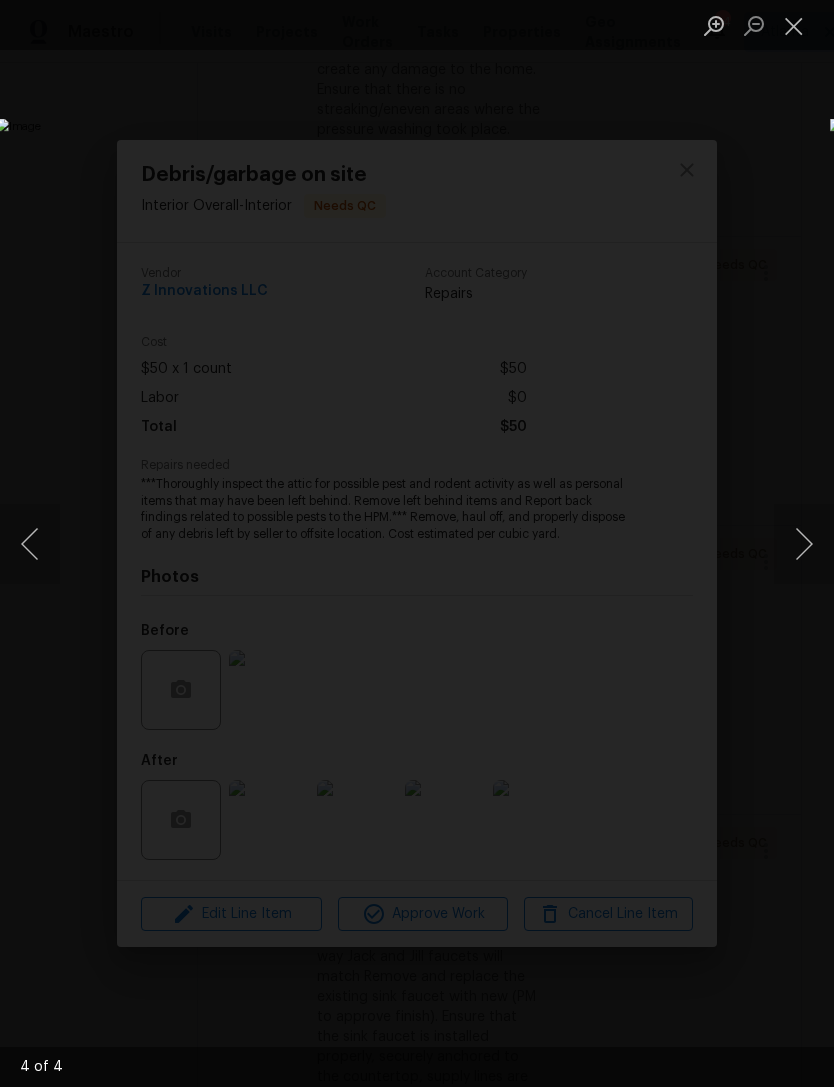 click at bounding box center [804, 544] 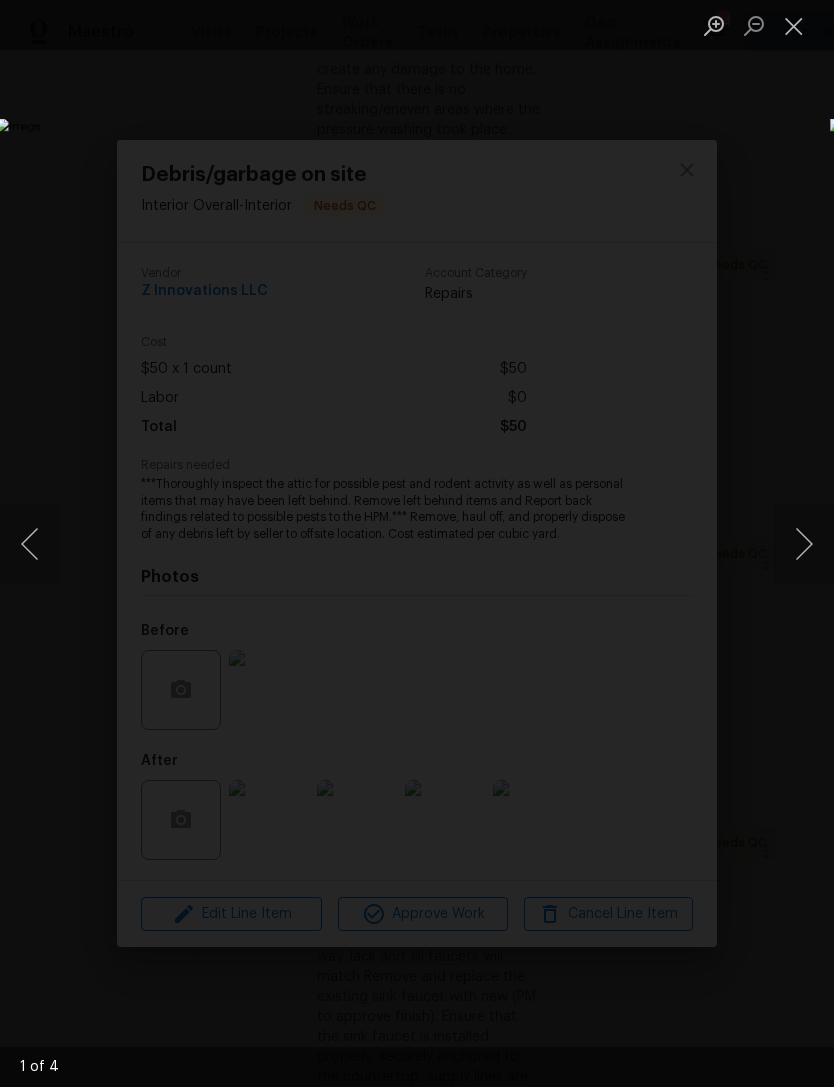 click at bounding box center [804, 544] 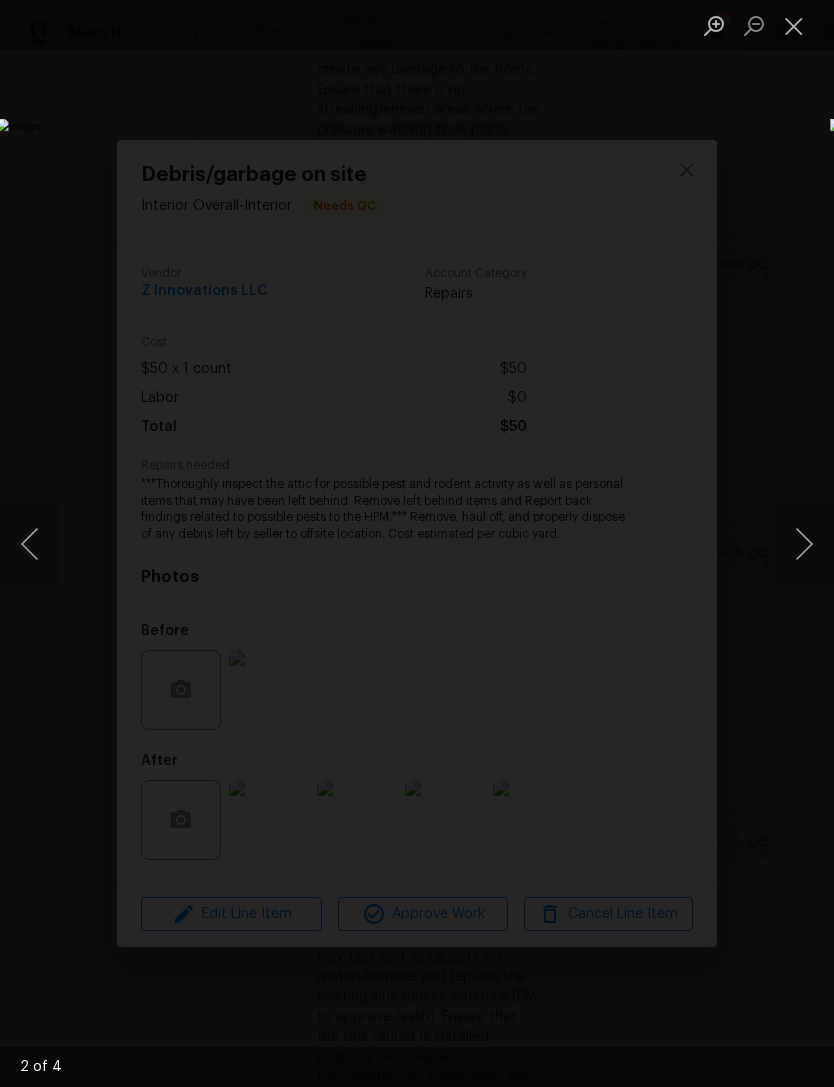 click at bounding box center (794, 25) 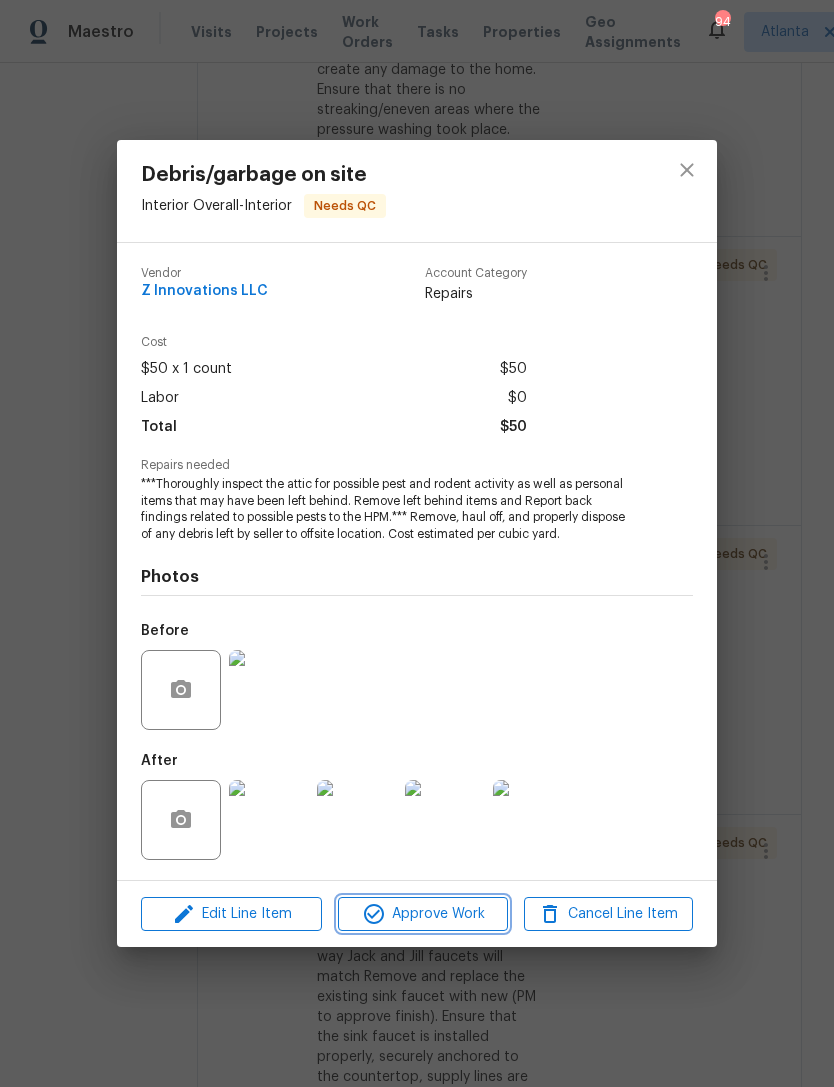 click on "Approve Work" at bounding box center (422, 914) 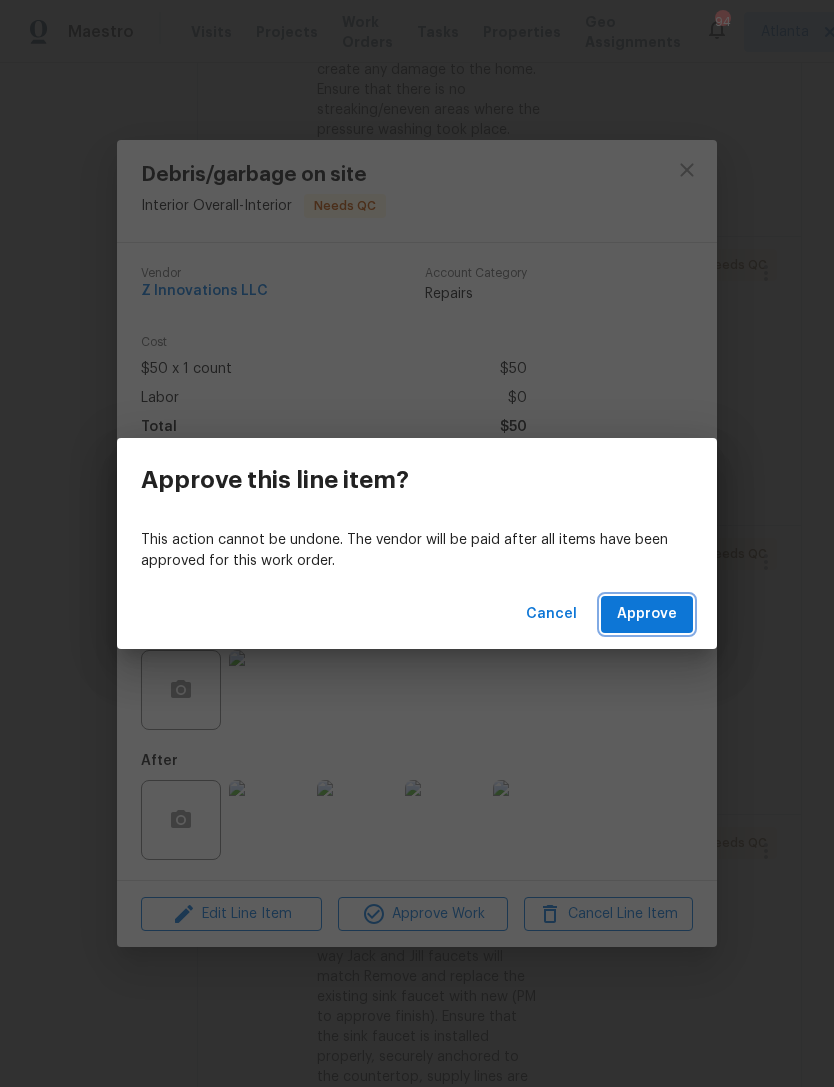 click on "Approve" at bounding box center (647, 614) 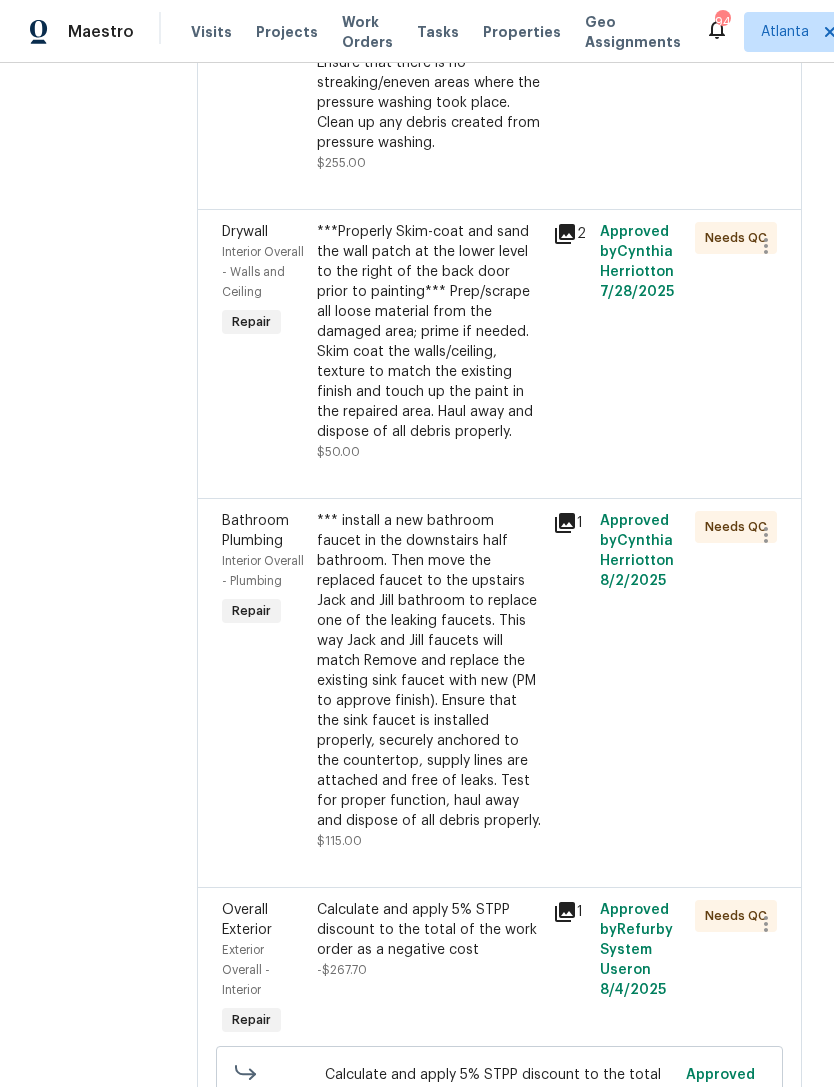 scroll, scrollTop: 830, scrollLeft: 0, axis: vertical 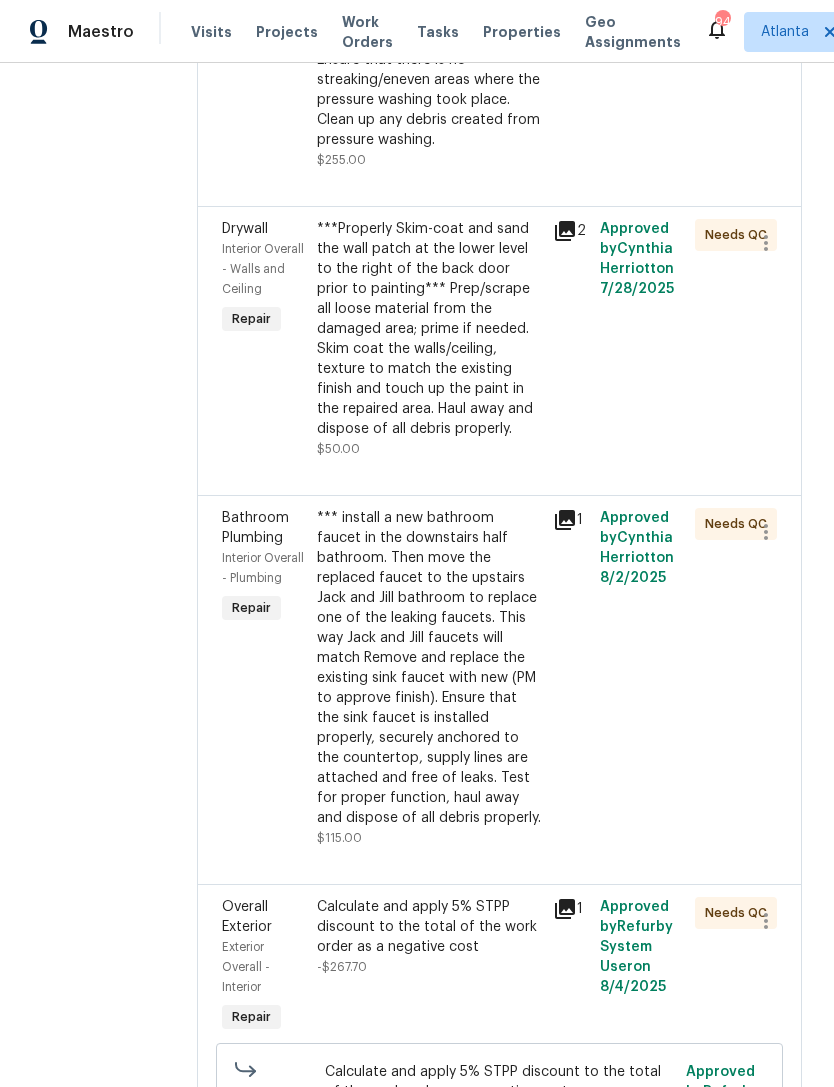 click on "Interior Overall - Plumbing" at bounding box center (263, 568) 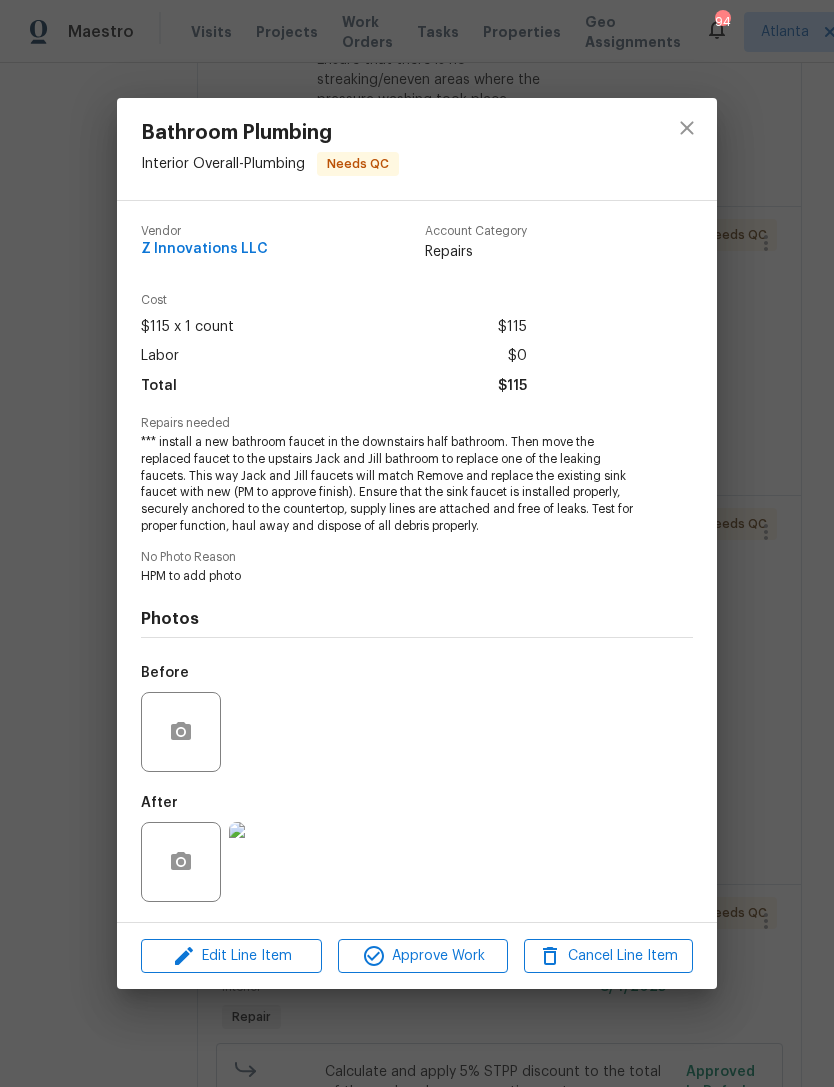 click at bounding box center (269, 862) 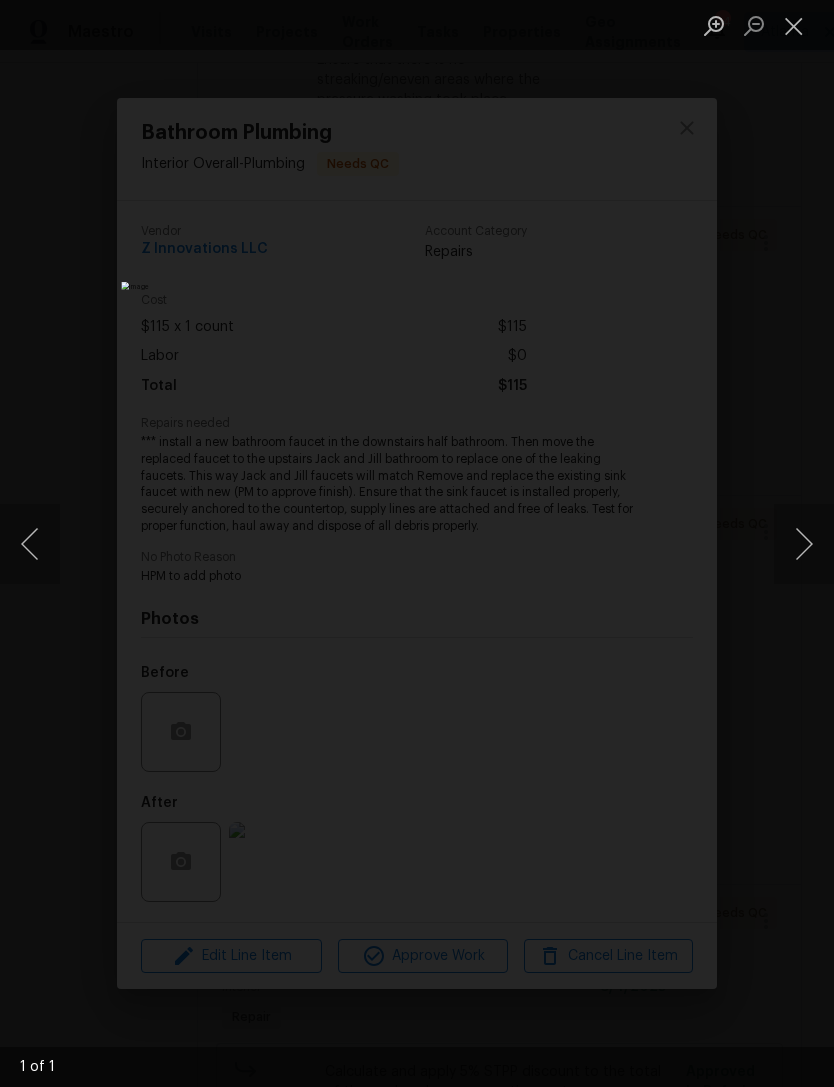 click at bounding box center [794, 25] 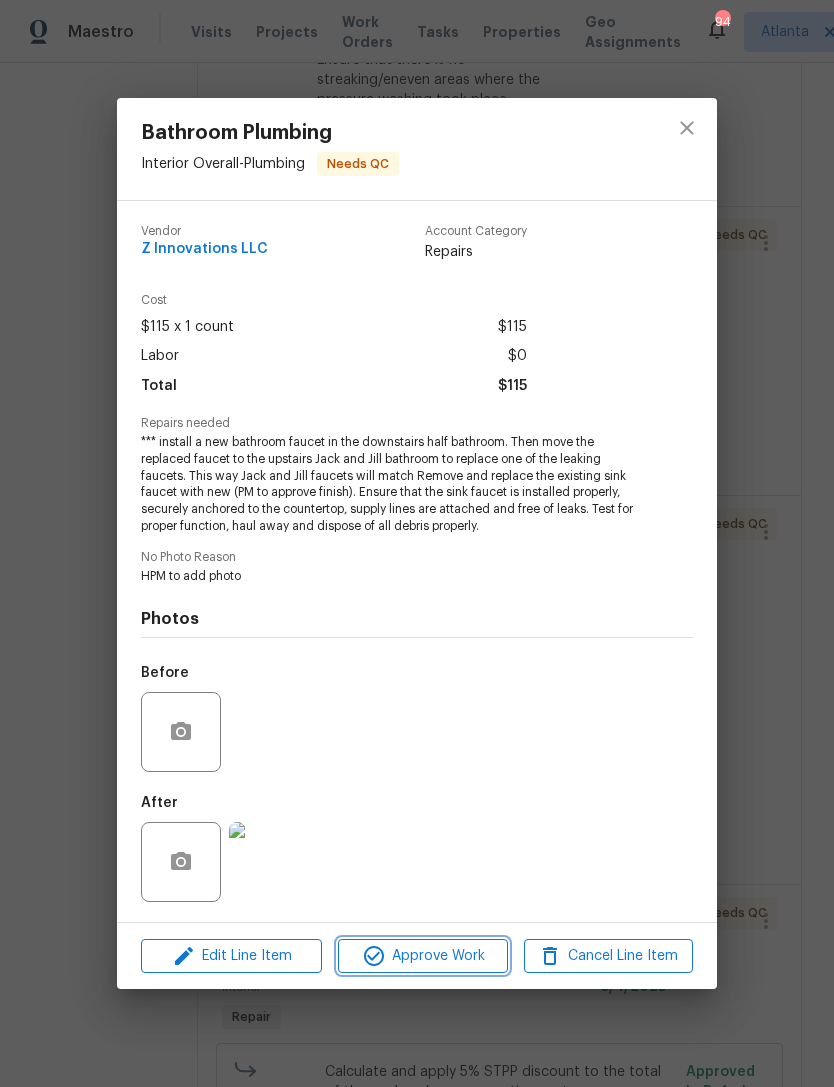 click on "Approve Work" at bounding box center [422, 956] 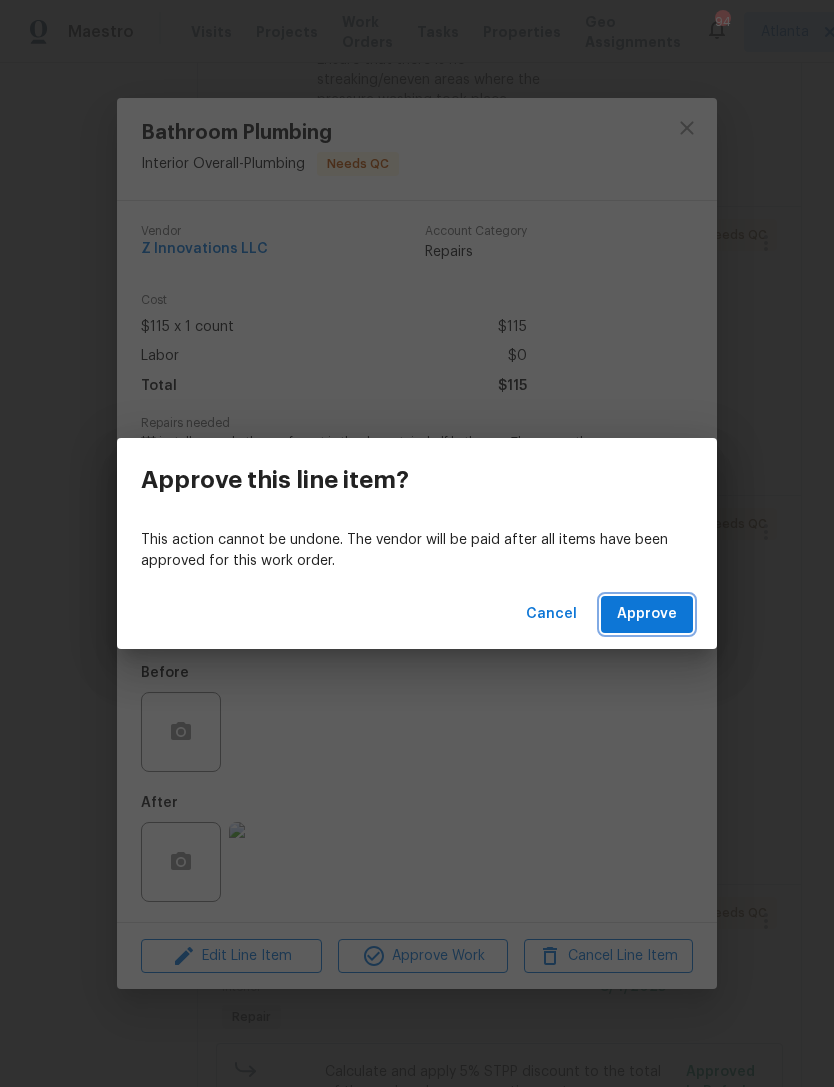 click on "Approve" at bounding box center [647, 614] 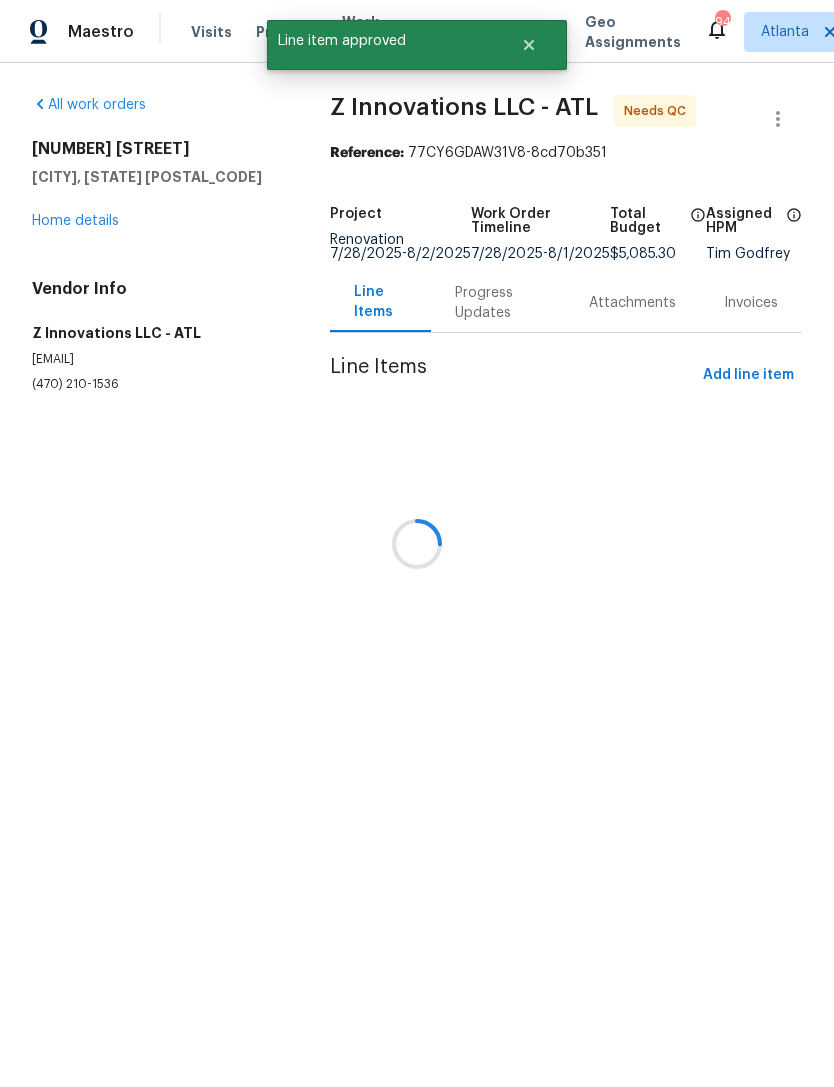 scroll, scrollTop: 0, scrollLeft: 0, axis: both 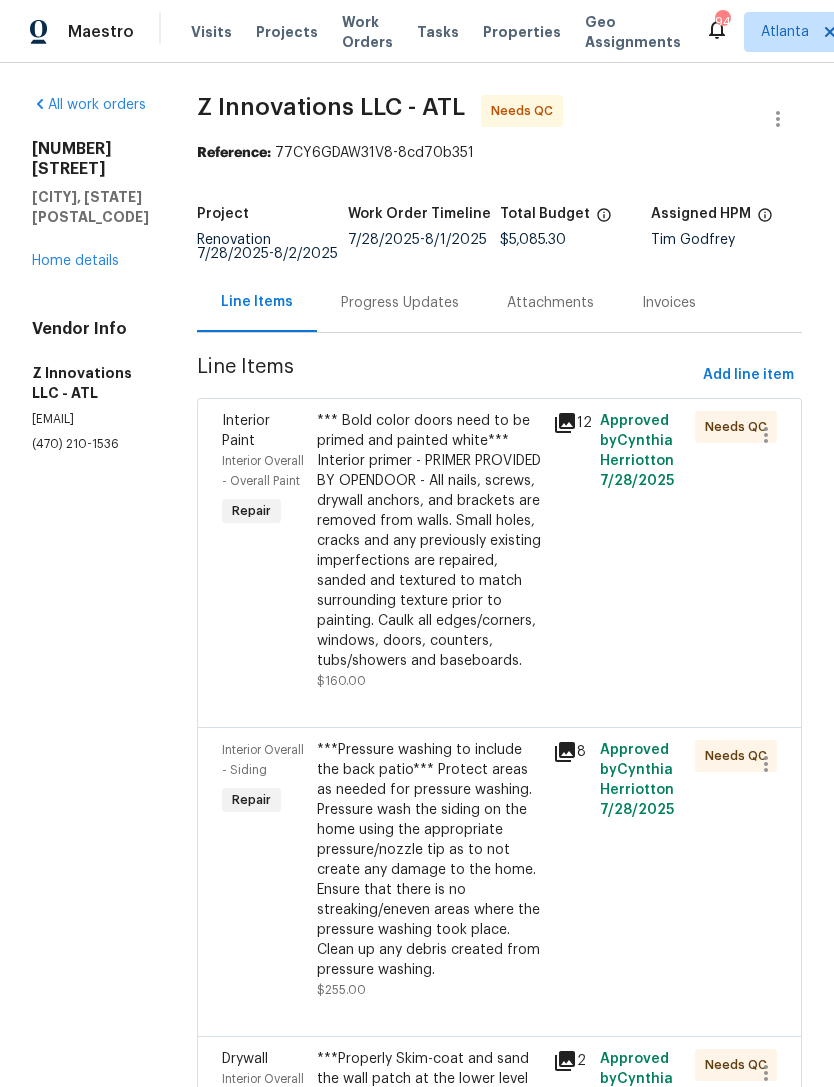 click on "Interior Paint" at bounding box center (246, 431) 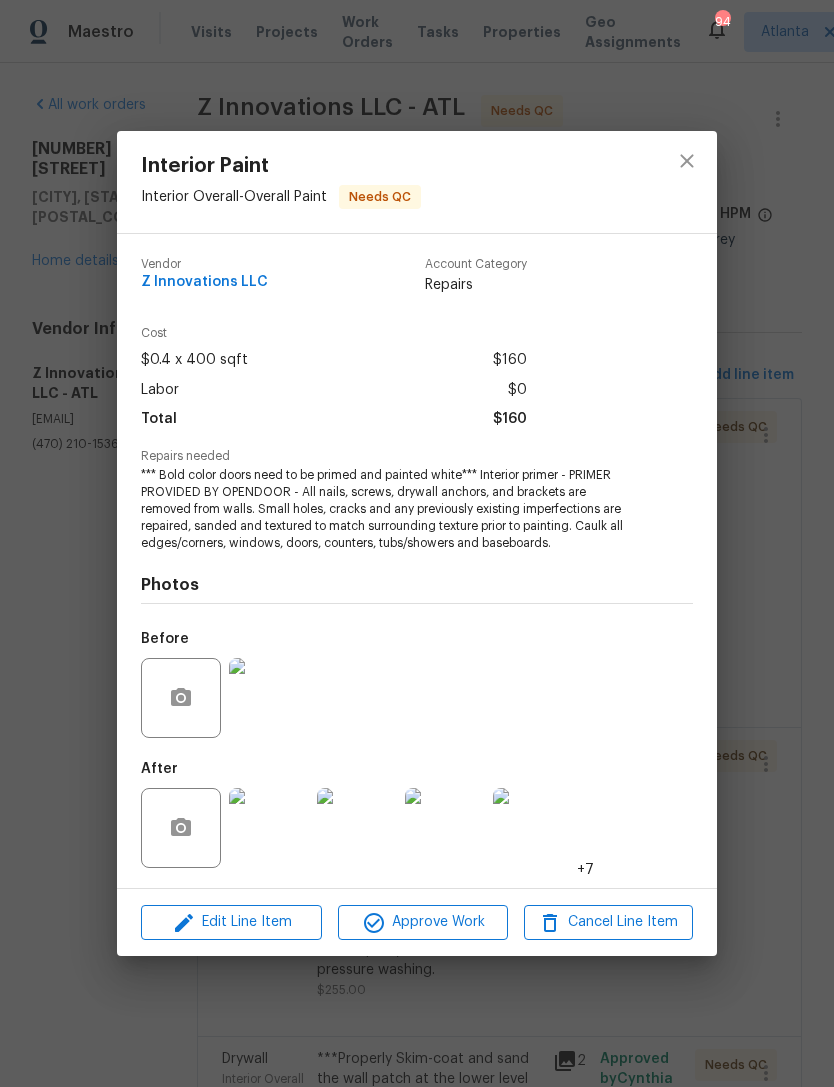 click at bounding box center (269, 828) 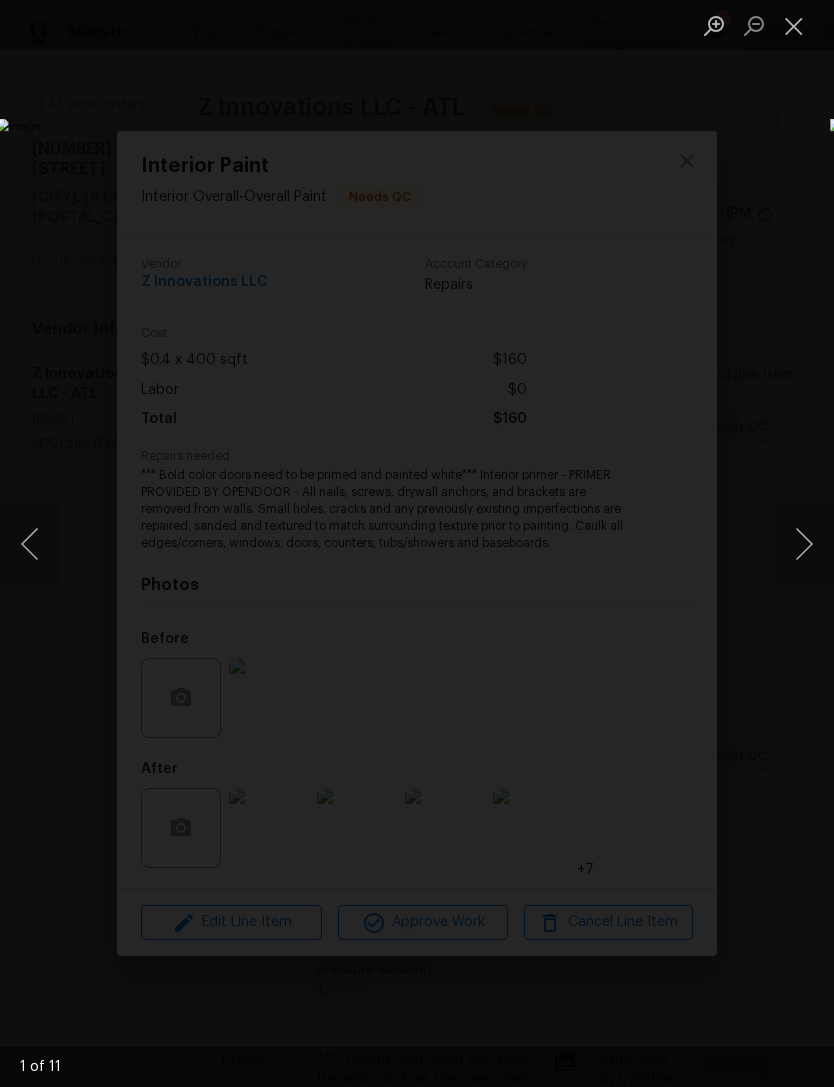 click at bounding box center (804, 544) 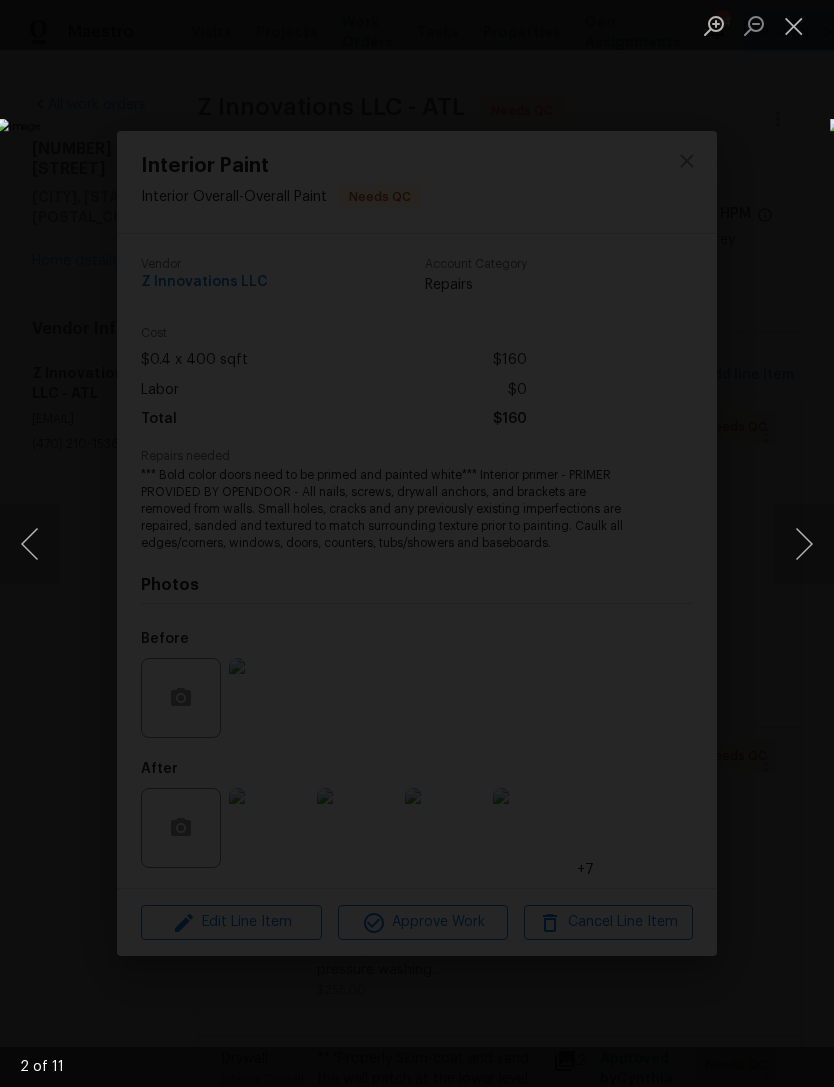 click at bounding box center [804, 544] 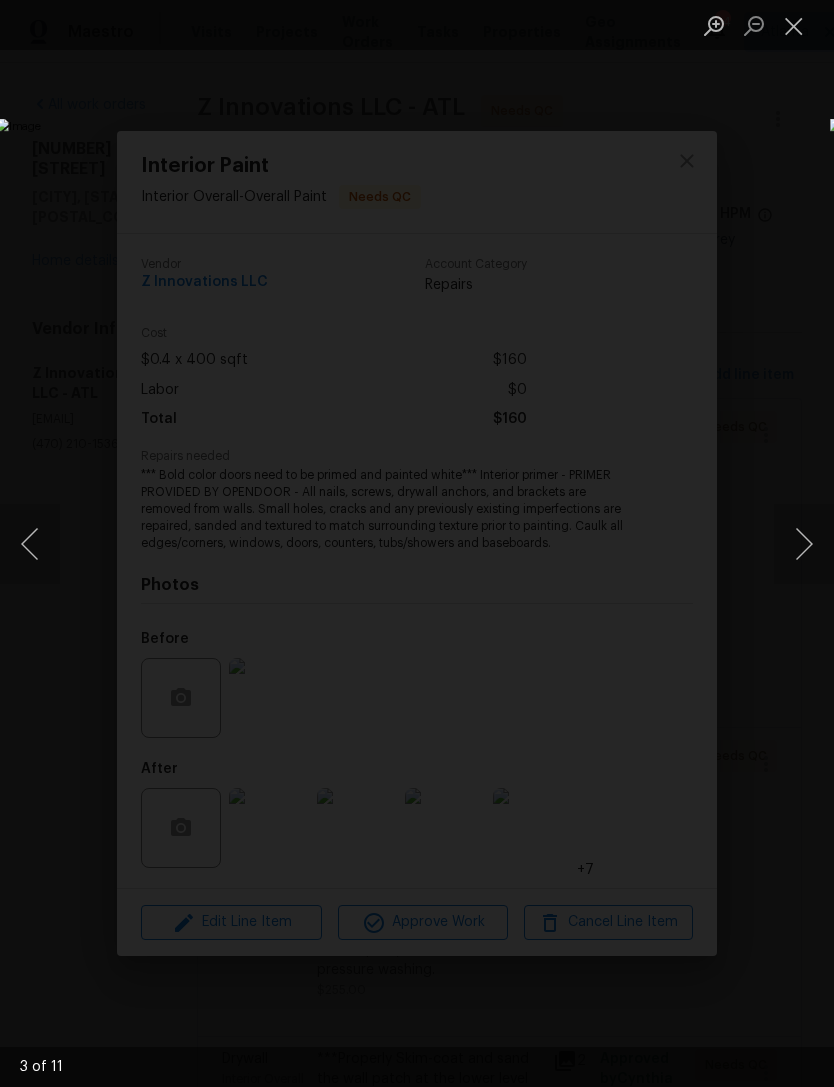 click at bounding box center [804, 544] 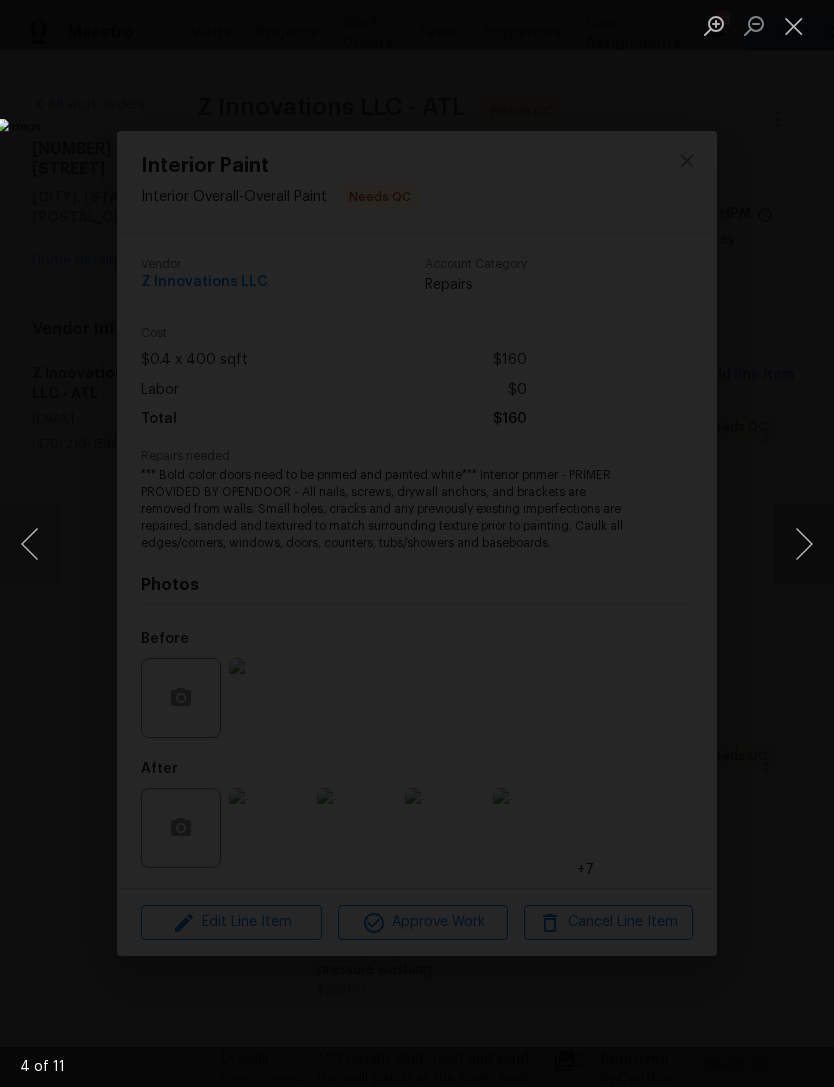 click at bounding box center [804, 544] 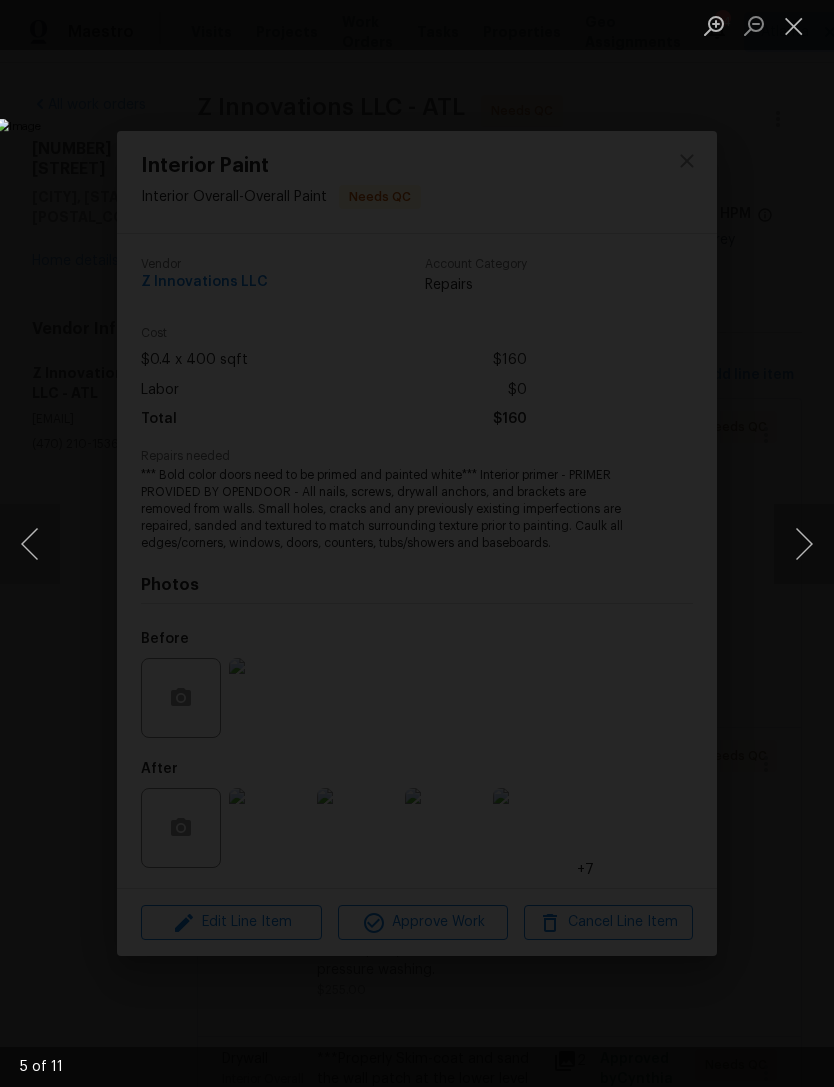 click at bounding box center (794, 25) 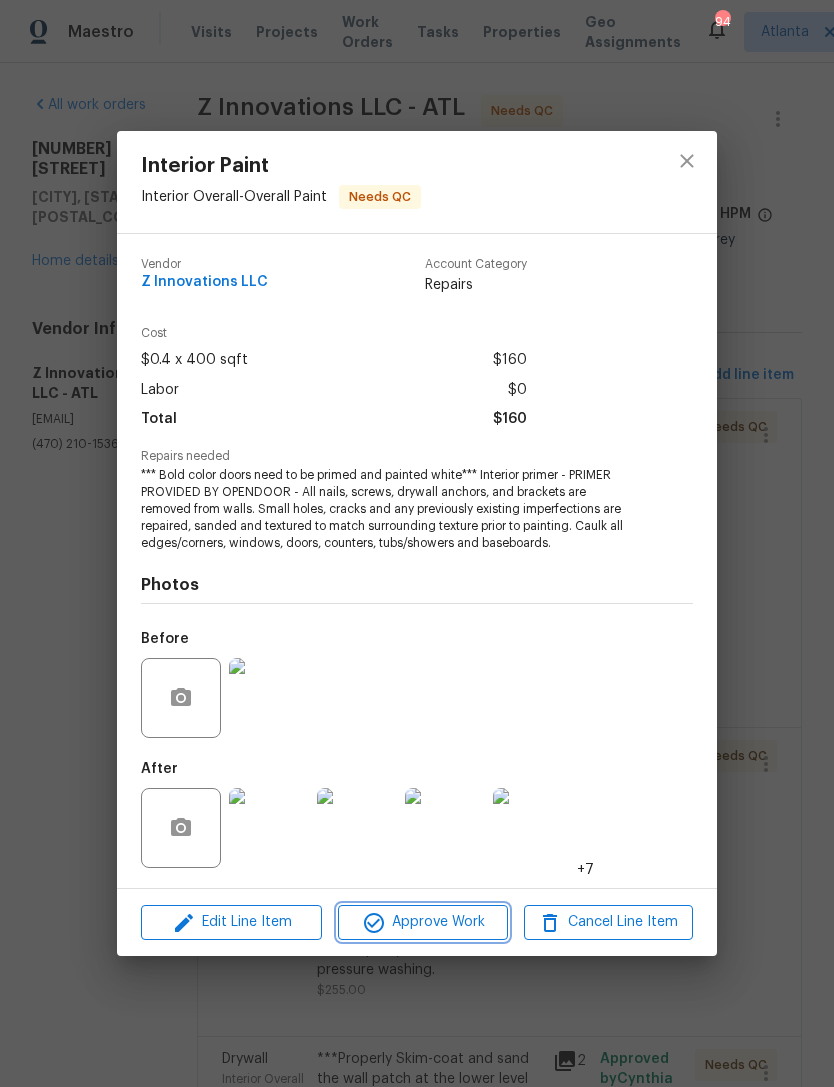 click on "Approve Work" at bounding box center (422, 922) 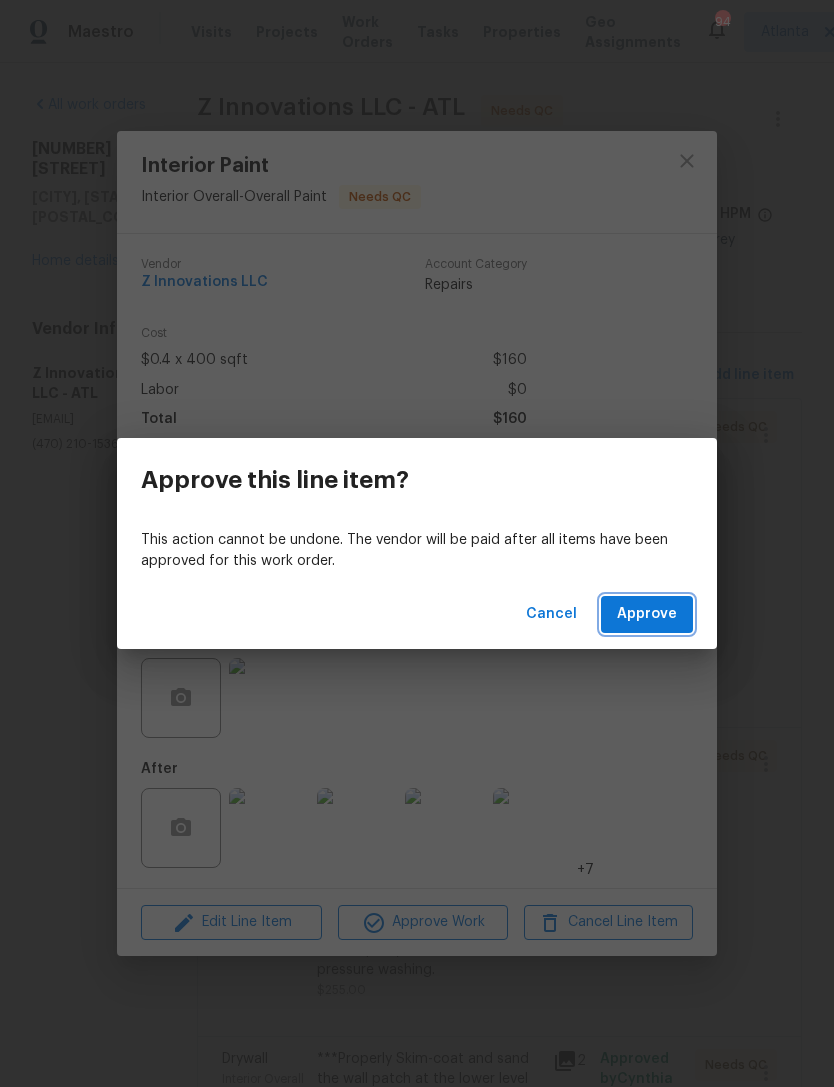 click on "Approve" at bounding box center (647, 614) 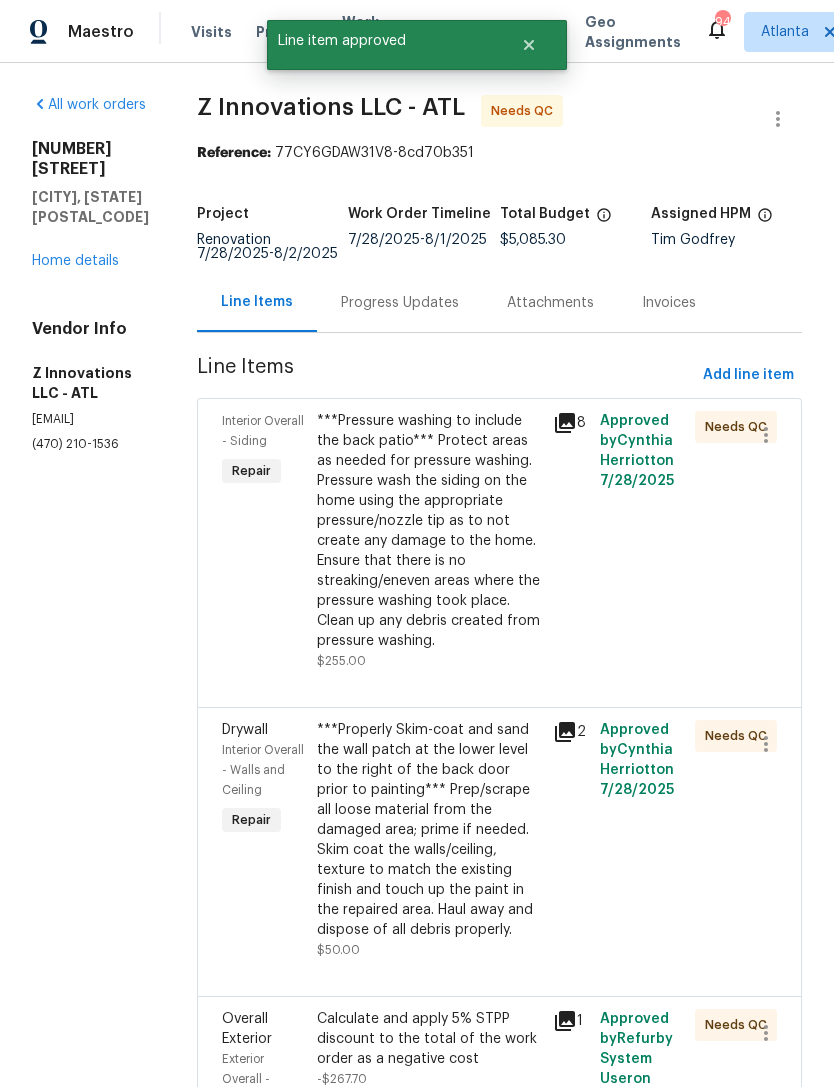 click on "Interior Overall - Siding" at bounding box center [263, 431] 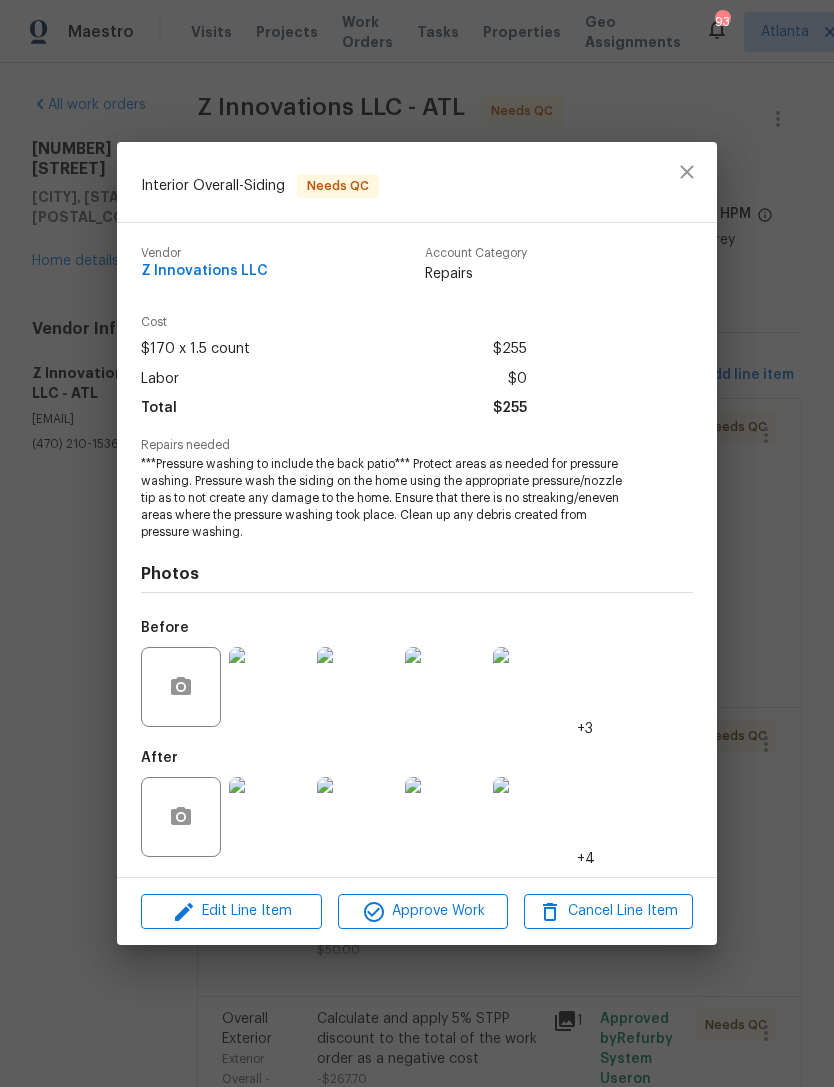click on "Approve Work" at bounding box center (422, 911) 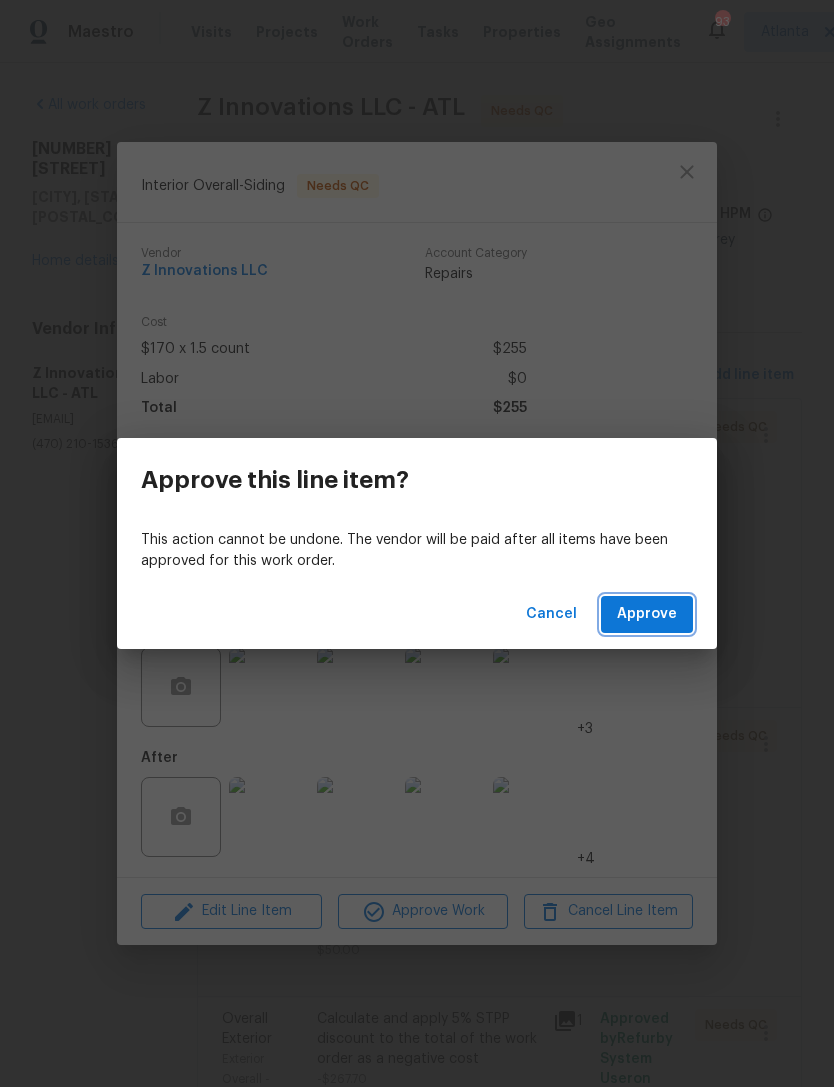 click on "Approve" at bounding box center (647, 614) 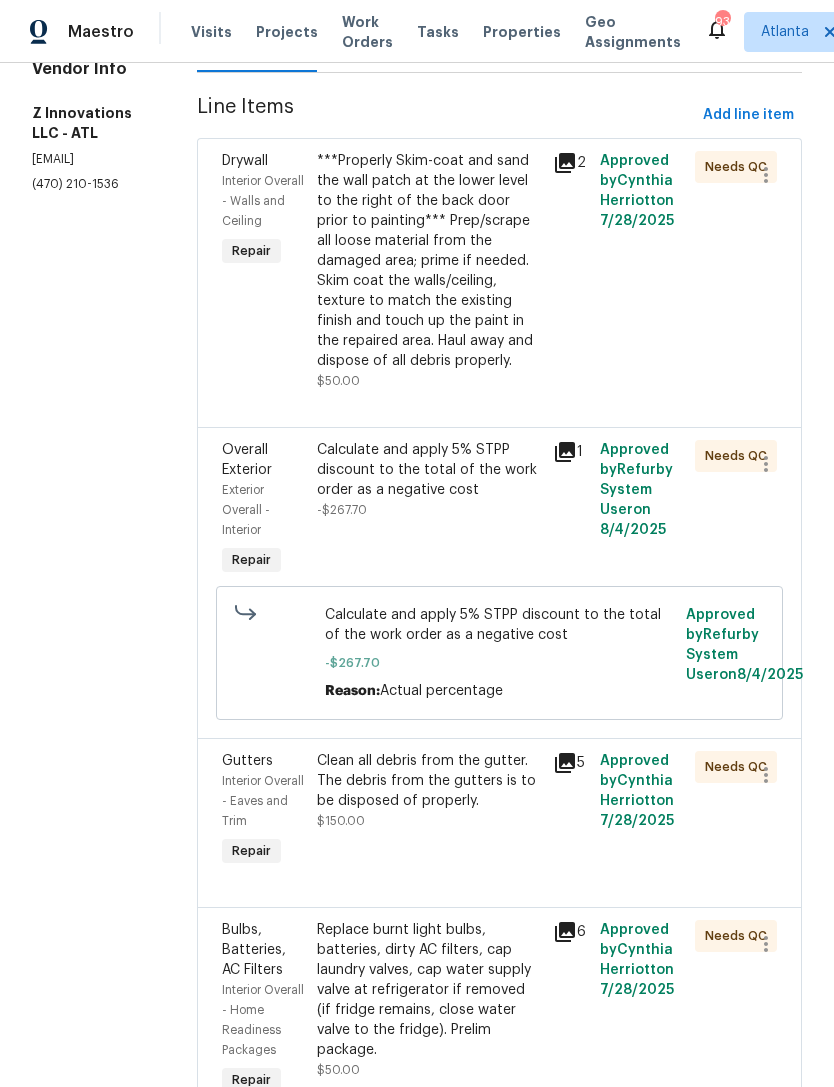 scroll, scrollTop: 259, scrollLeft: 0, axis: vertical 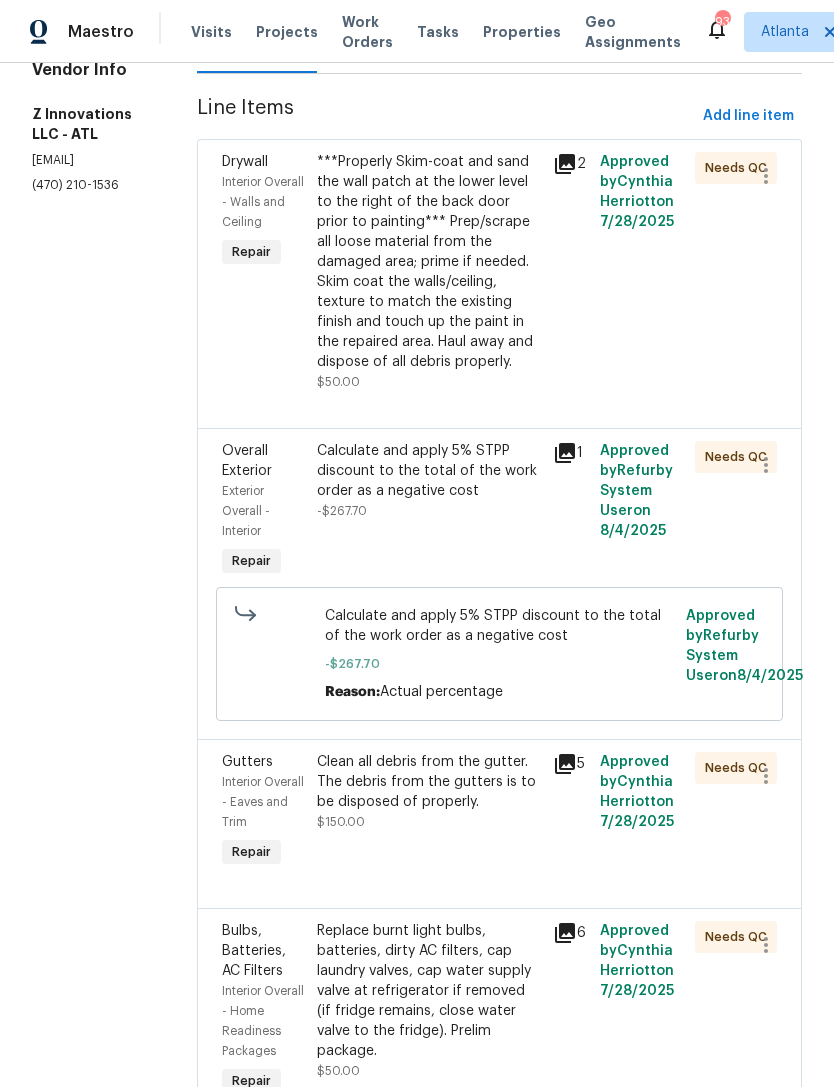 click on "Drywall" at bounding box center [245, 162] 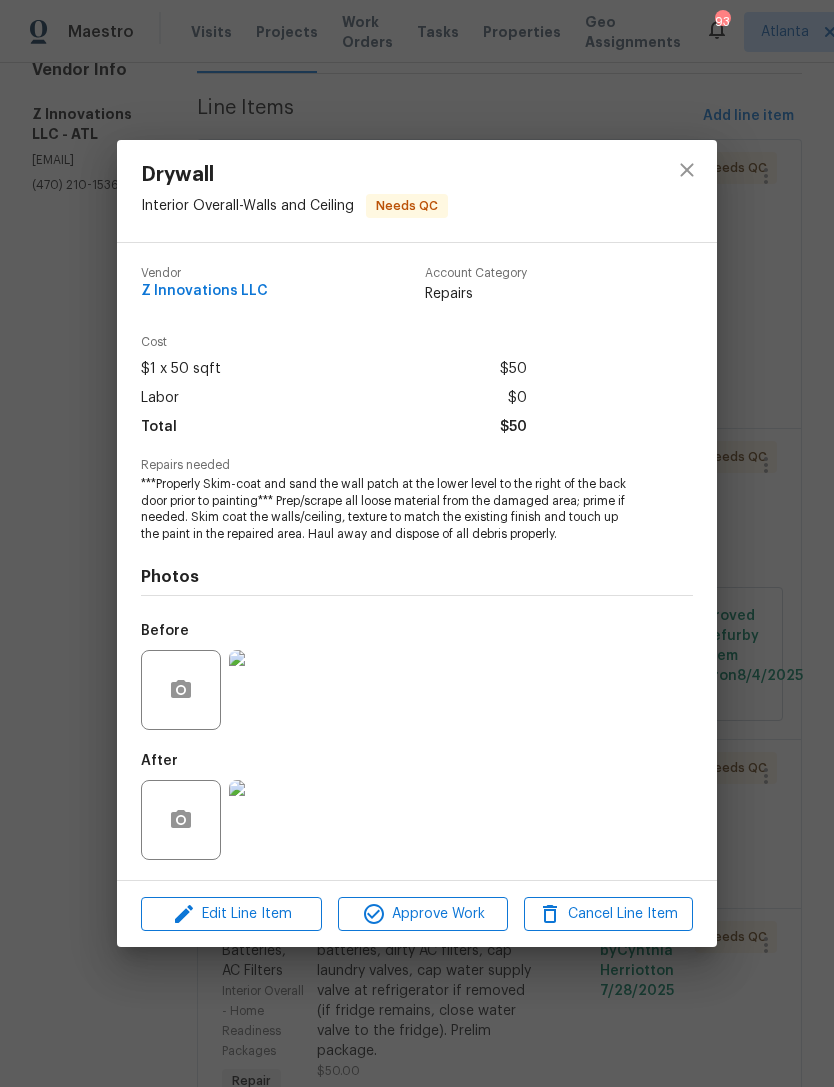 click at bounding box center (269, 820) 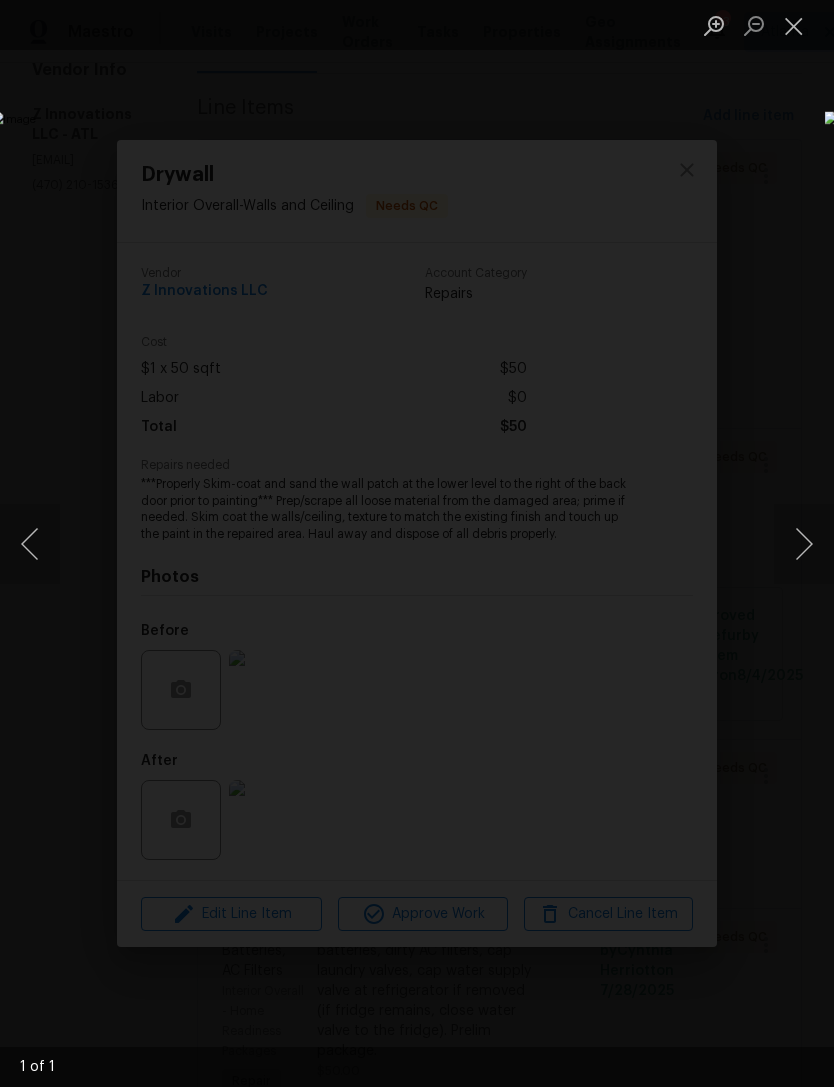 click at bounding box center [417, 543] 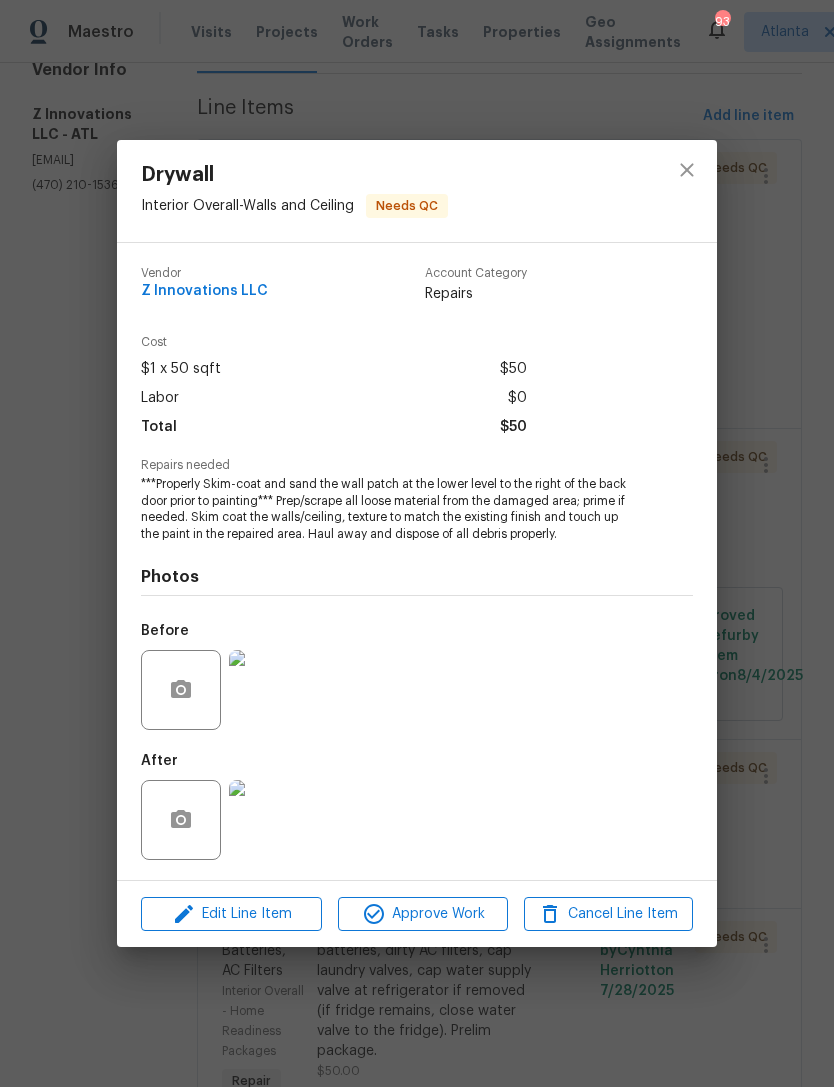click at bounding box center (269, 690) 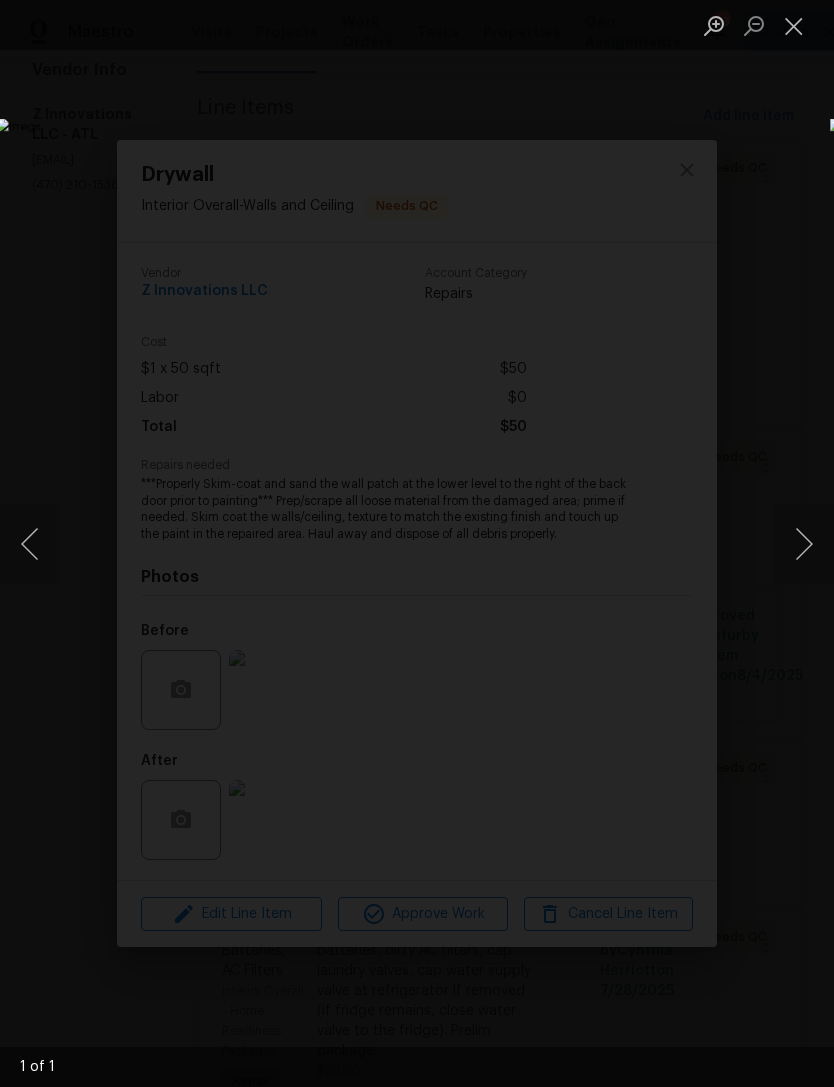 click at bounding box center [322, 544] 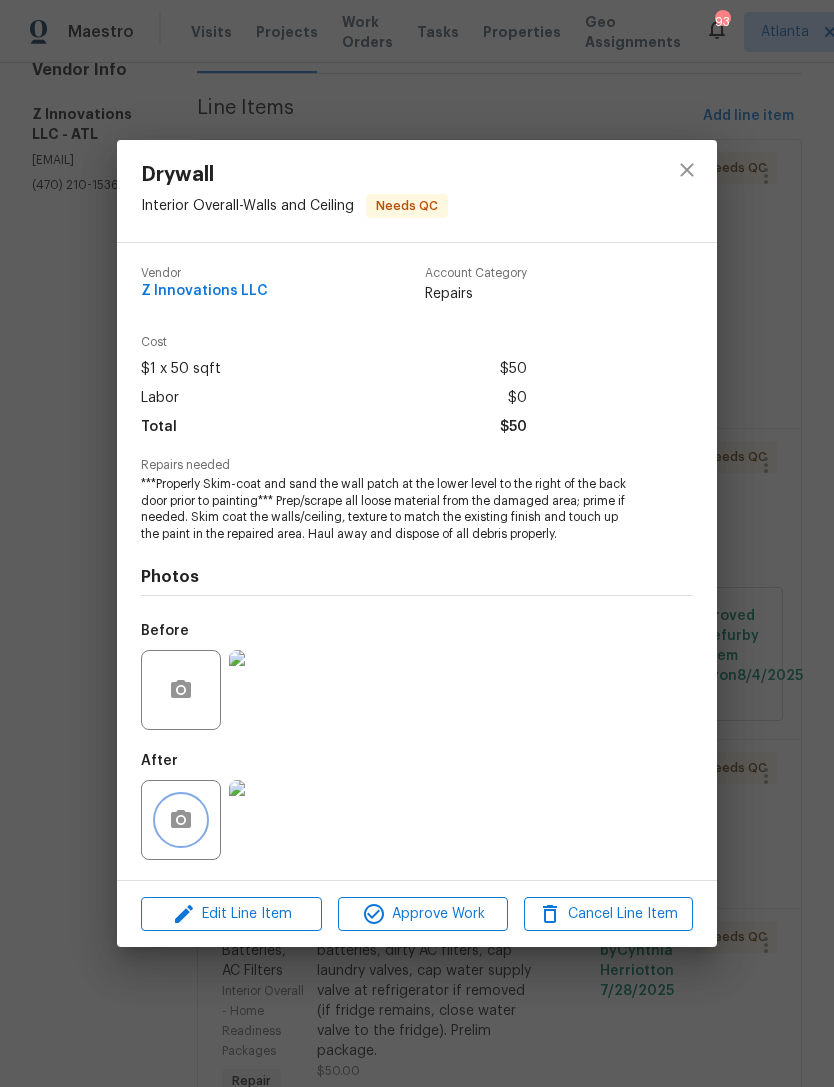 click 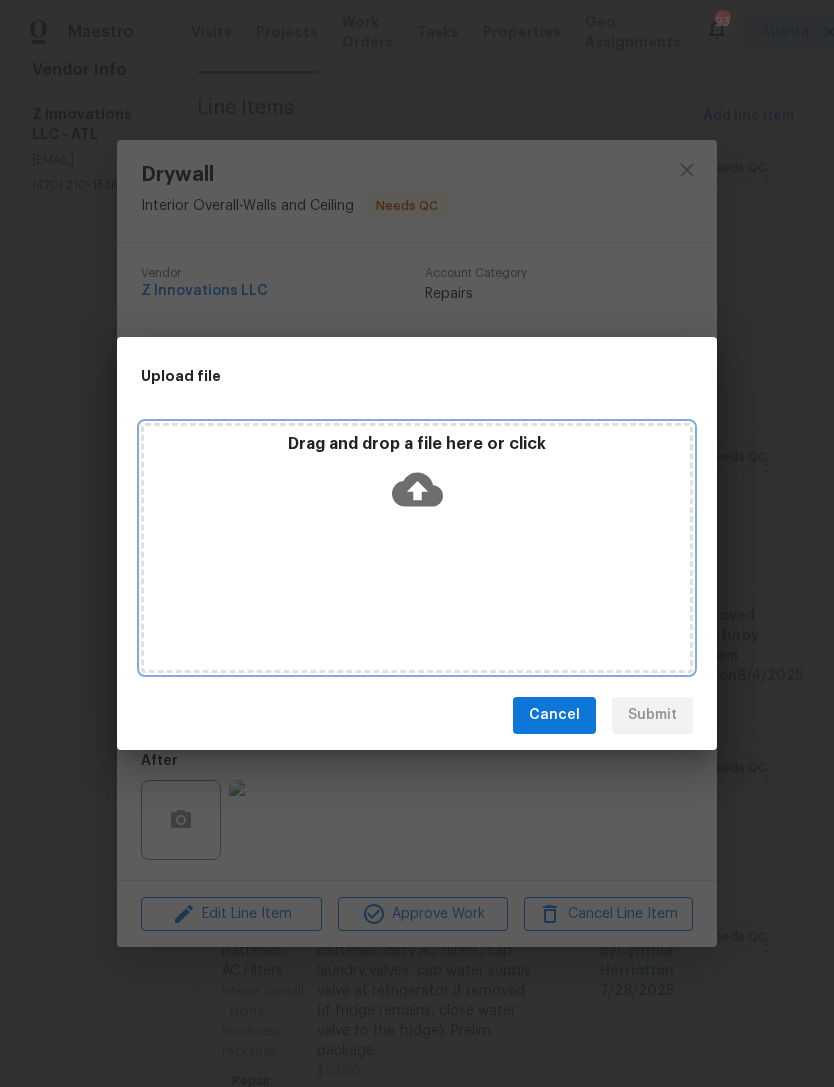 click on "Drag and drop a file here or click" at bounding box center (417, 548) 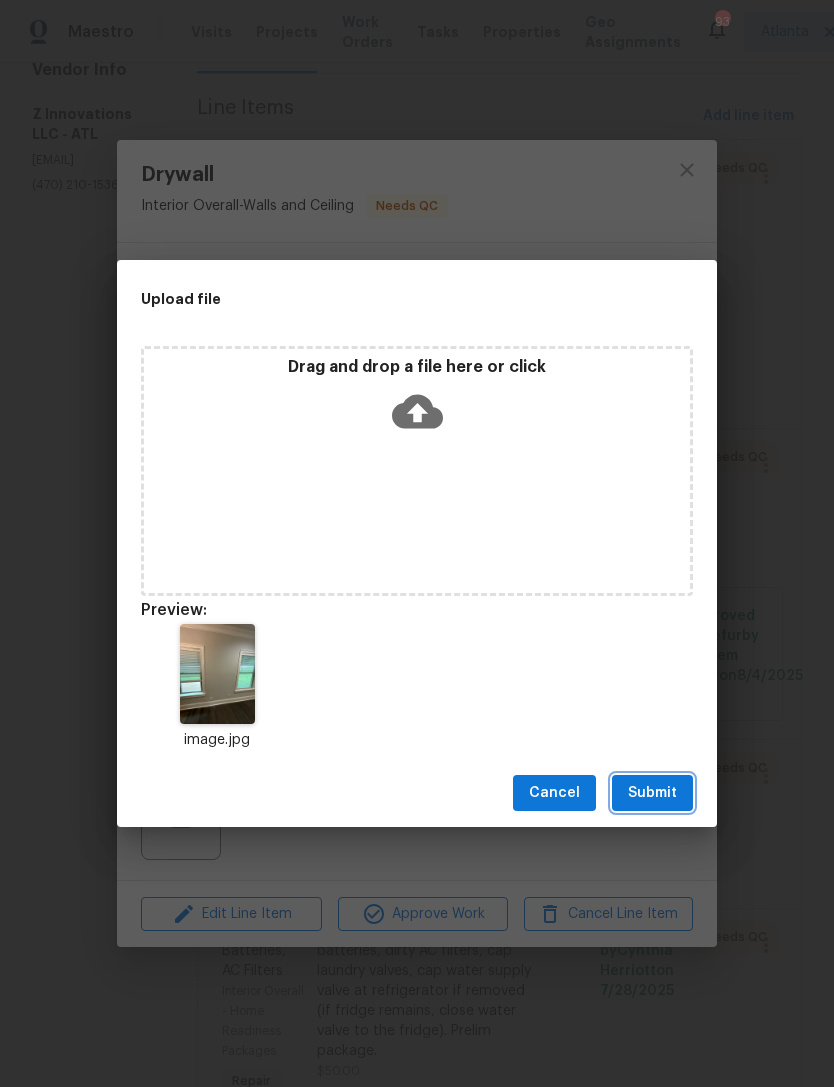 click on "Submit" at bounding box center (652, 793) 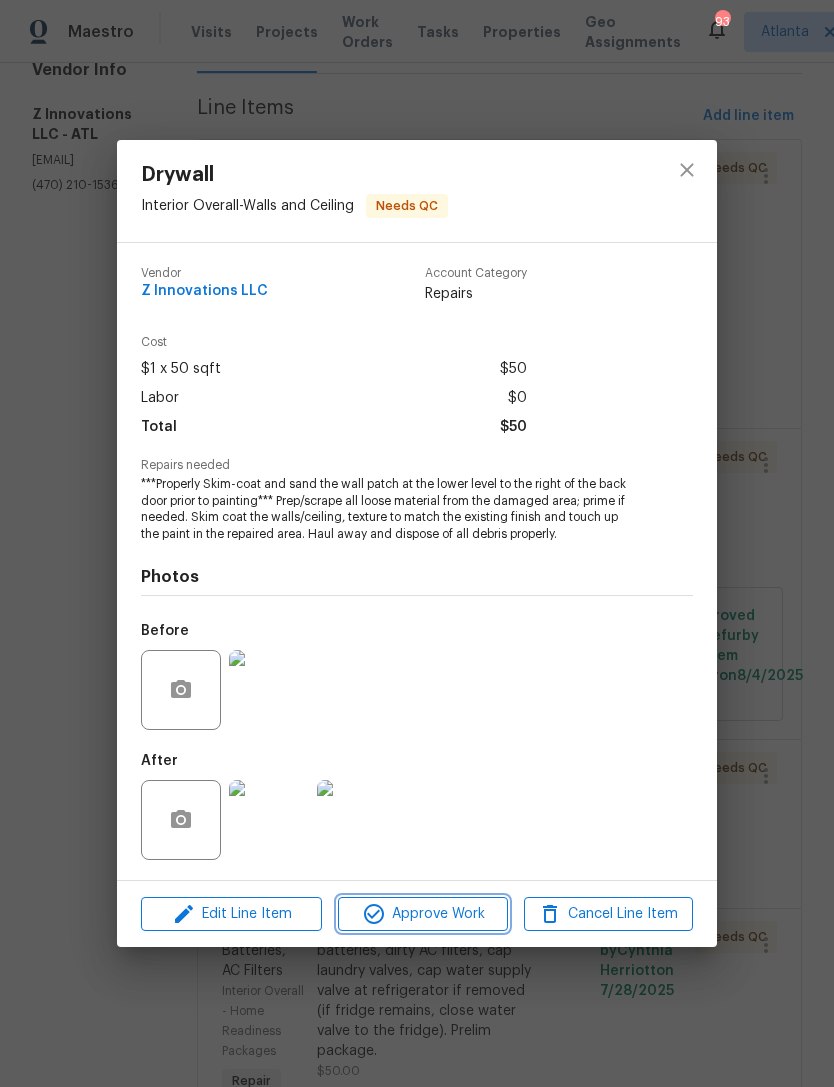 click on "Approve Work" at bounding box center [422, 914] 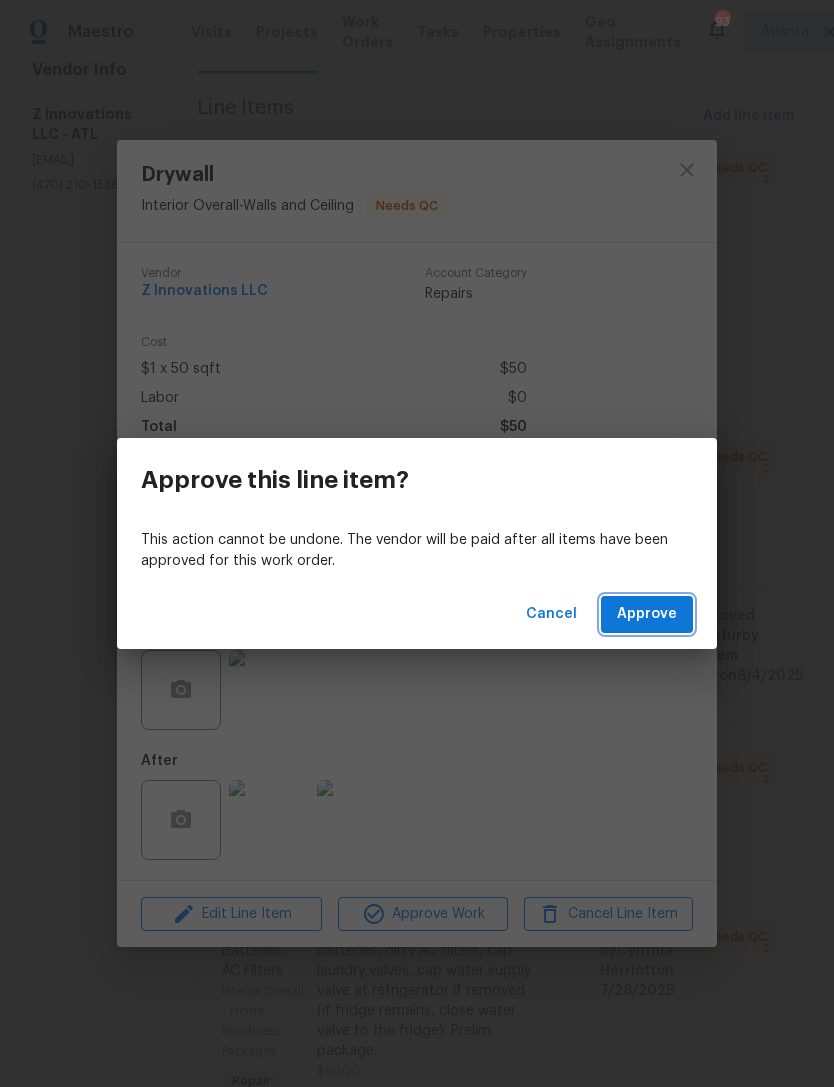 click on "Approve" at bounding box center (647, 614) 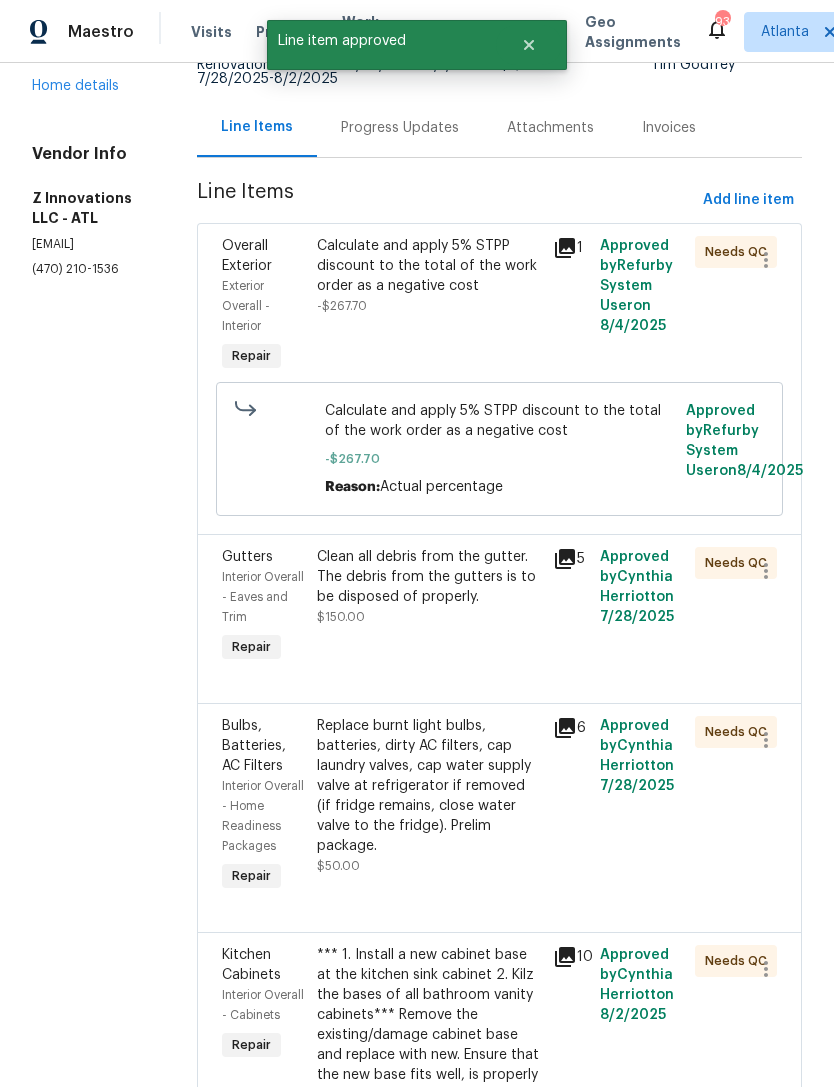 scroll, scrollTop: 179, scrollLeft: 0, axis: vertical 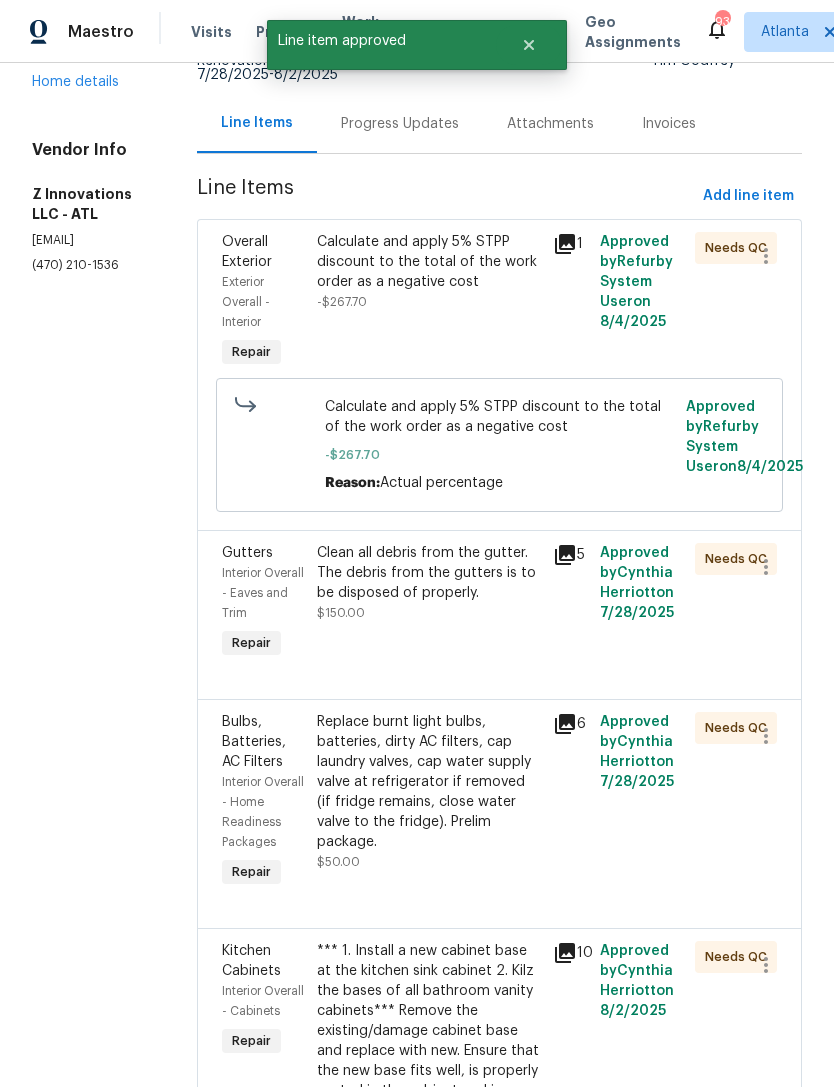 click on "Interior Overall - Eaves and Trim" at bounding box center [263, 593] 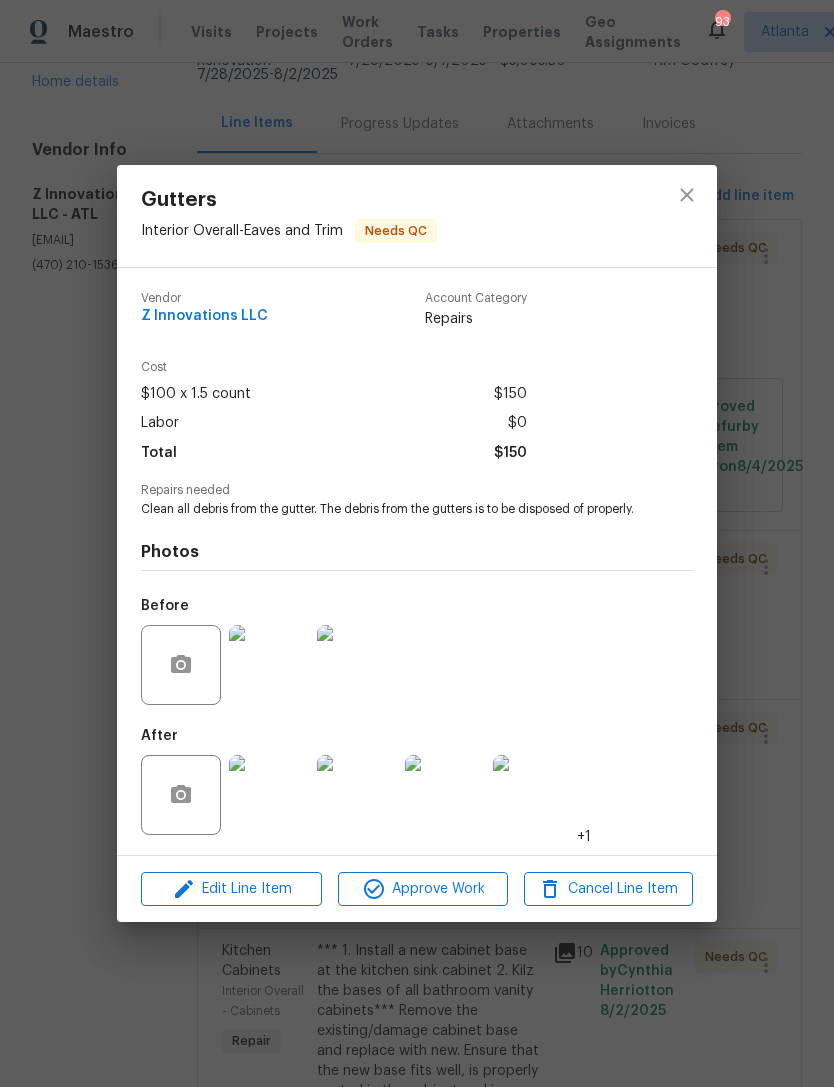 click at bounding box center (269, 795) 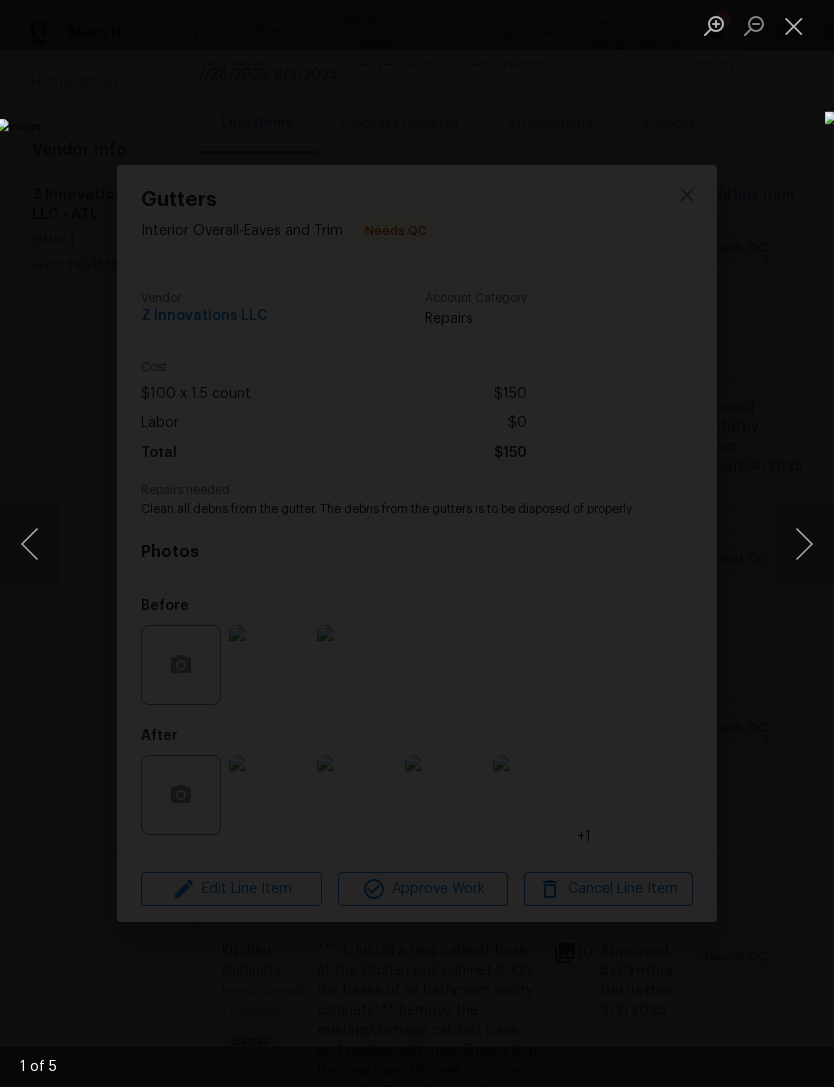 click at bounding box center (804, 544) 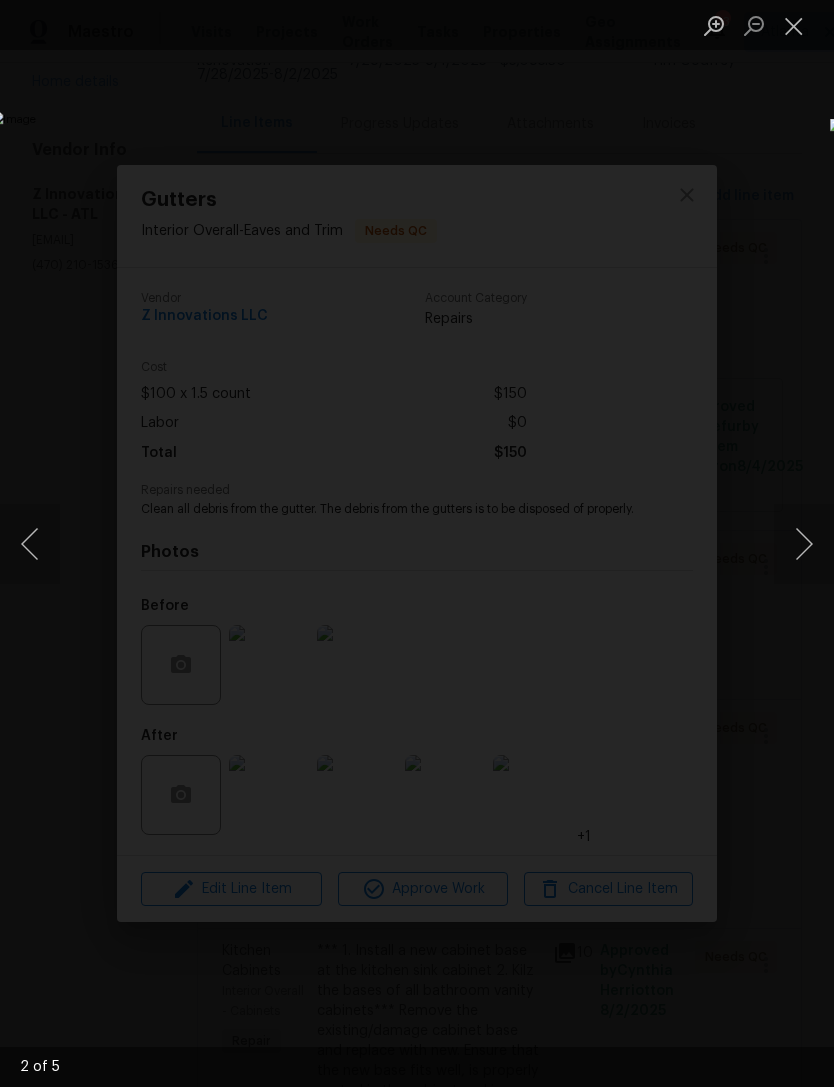 click at bounding box center [804, 544] 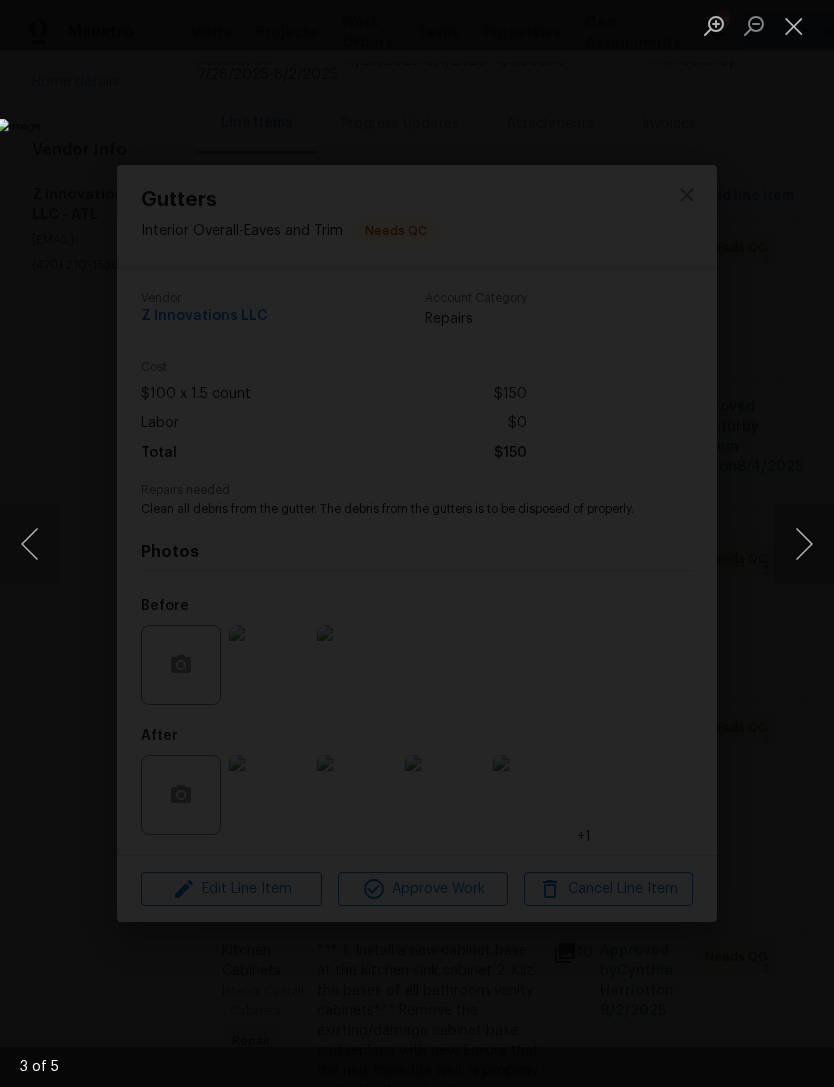 click at bounding box center (804, 544) 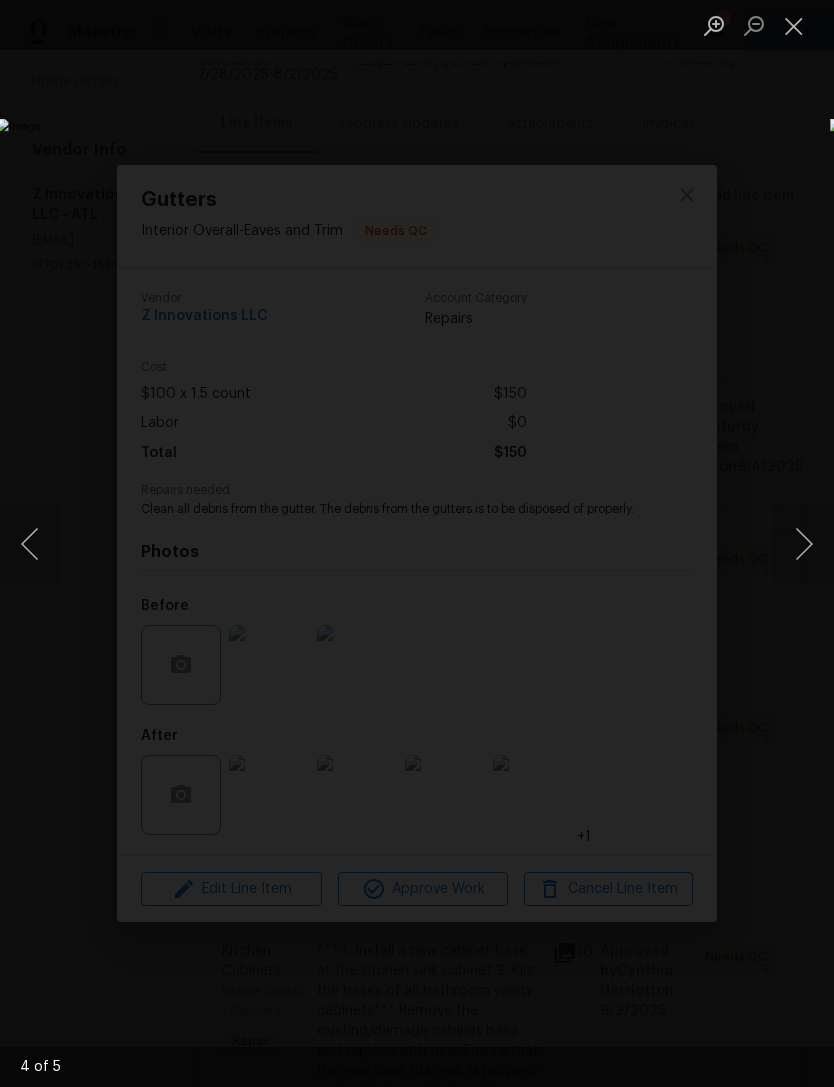 click at bounding box center [804, 544] 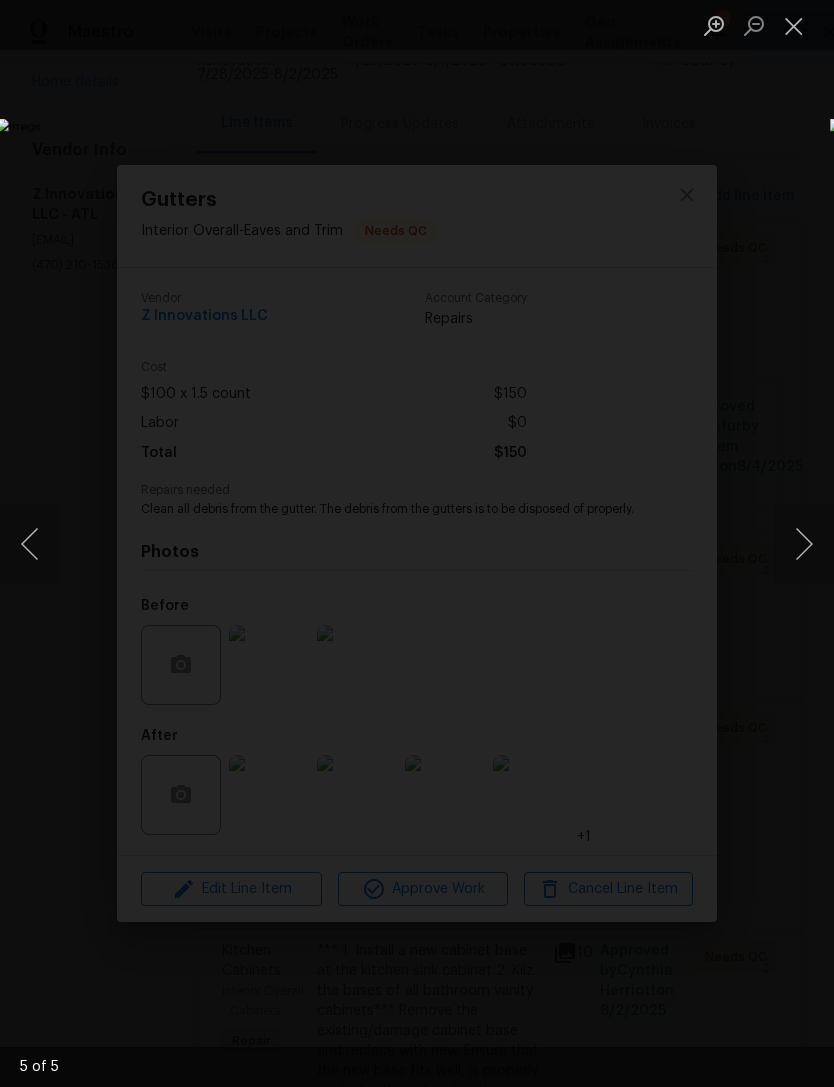 click at bounding box center (794, 25) 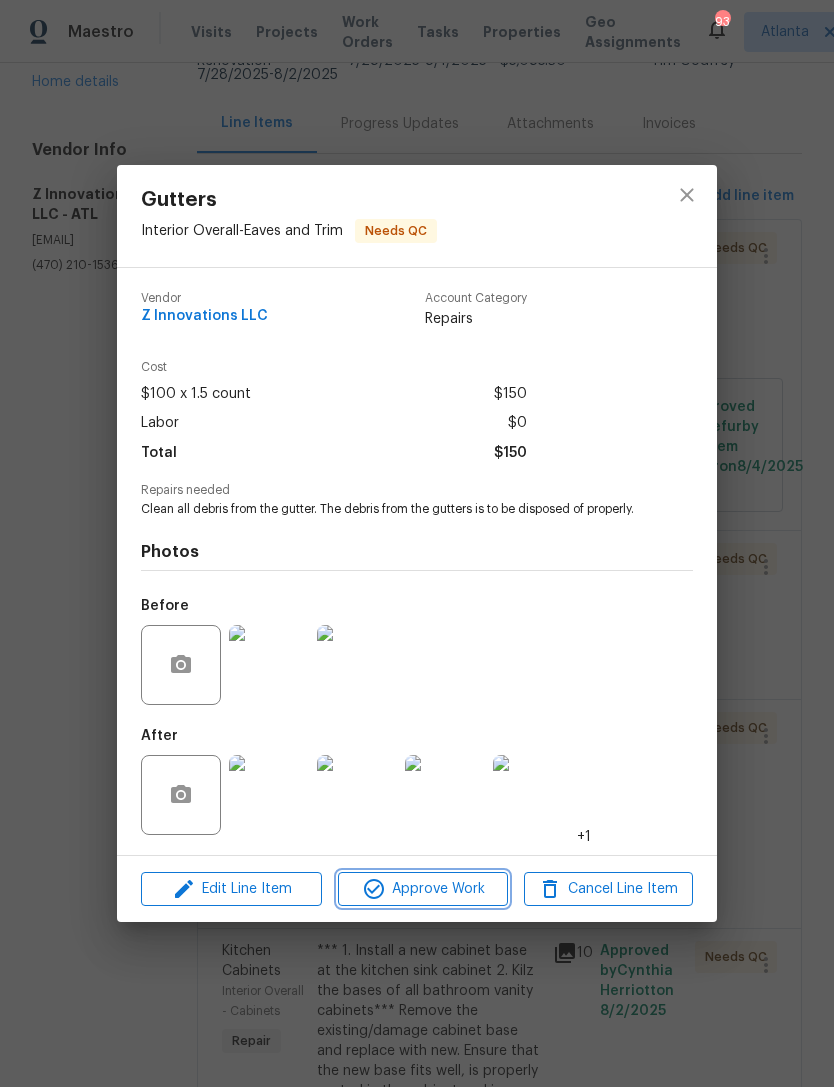 click on "Approve Work" at bounding box center (422, 889) 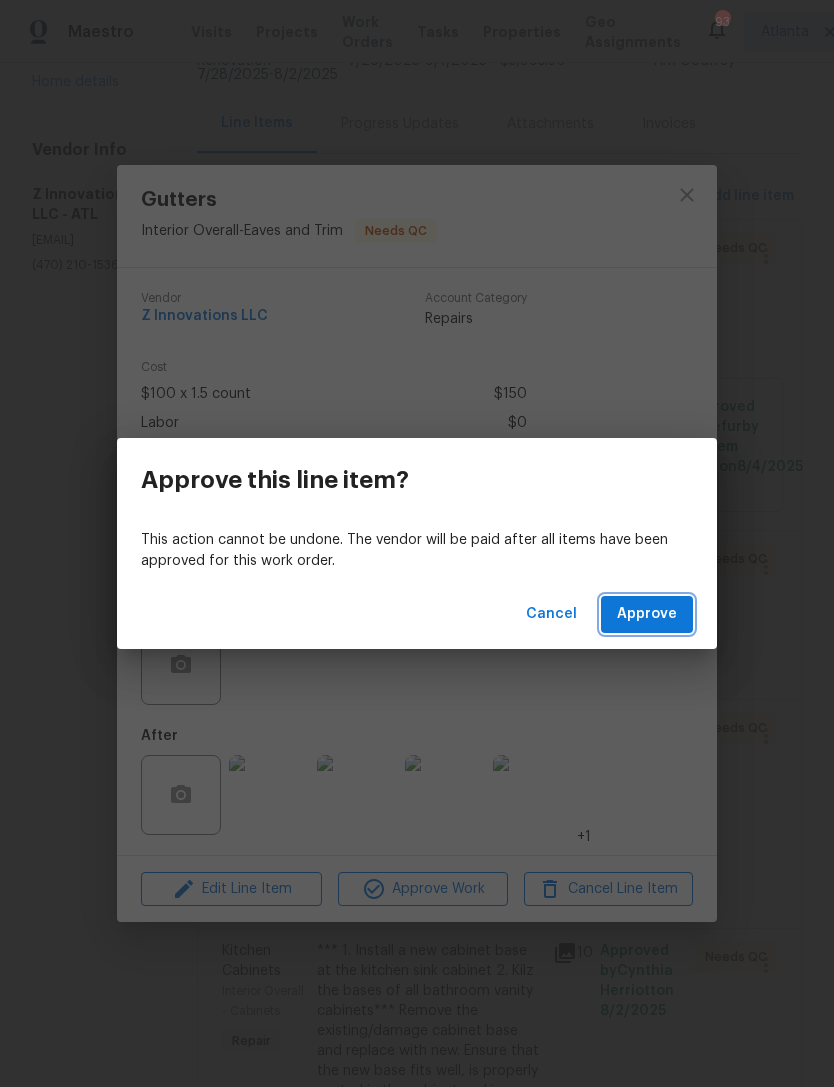 click on "Approve" at bounding box center [647, 614] 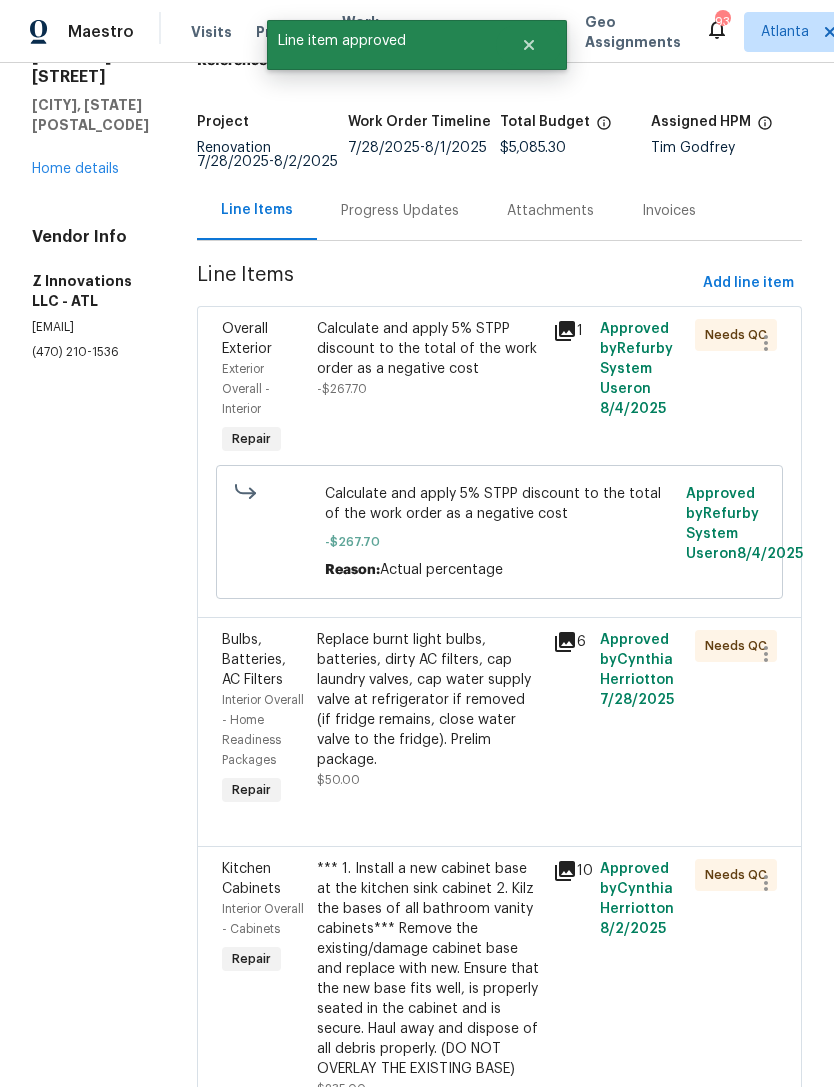 scroll, scrollTop: 94, scrollLeft: 0, axis: vertical 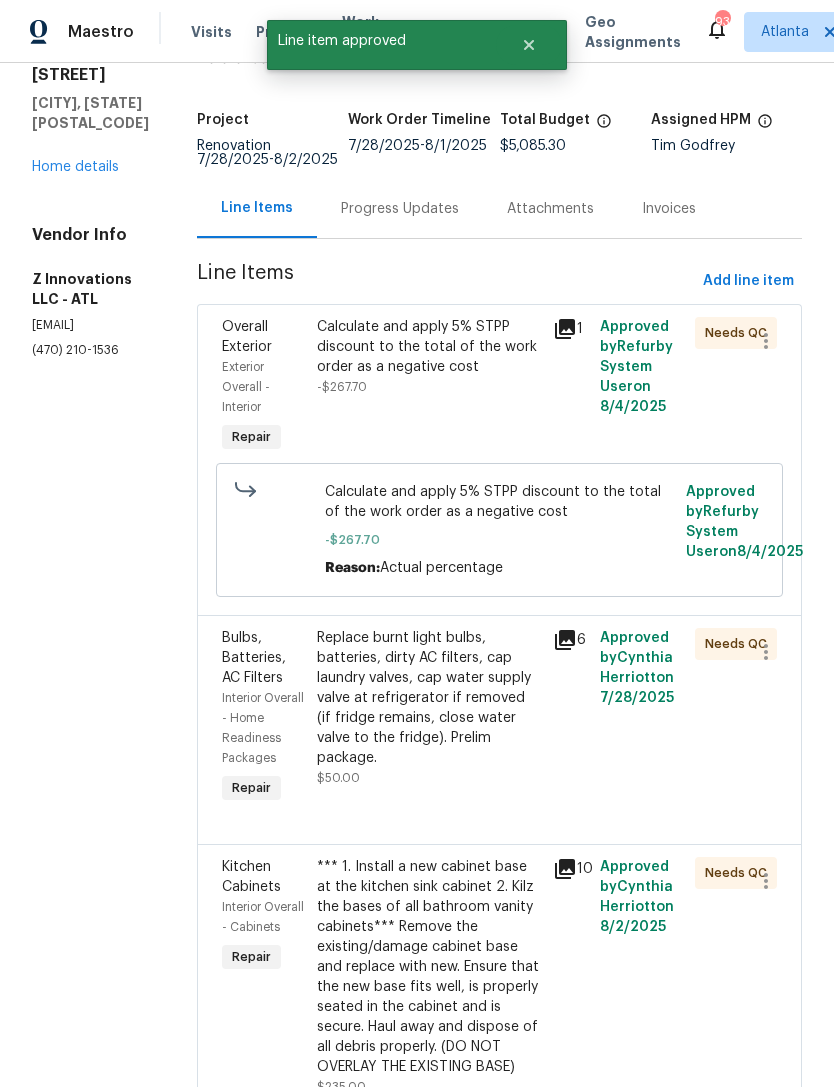 click on "Bulbs, Batteries, AC Filters" at bounding box center [254, 658] 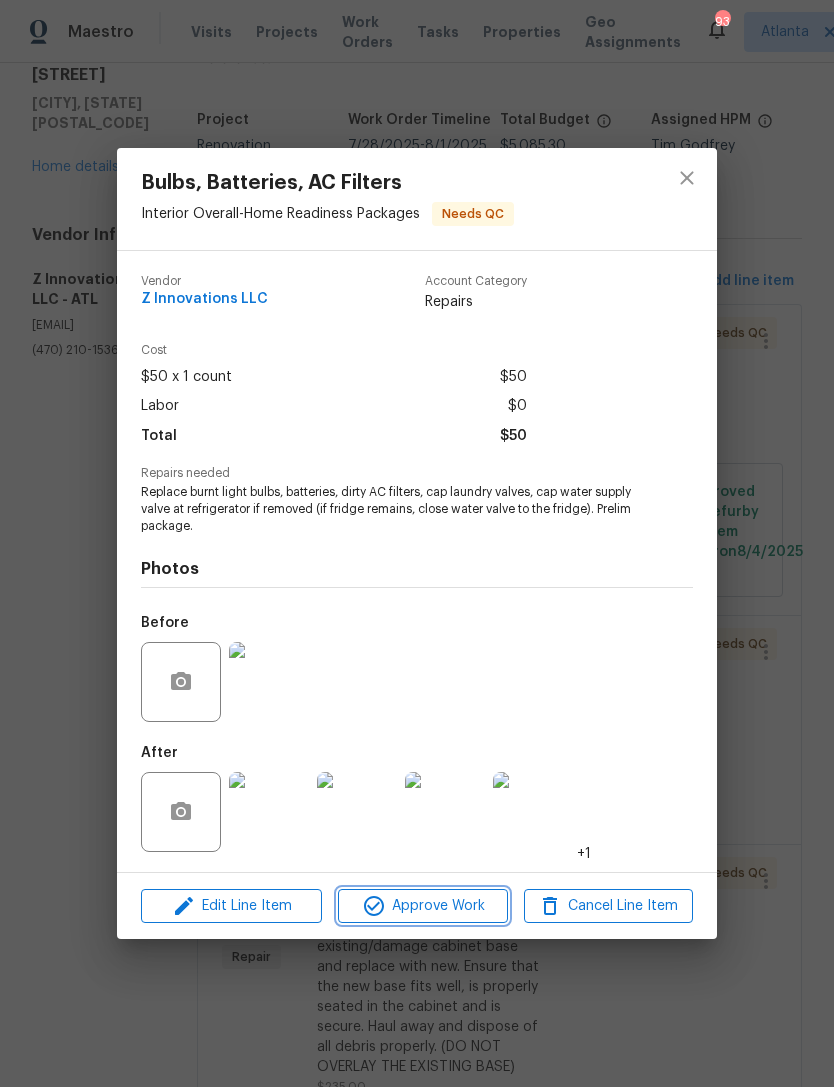 click on "Approve Work" at bounding box center (422, 906) 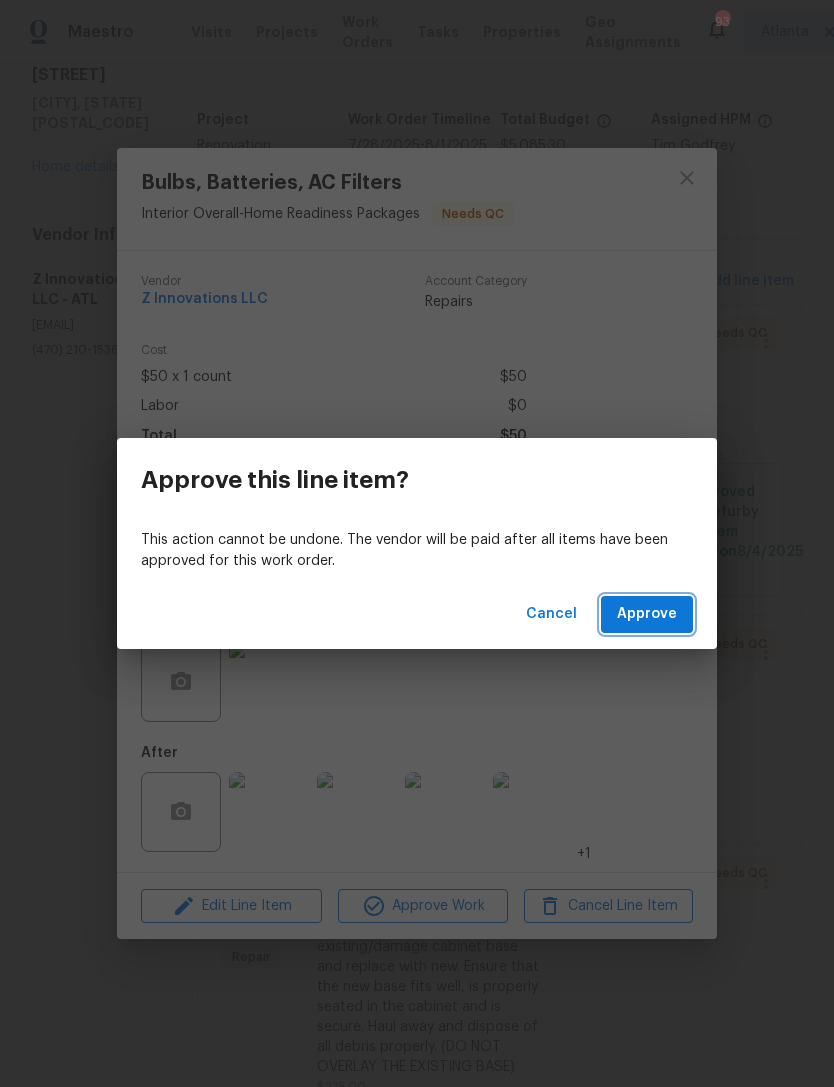 click on "Approve" at bounding box center (647, 614) 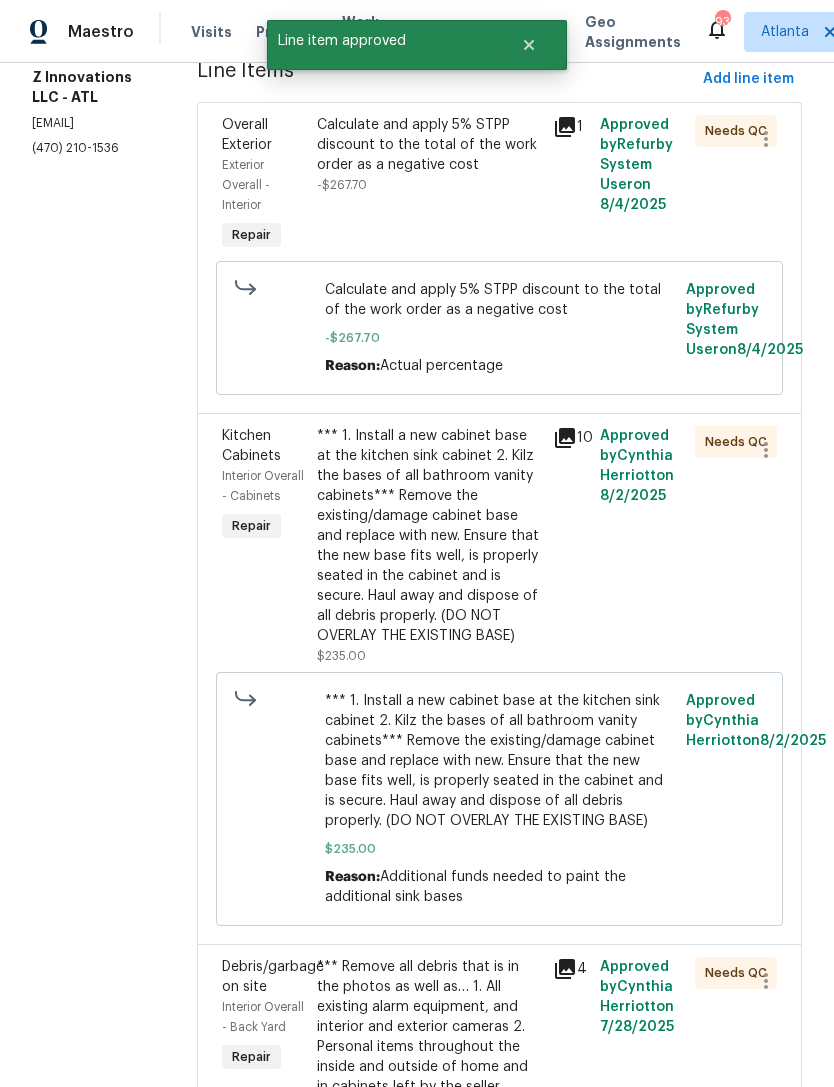 scroll, scrollTop: 298, scrollLeft: 0, axis: vertical 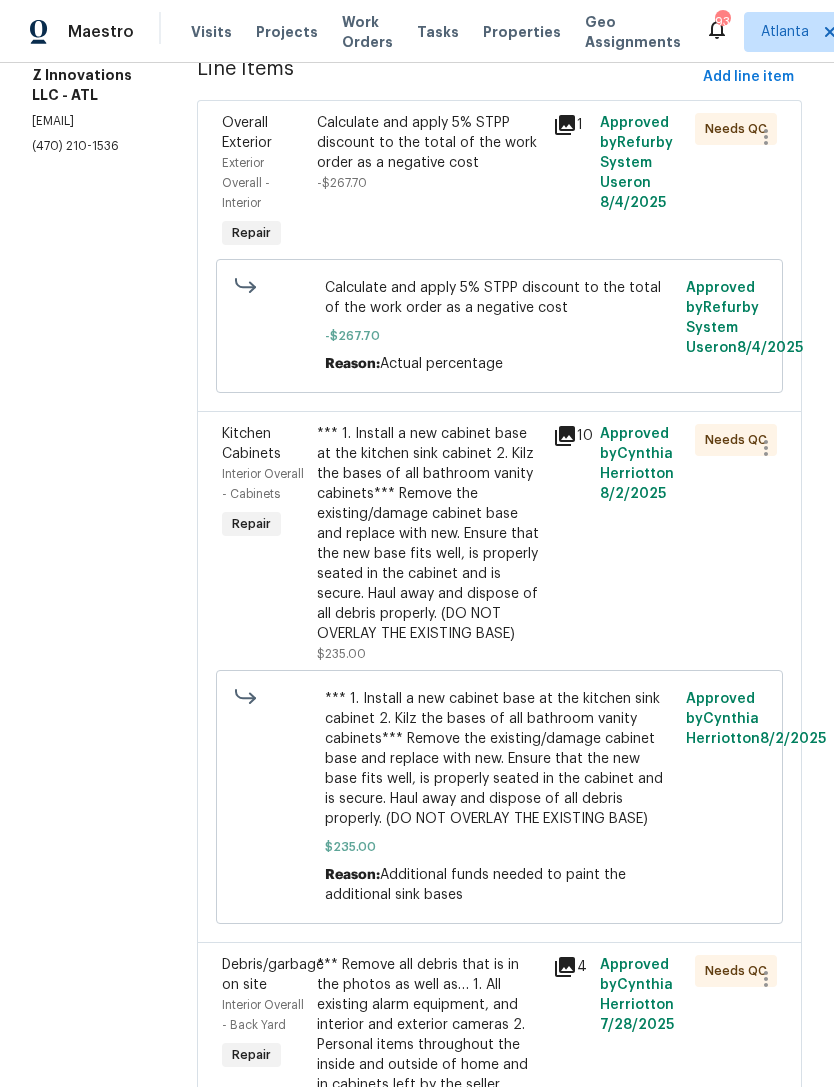 click on "Kitchen Cabinets" at bounding box center (263, 444) 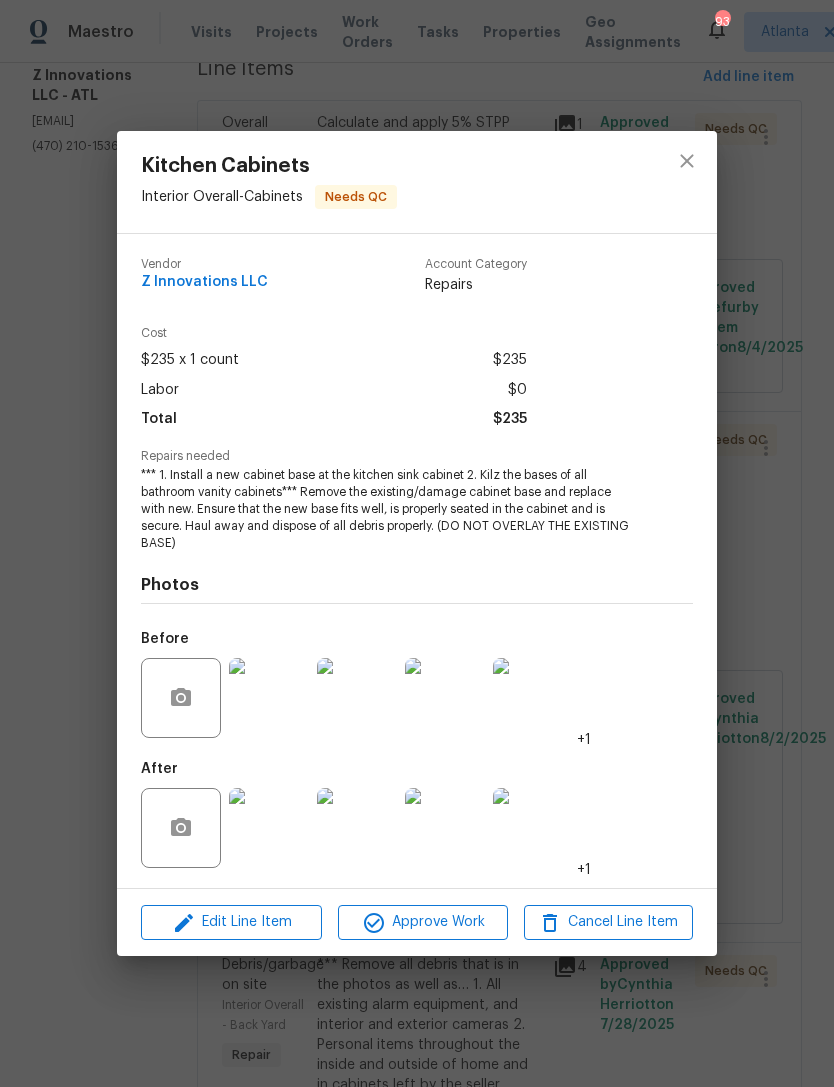 click at bounding box center (269, 828) 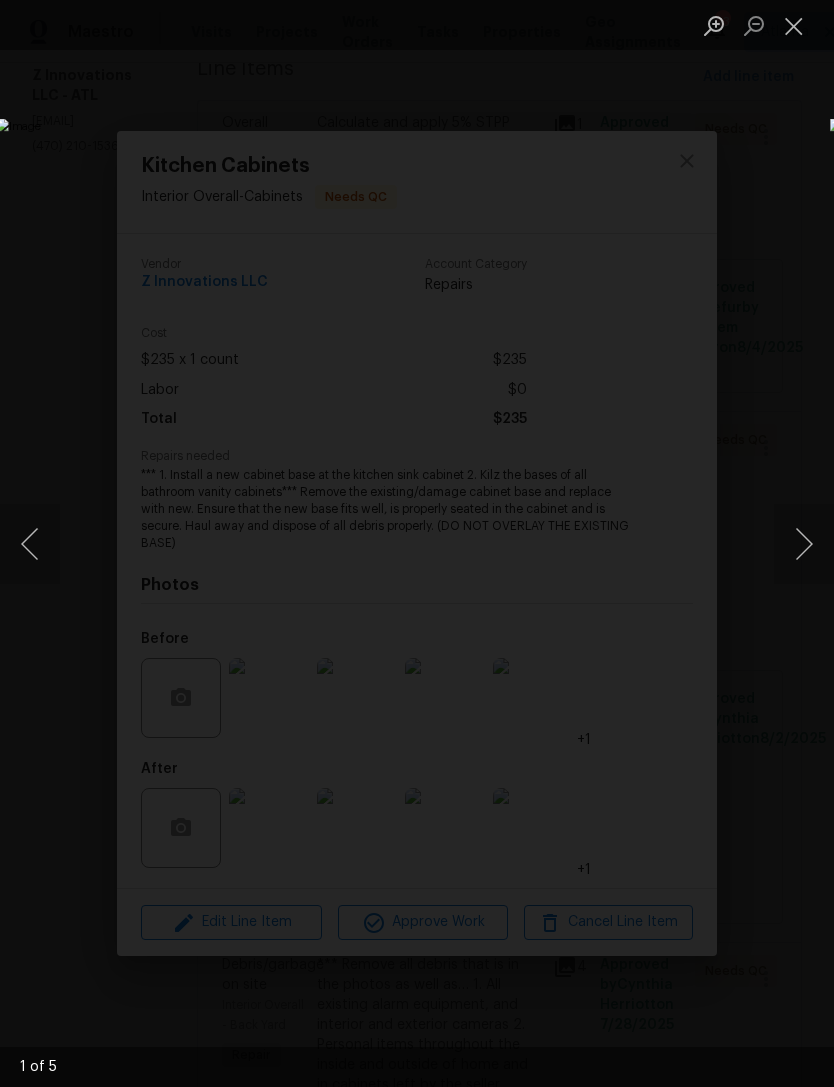 click at bounding box center [804, 544] 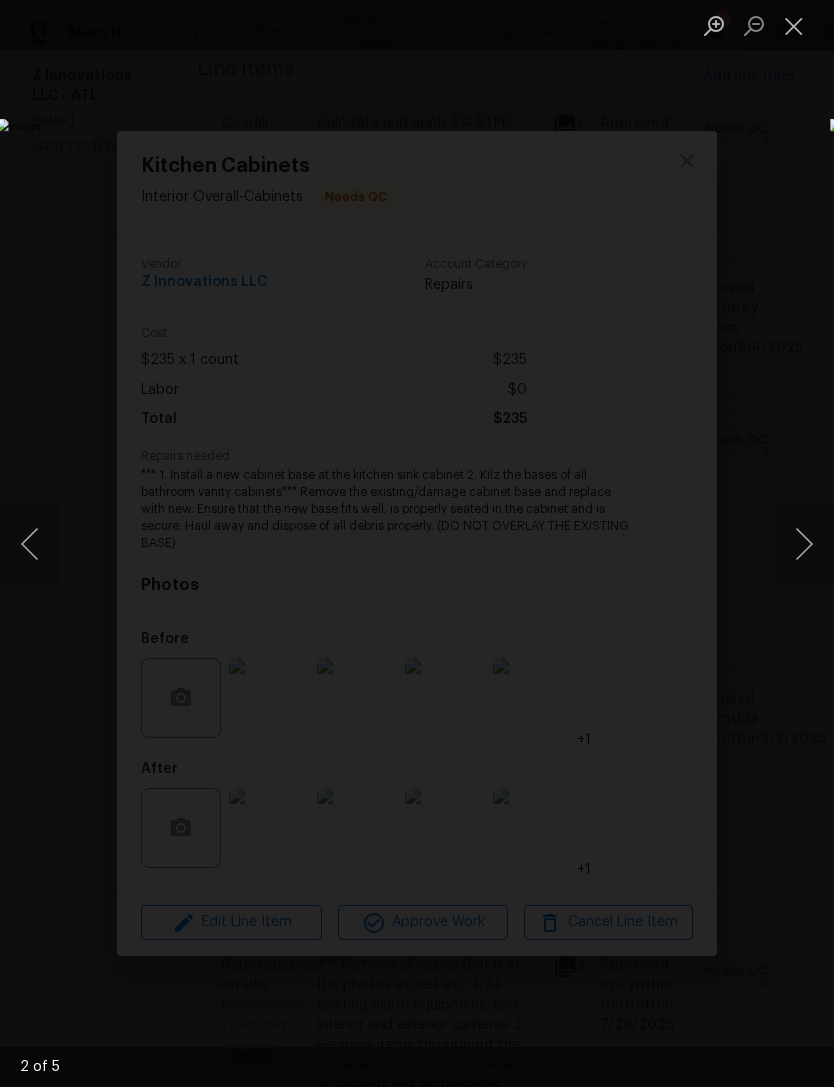 click at bounding box center (804, 544) 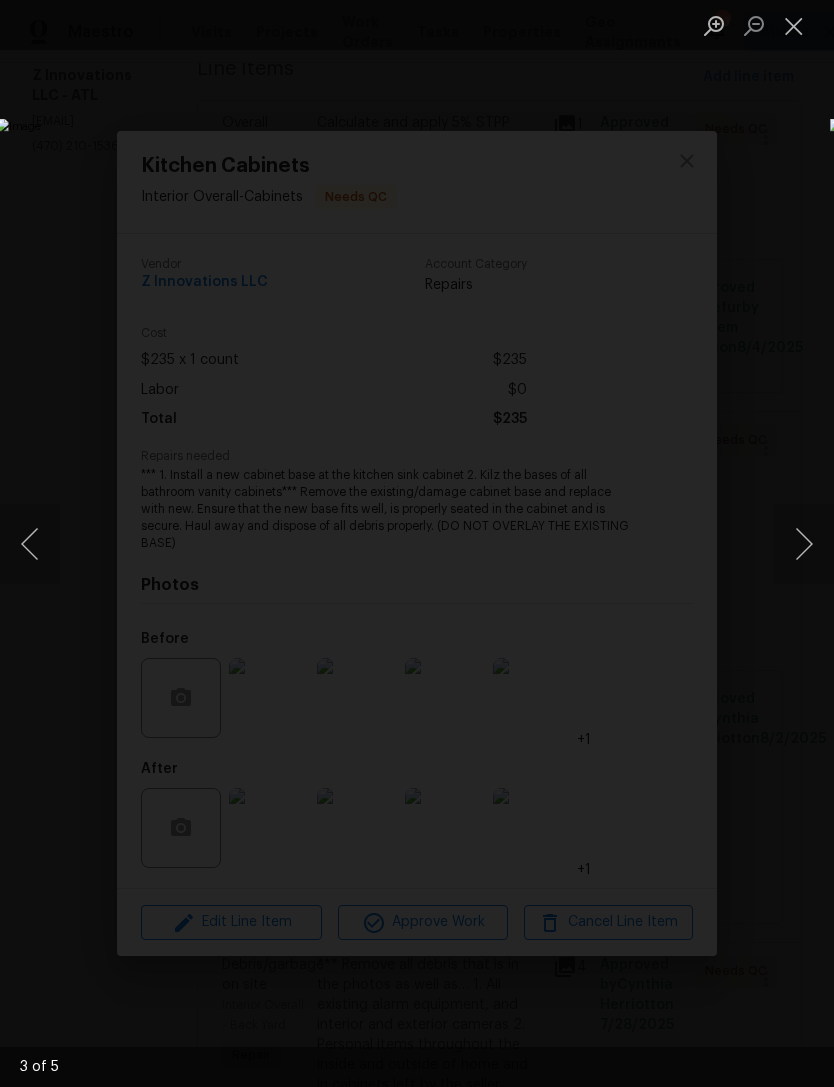 click at bounding box center (794, 25) 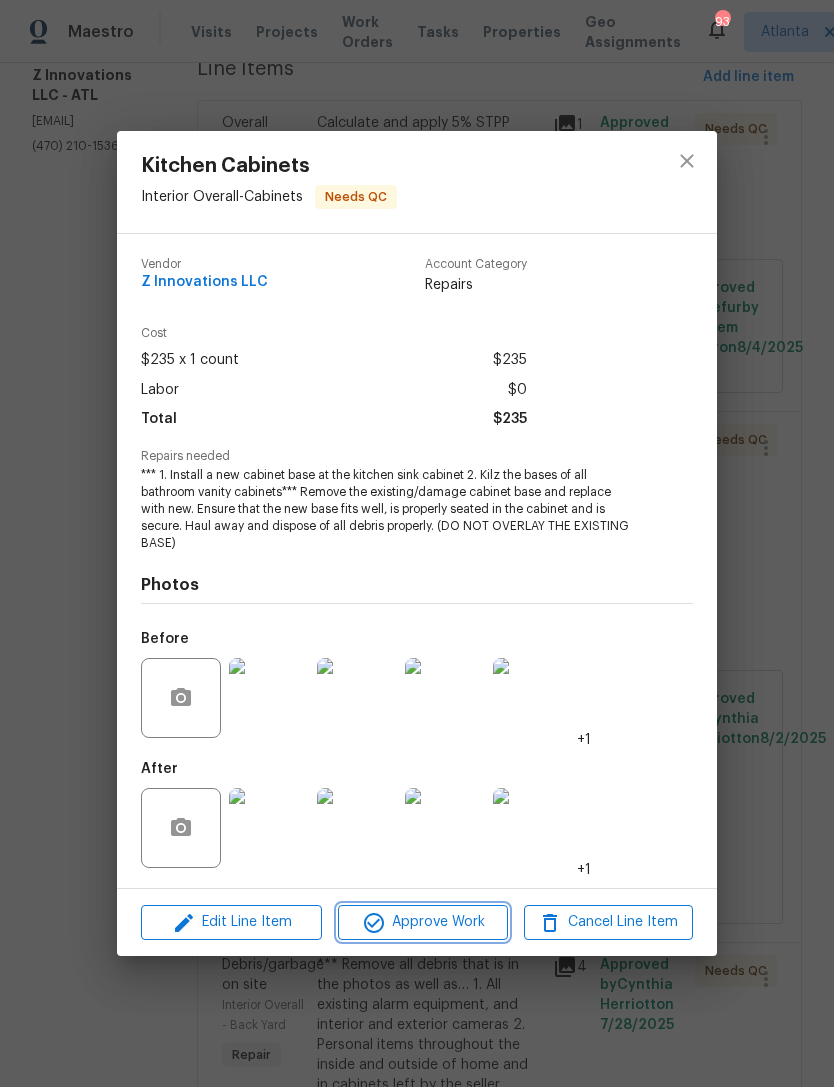 click on "Approve Work" at bounding box center (422, 922) 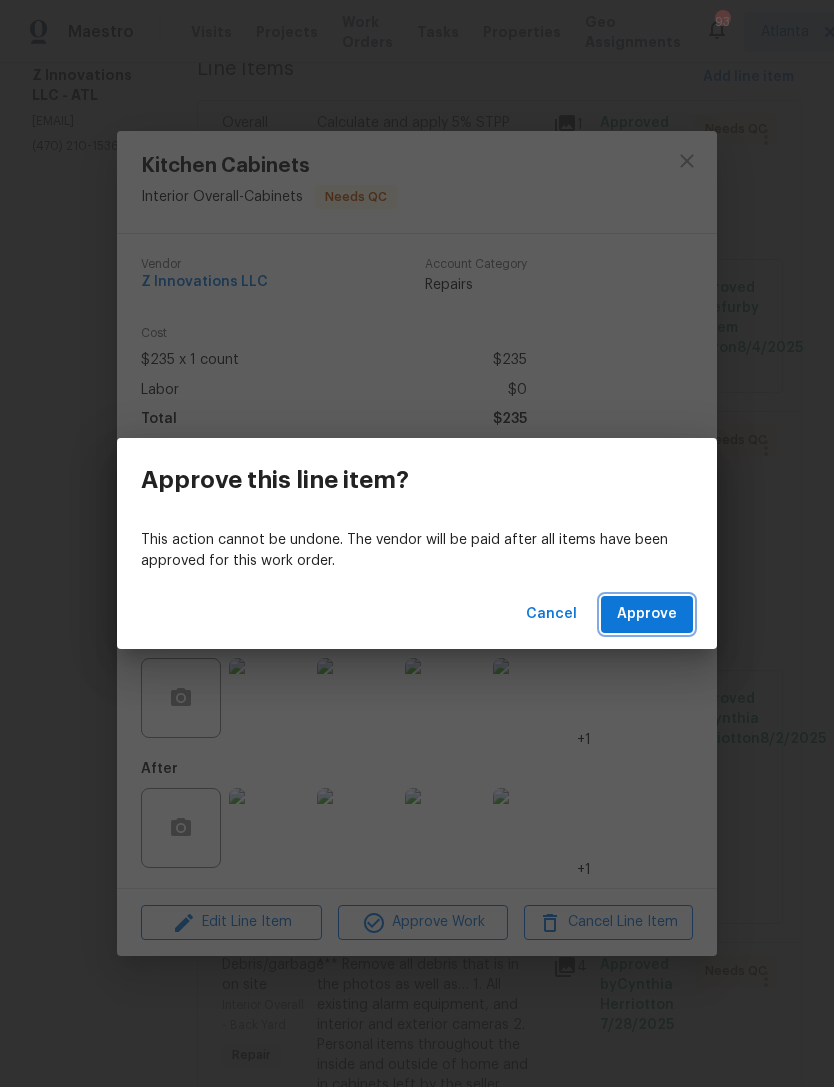 click on "Approve" at bounding box center [647, 614] 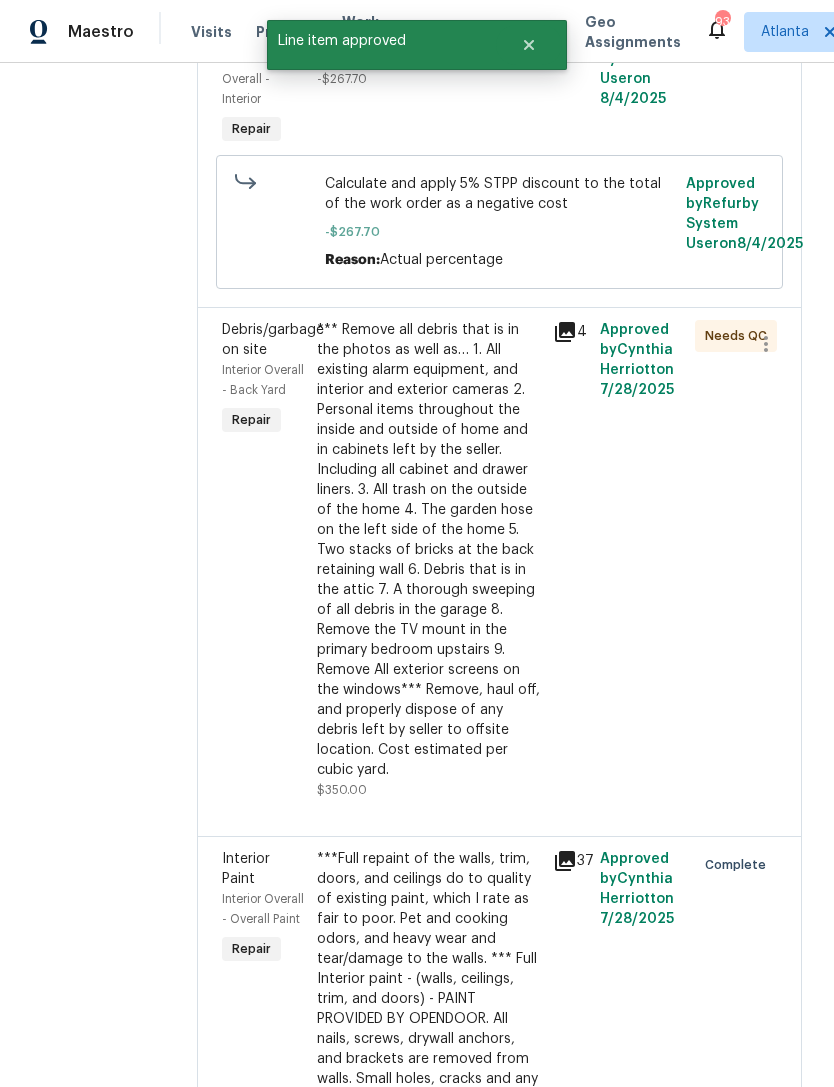 scroll, scrollTop: 412, scrollLeft: 0, axis: vertical 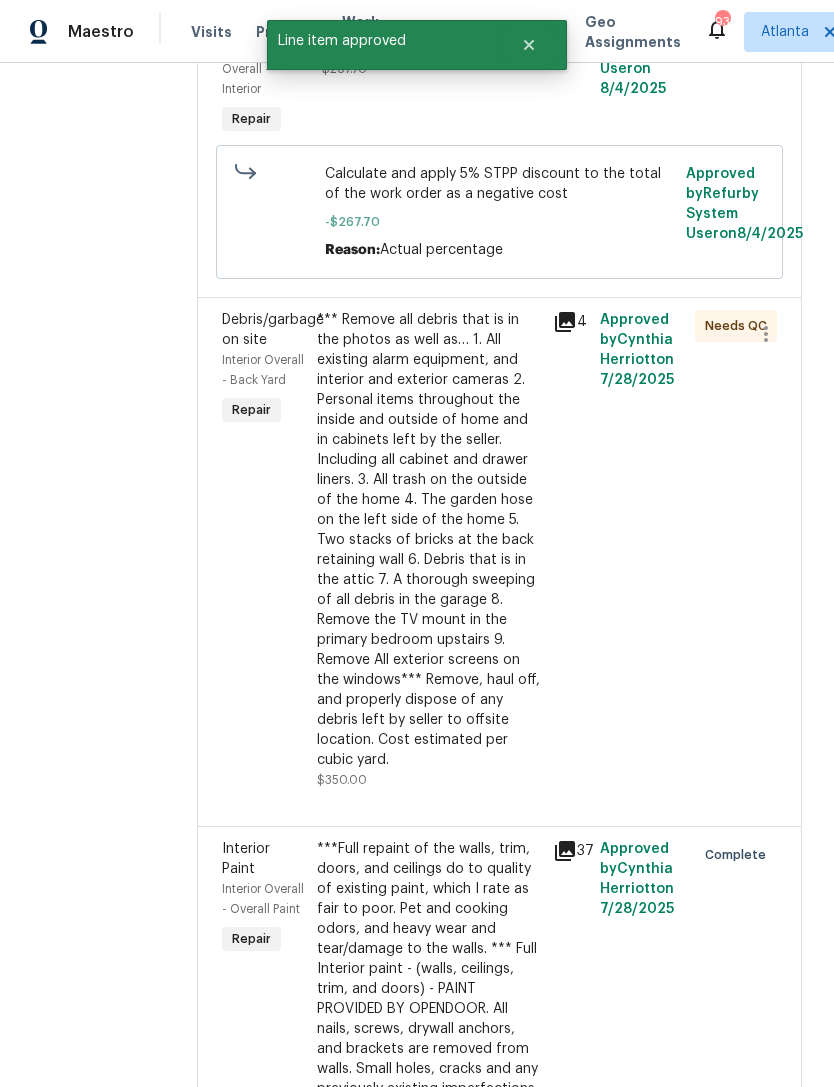 click on "Debris/garbage on site" at bounding box center [273, 330] 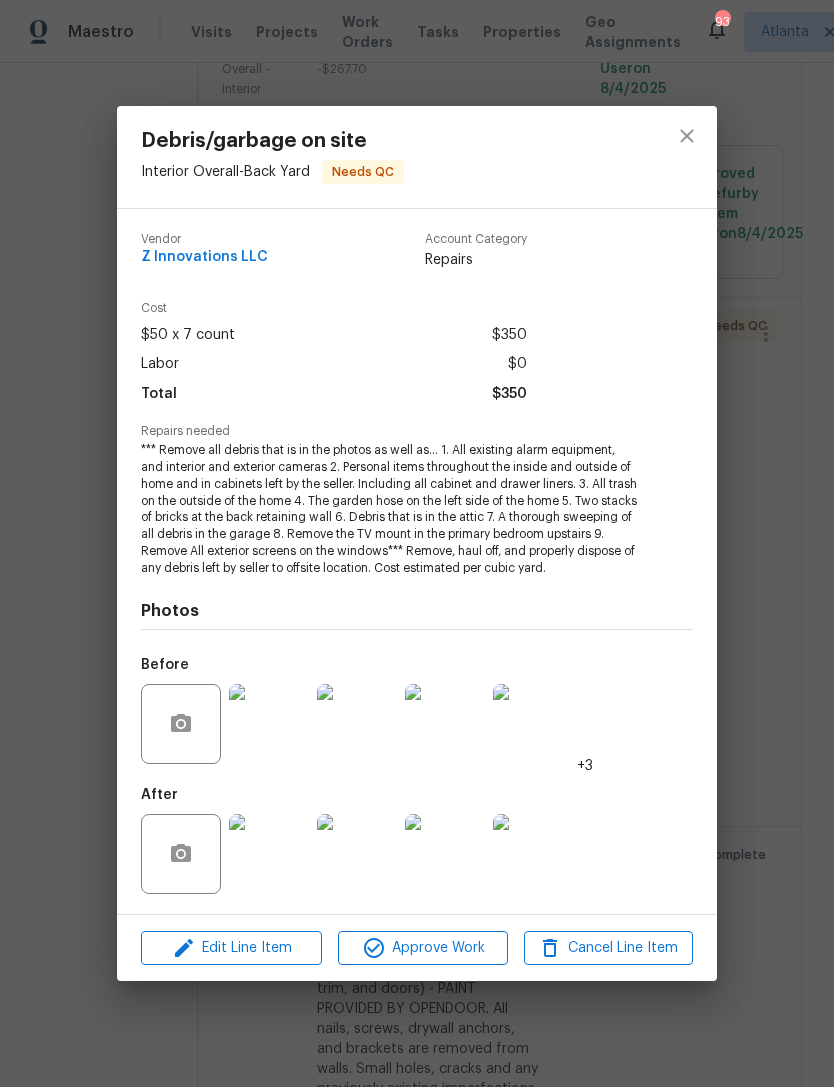click at bounding box center [269, 854] 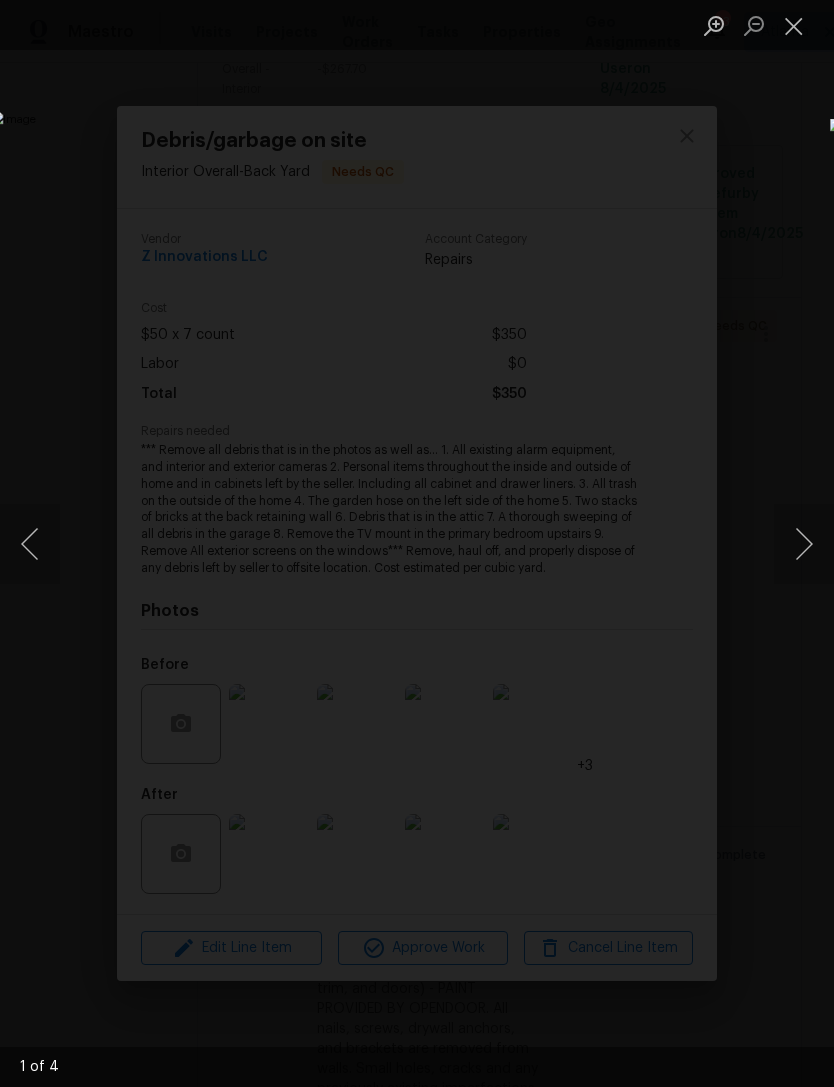 click at bounding box center (804, 544) 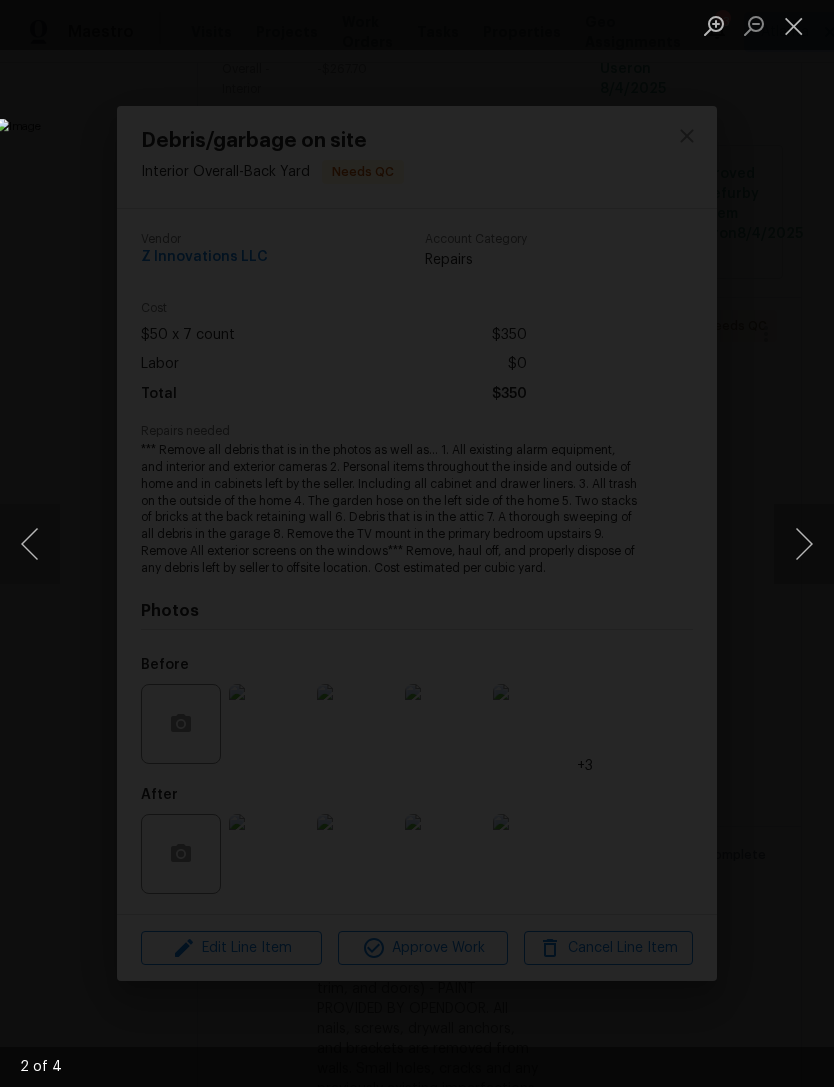click at bounding box center [804, 544] 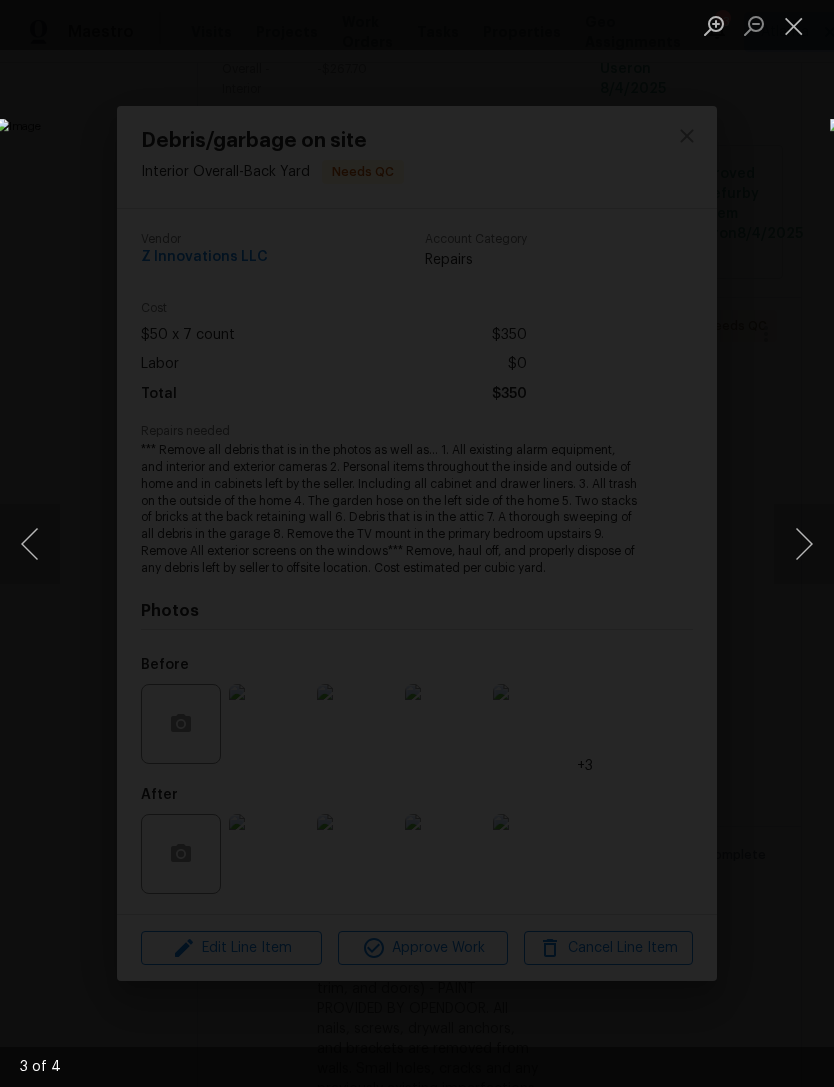click at bounding box center [804, 544] 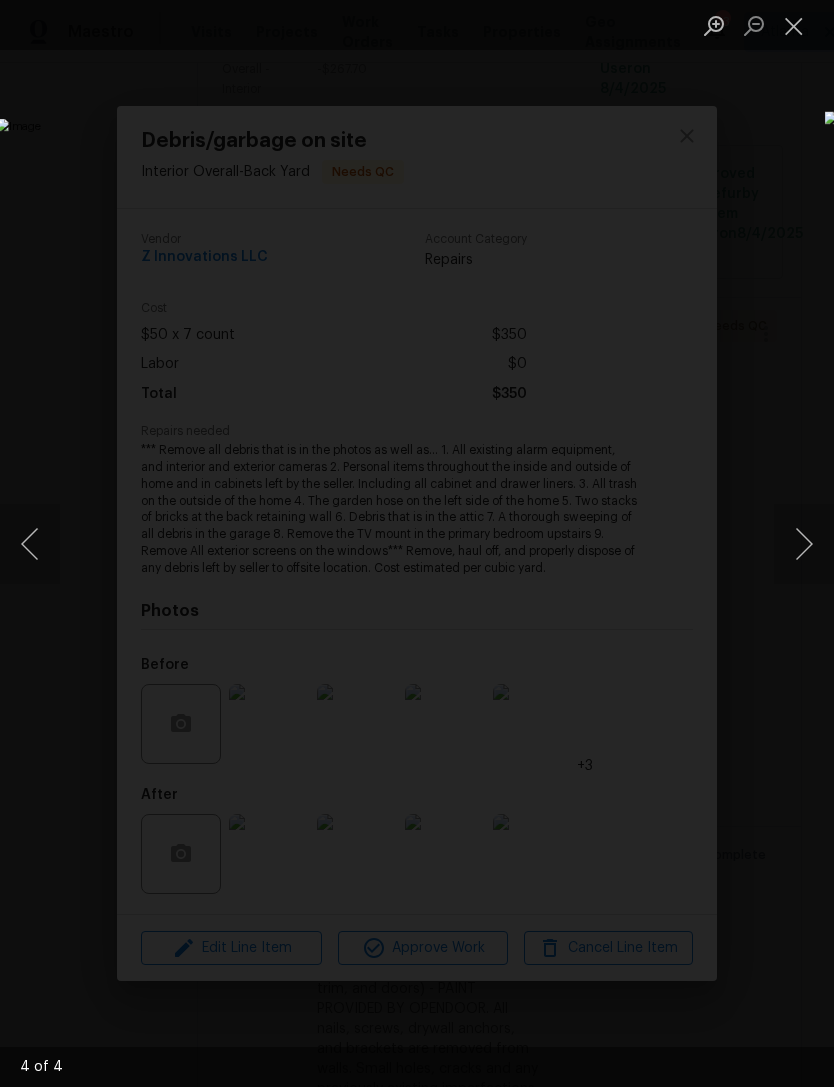 click at bounding box center [794, 25] 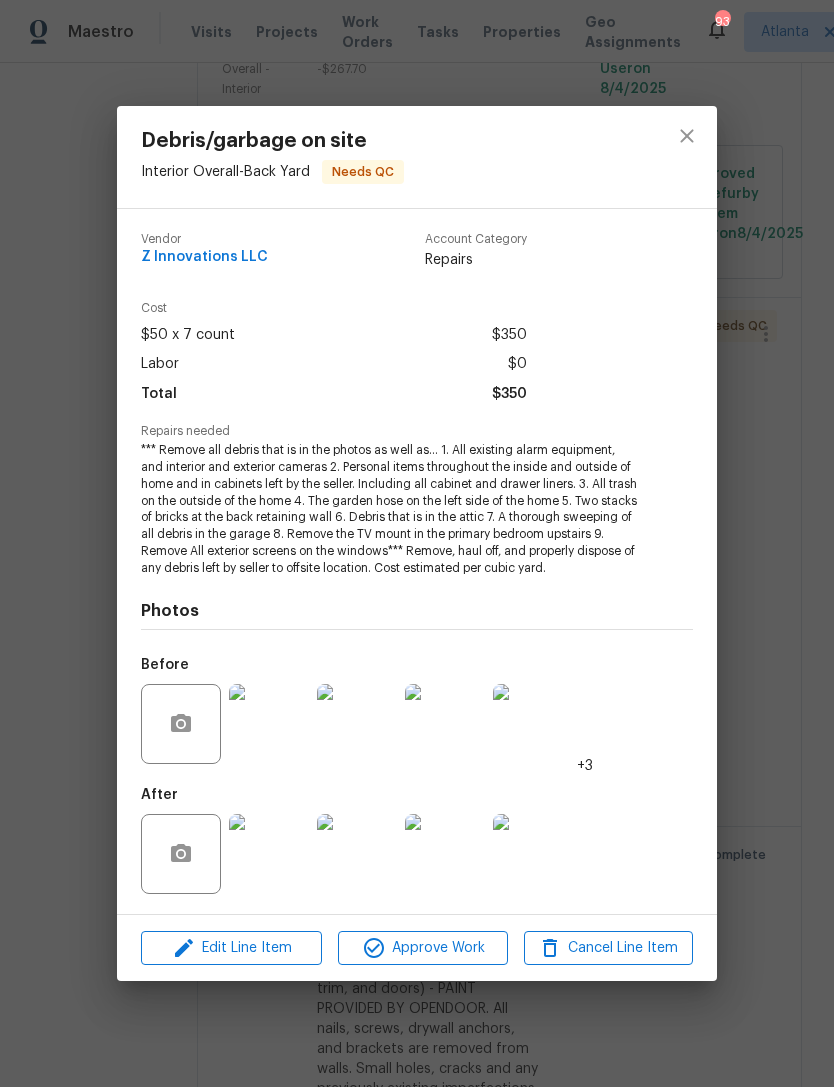 click at bounding box center [533, 724] 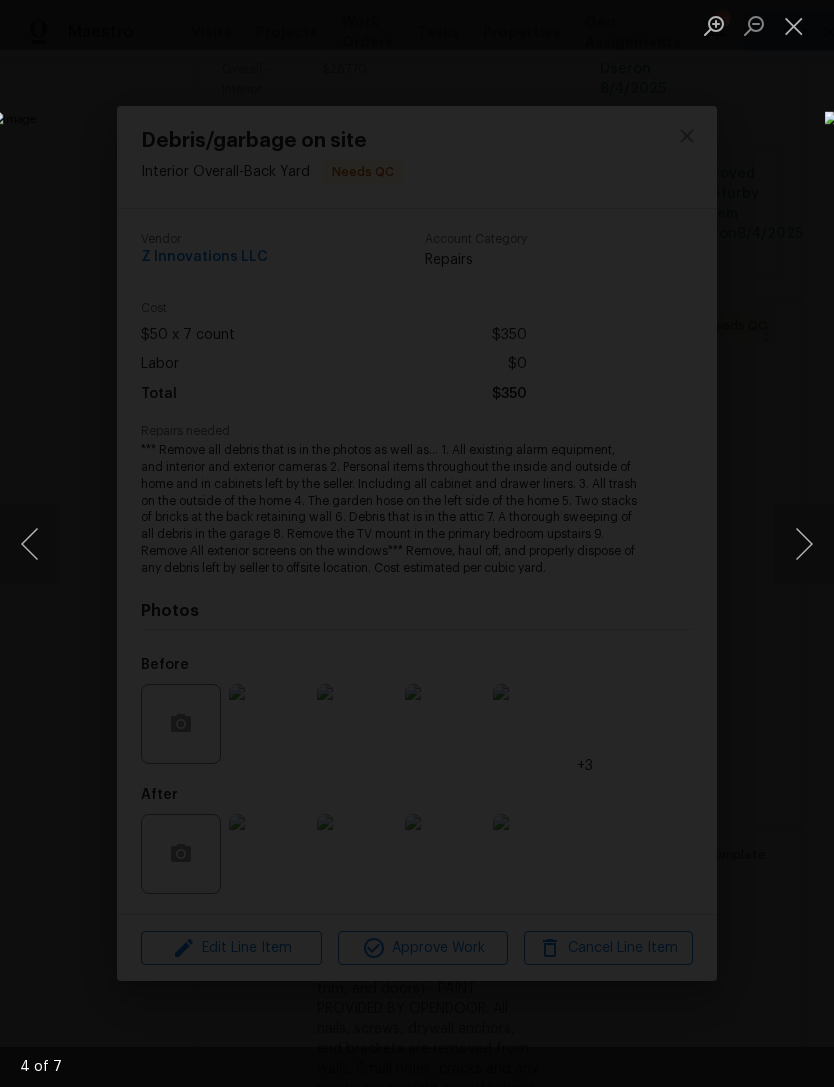 click at bounding box center [794, 25] 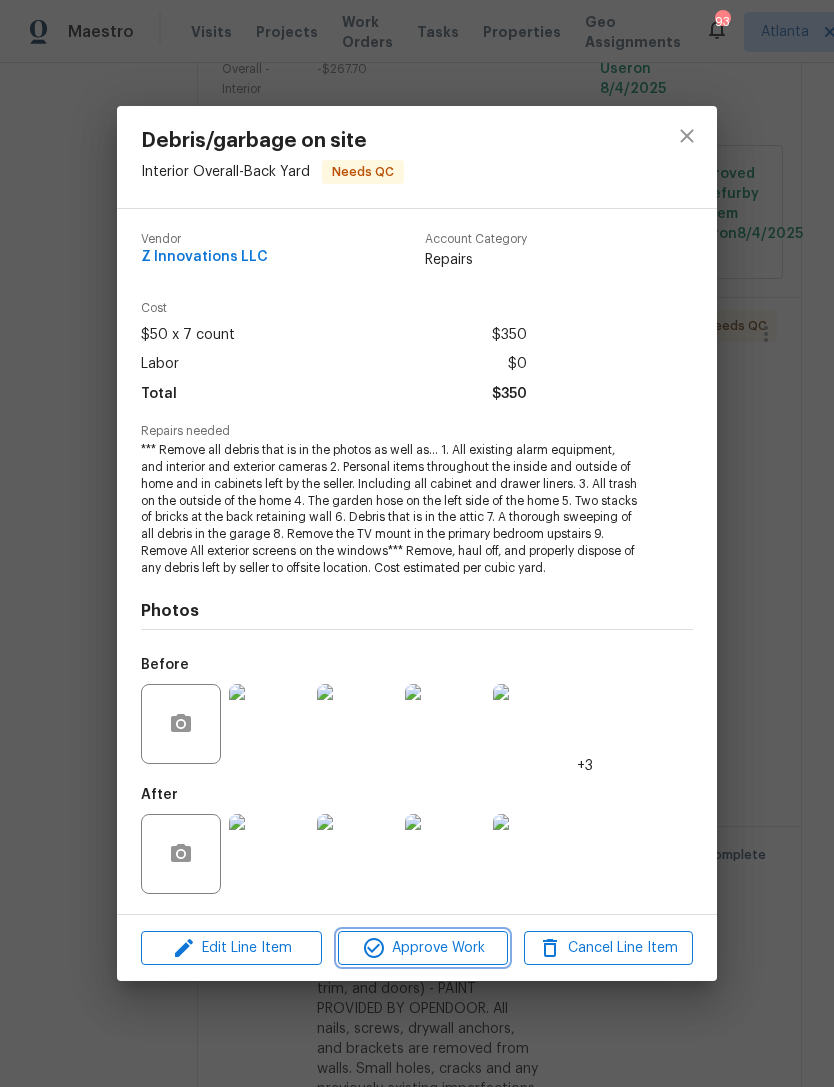 click on "Approve Work" at bounding box center [422, 948] 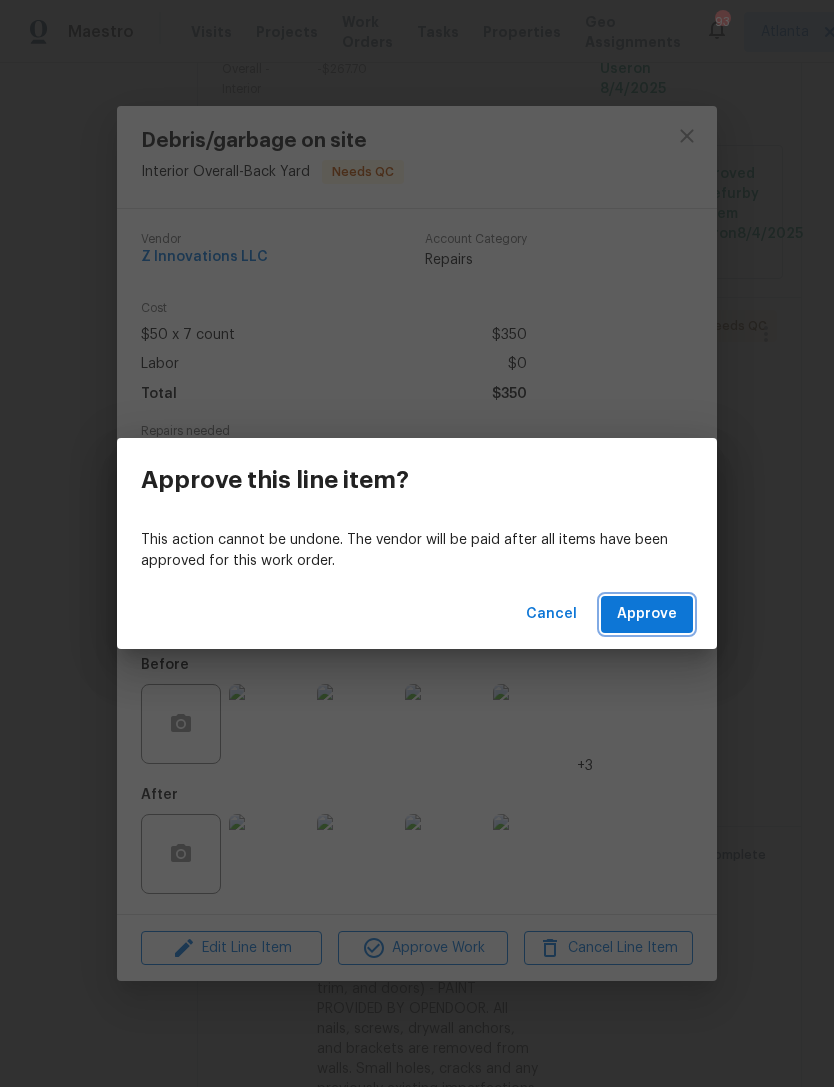 click on "Approve" at bounding box center [647, 614] 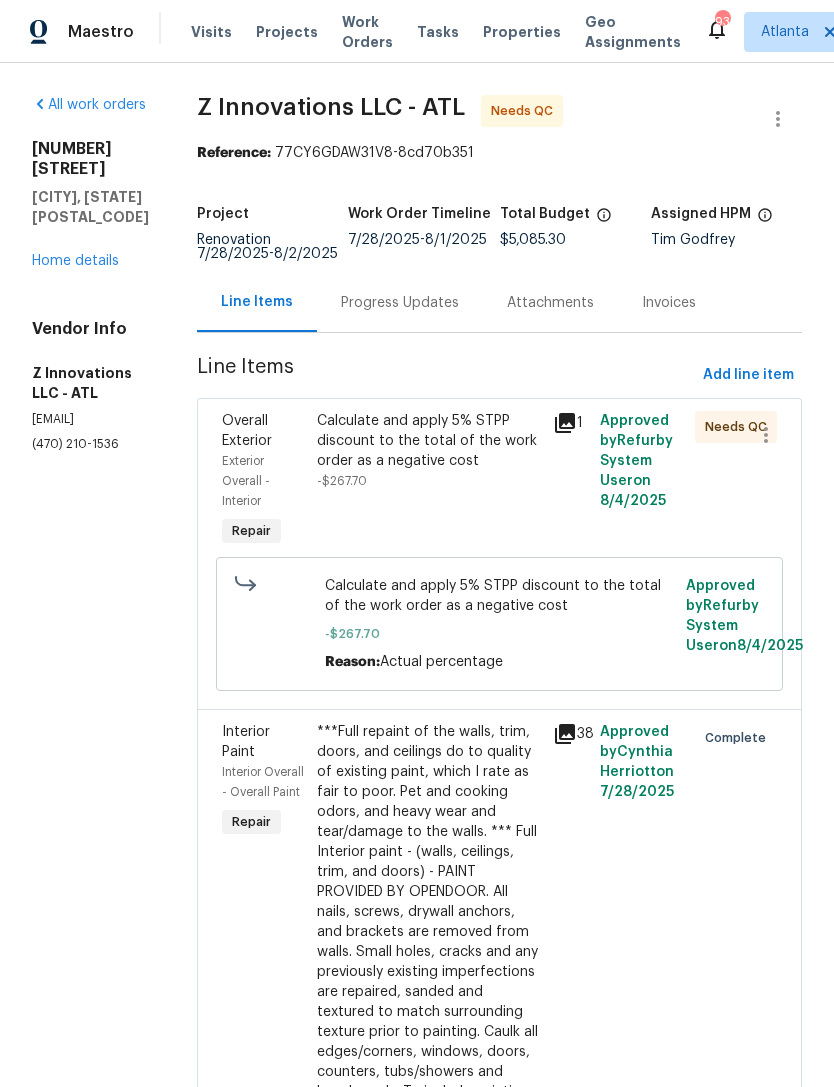 scroll, scrollTop: 0, scrollLeft: 0, axis: both 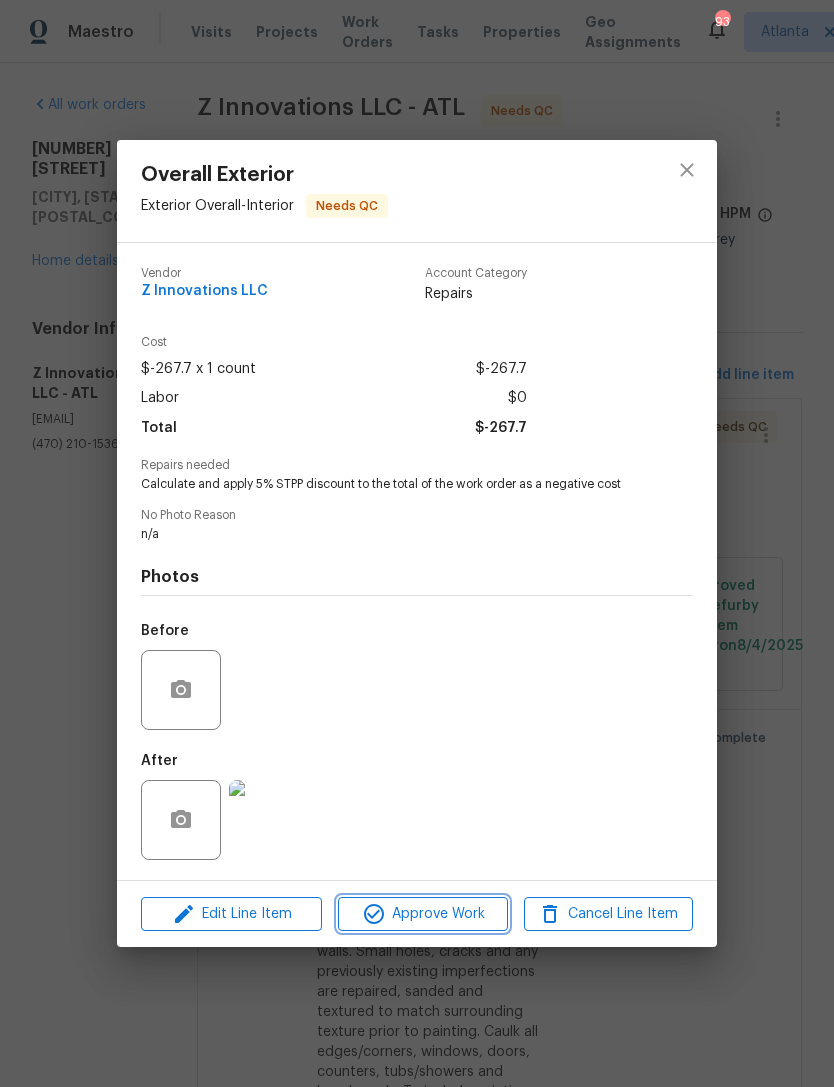 click on "Approve Work" at bounding box center (422, 914) 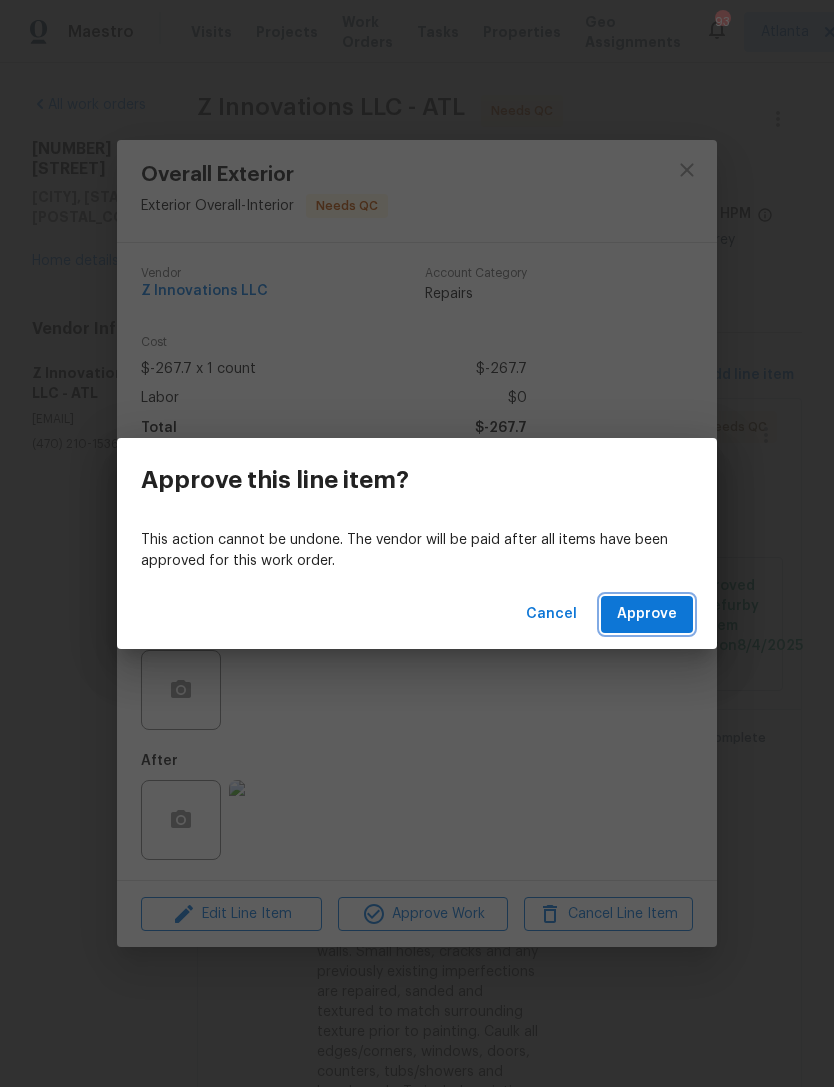 click on "Approve" at bounding box center (647, 614) 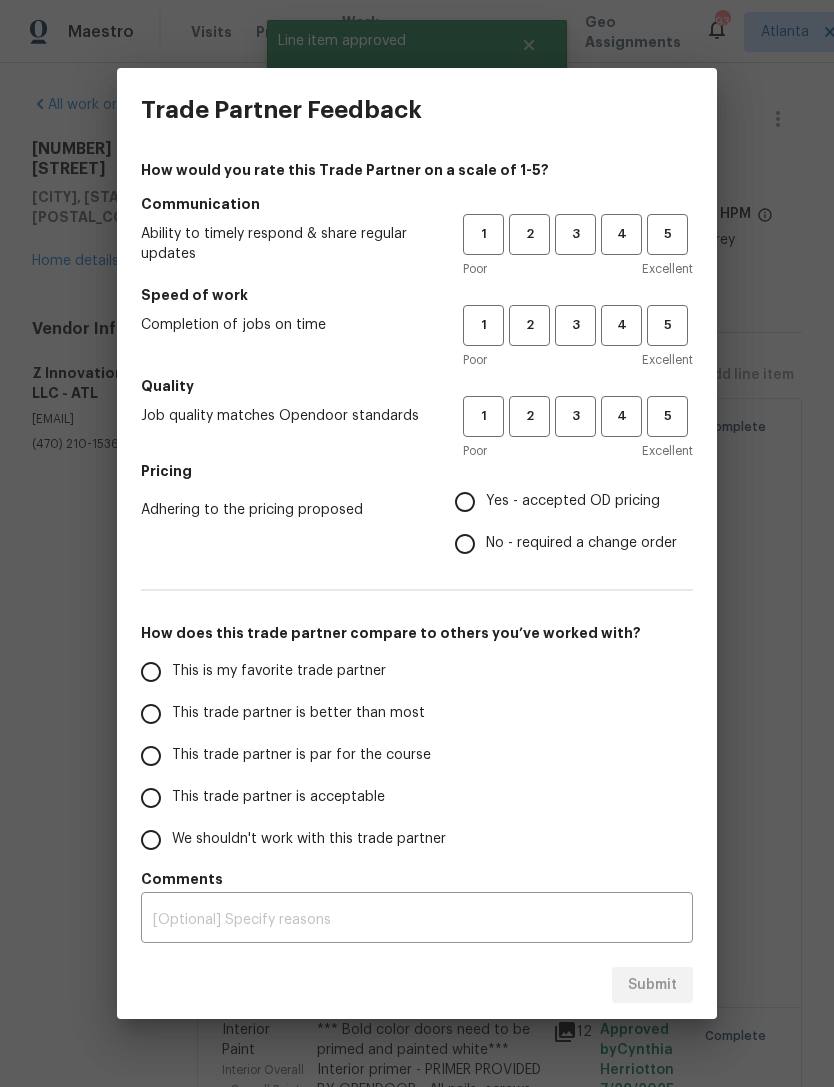 click on "4" at bounding box center [621, 234] 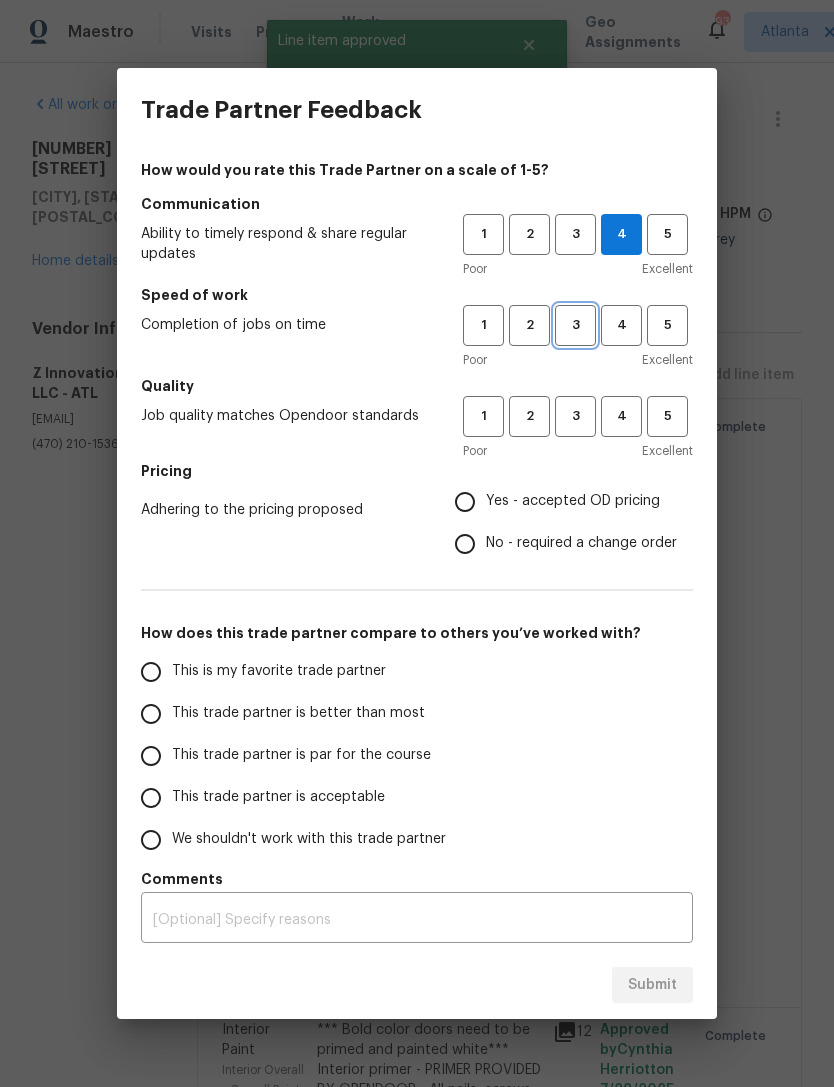 click on "3" at bounding box center [575, 325] 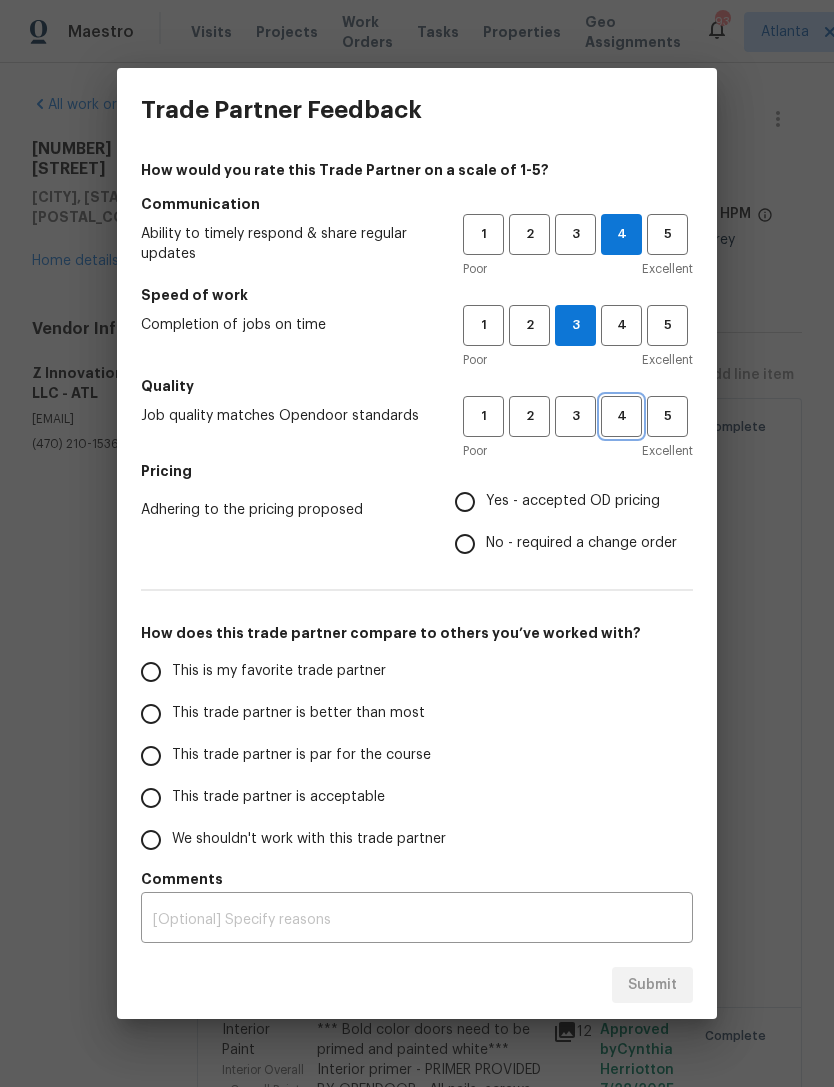 click on "4" at bounding box center (621, 416) 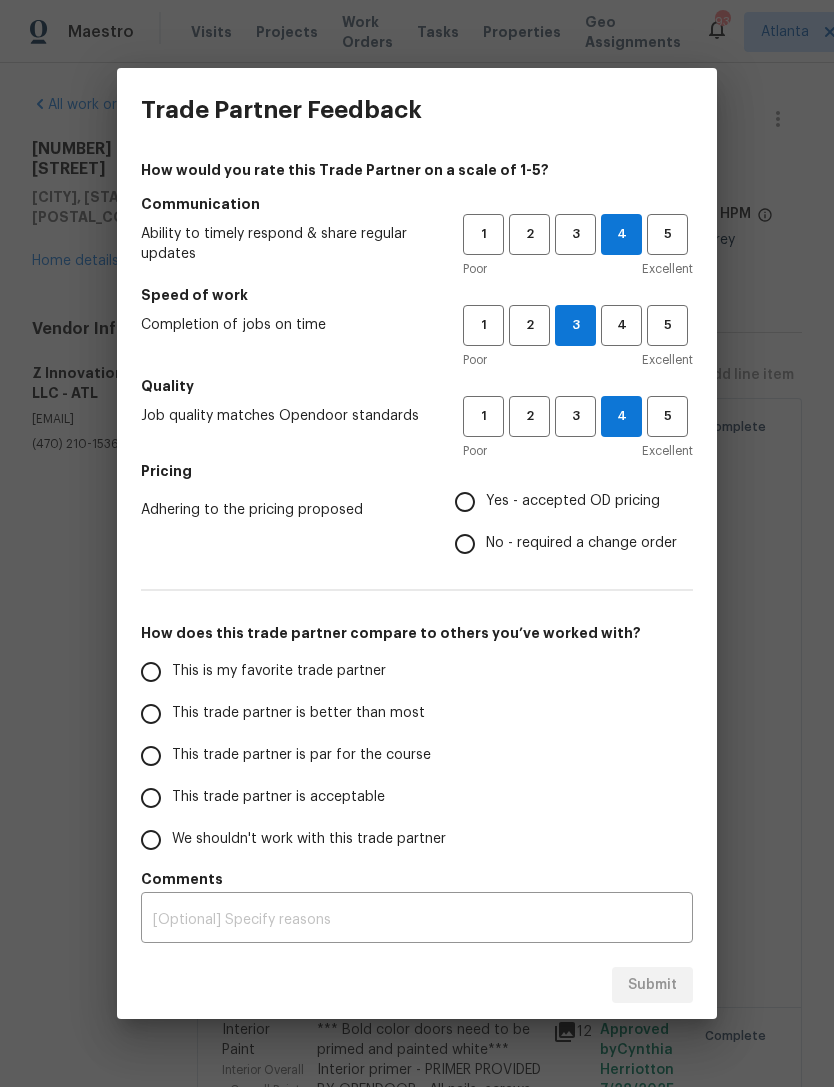click on "Yes - accepted OD pricing" at bounding box center (465, 502) 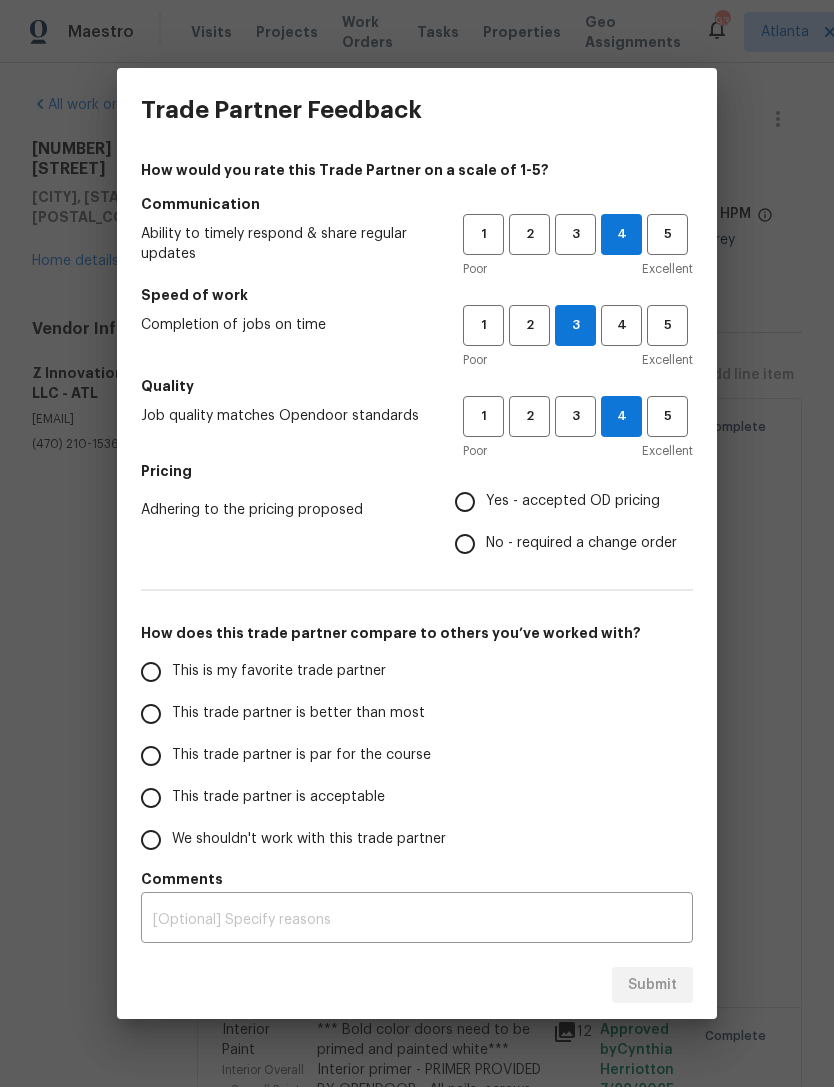radio on "true" 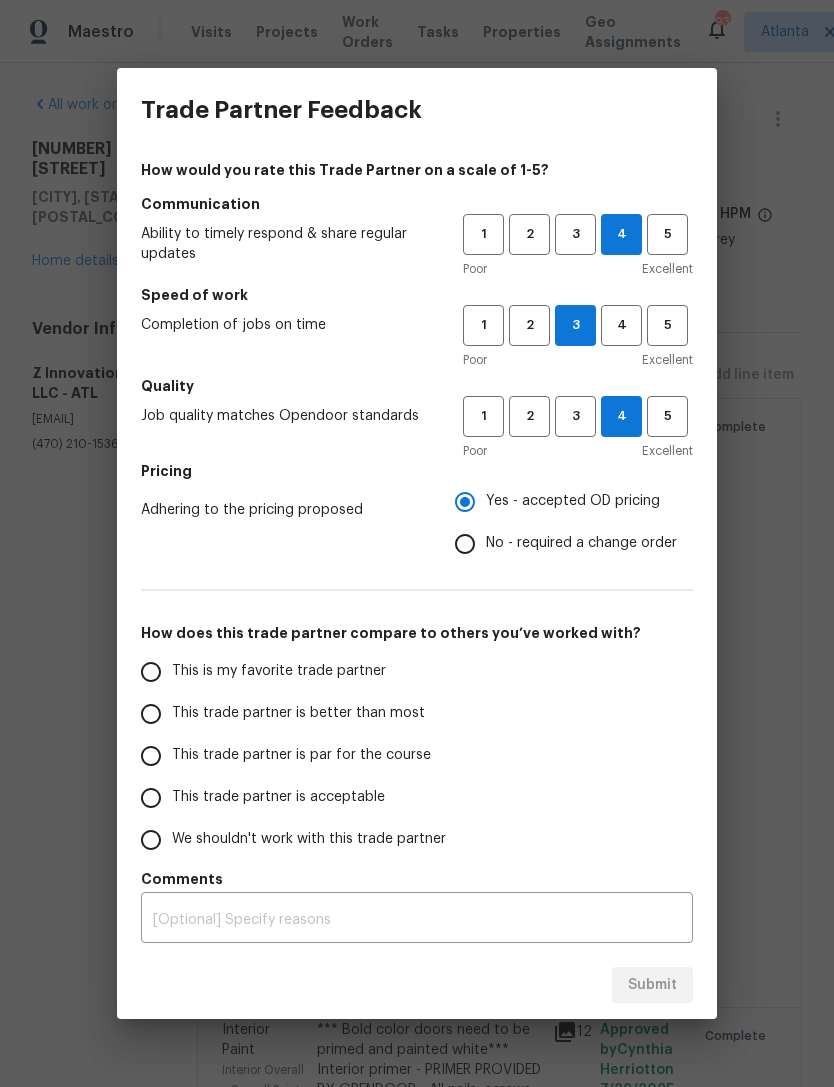 click on "This trade partner is acceptable" at bounding box center (151, 798) 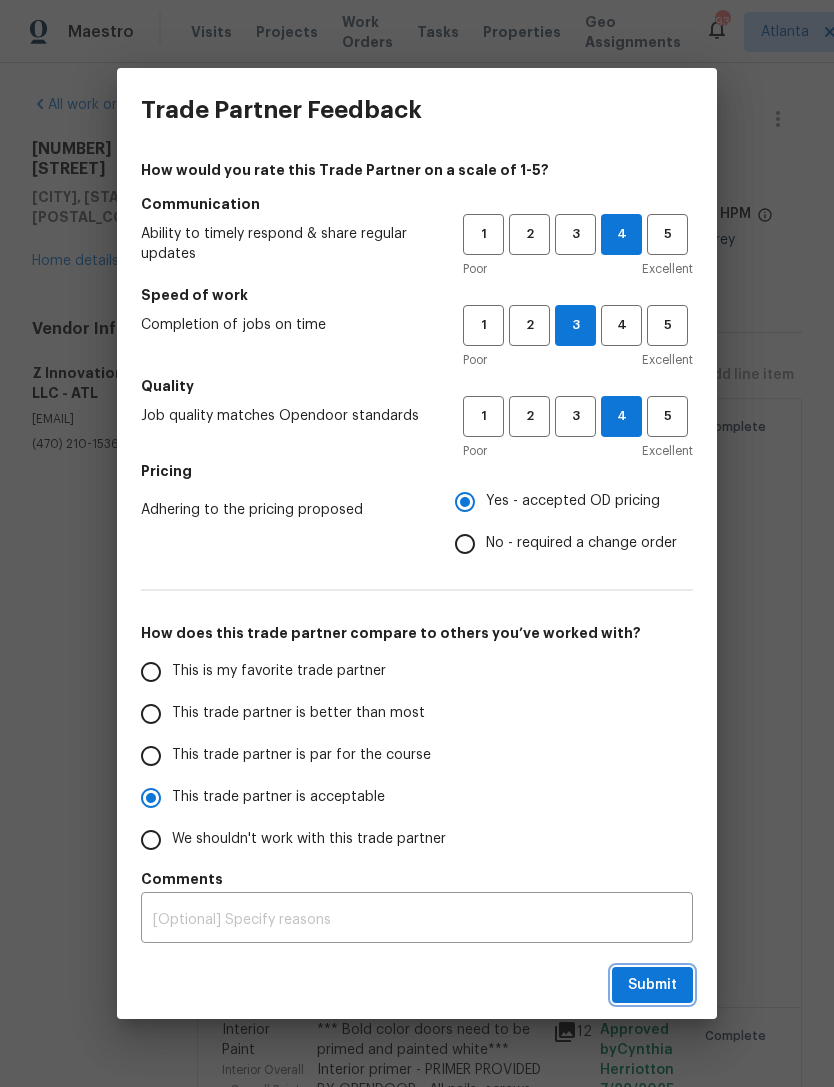 click on "Submit" at bounding box center (652, 985) 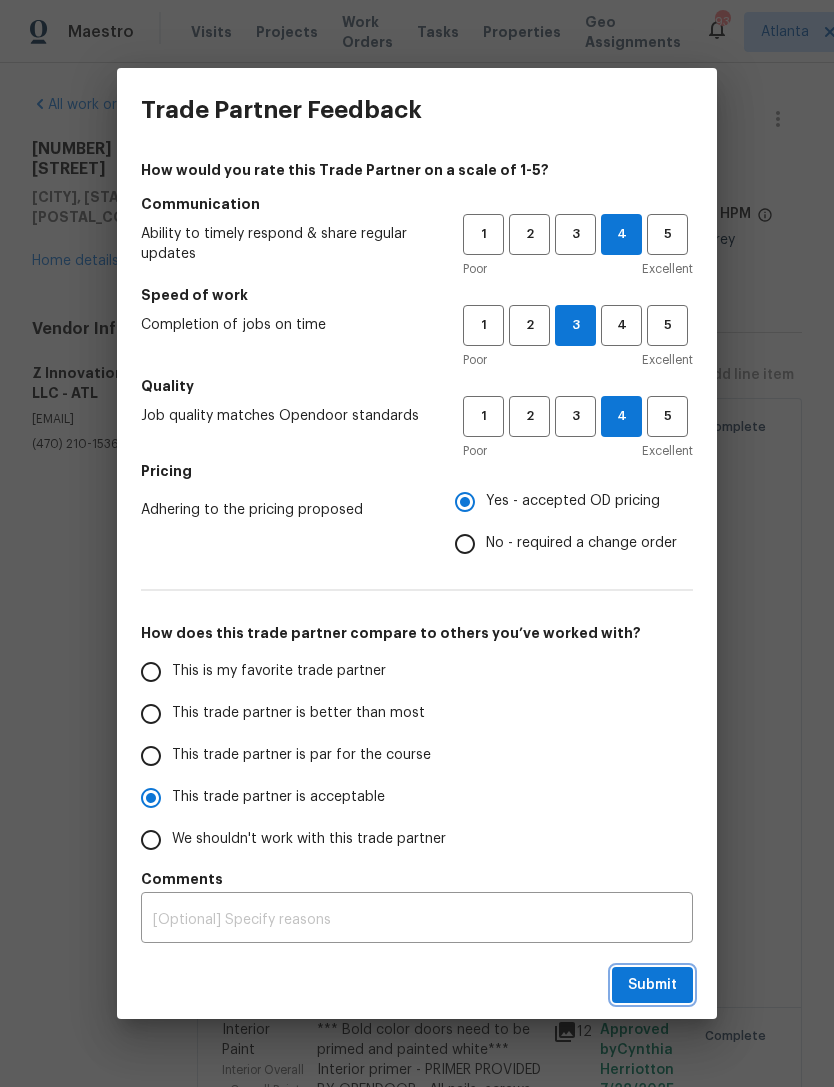 radio on "true" 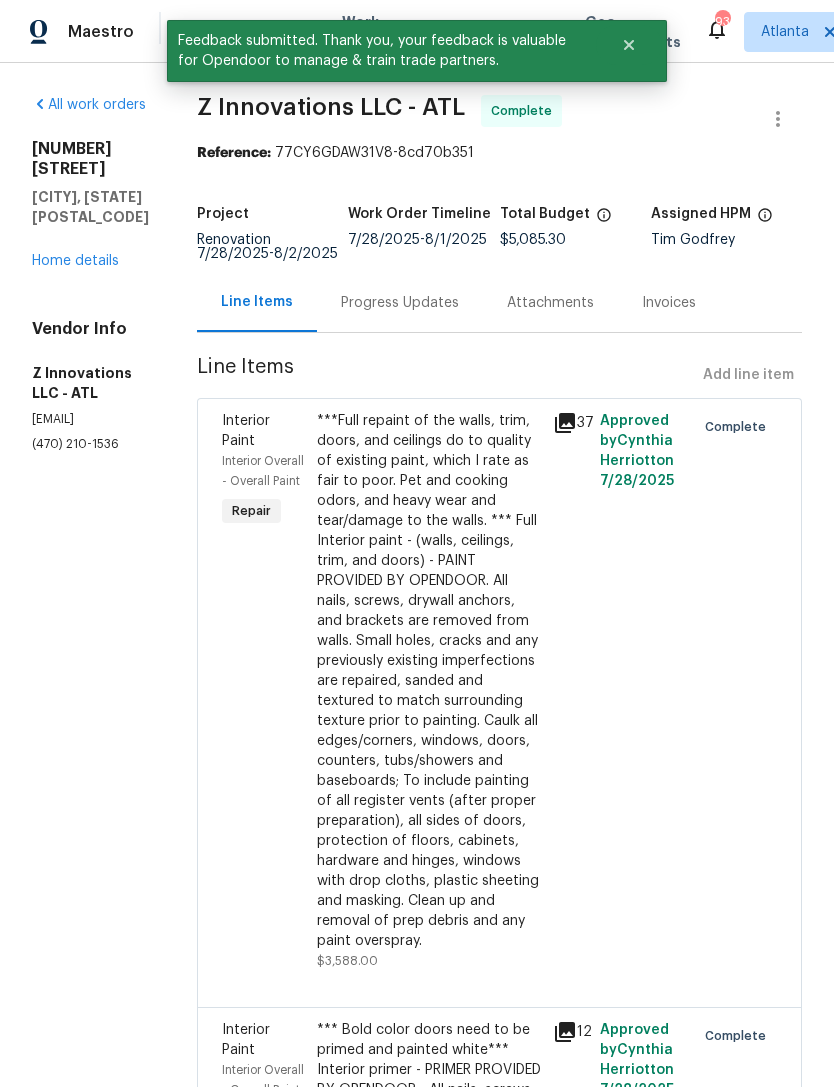 scroll, scrollTop: 0, scrollLeft: 0, axis: both 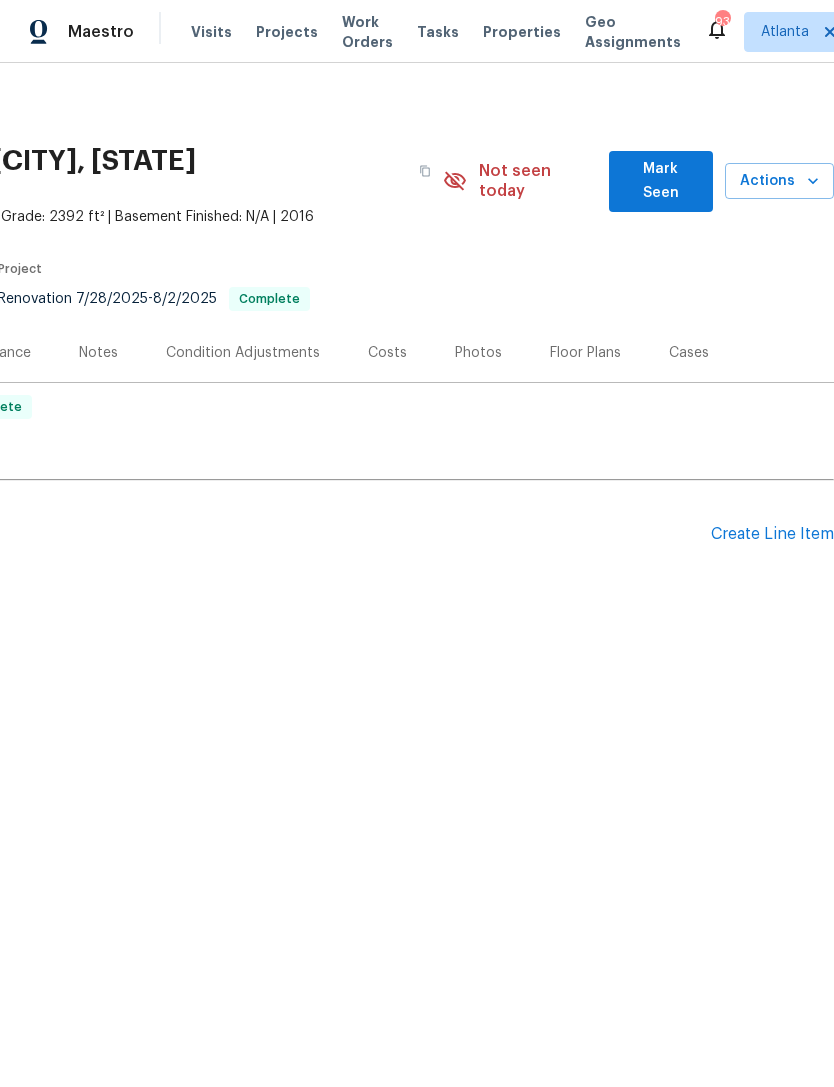 click on "Photos" at bounding box center [478, 353] 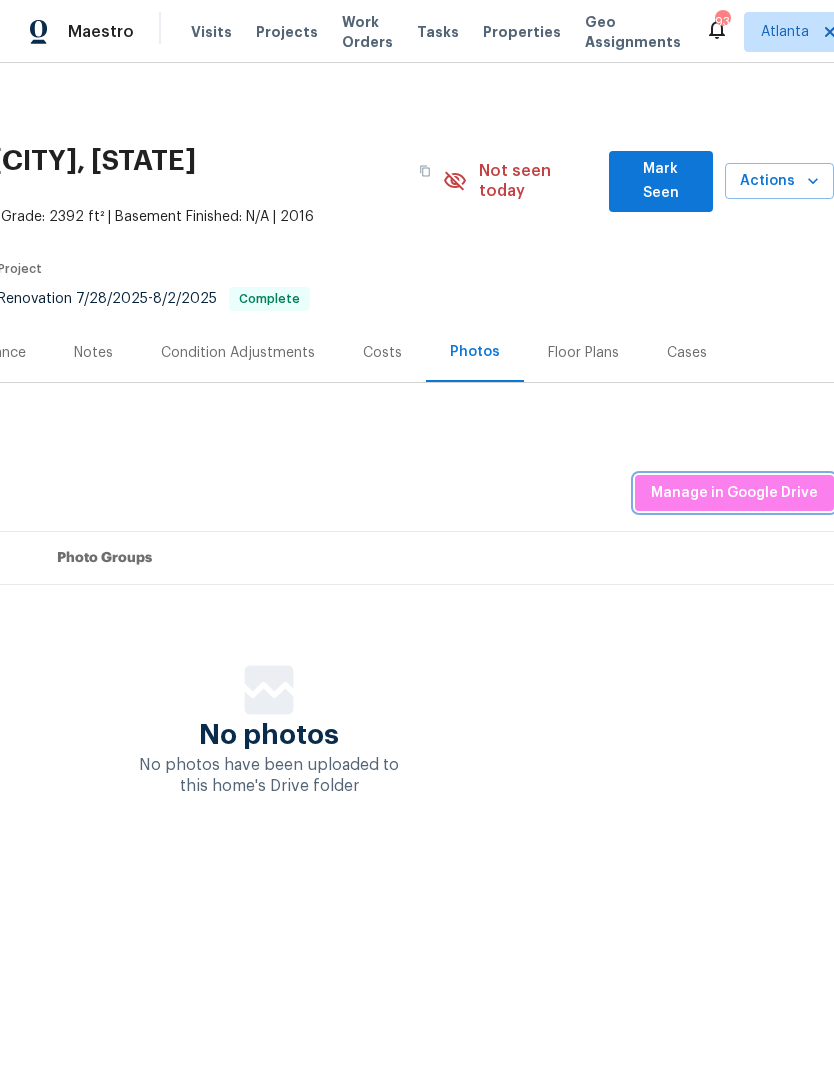 click on "Manage in Google Drive" at bounding box center [734, 493] 